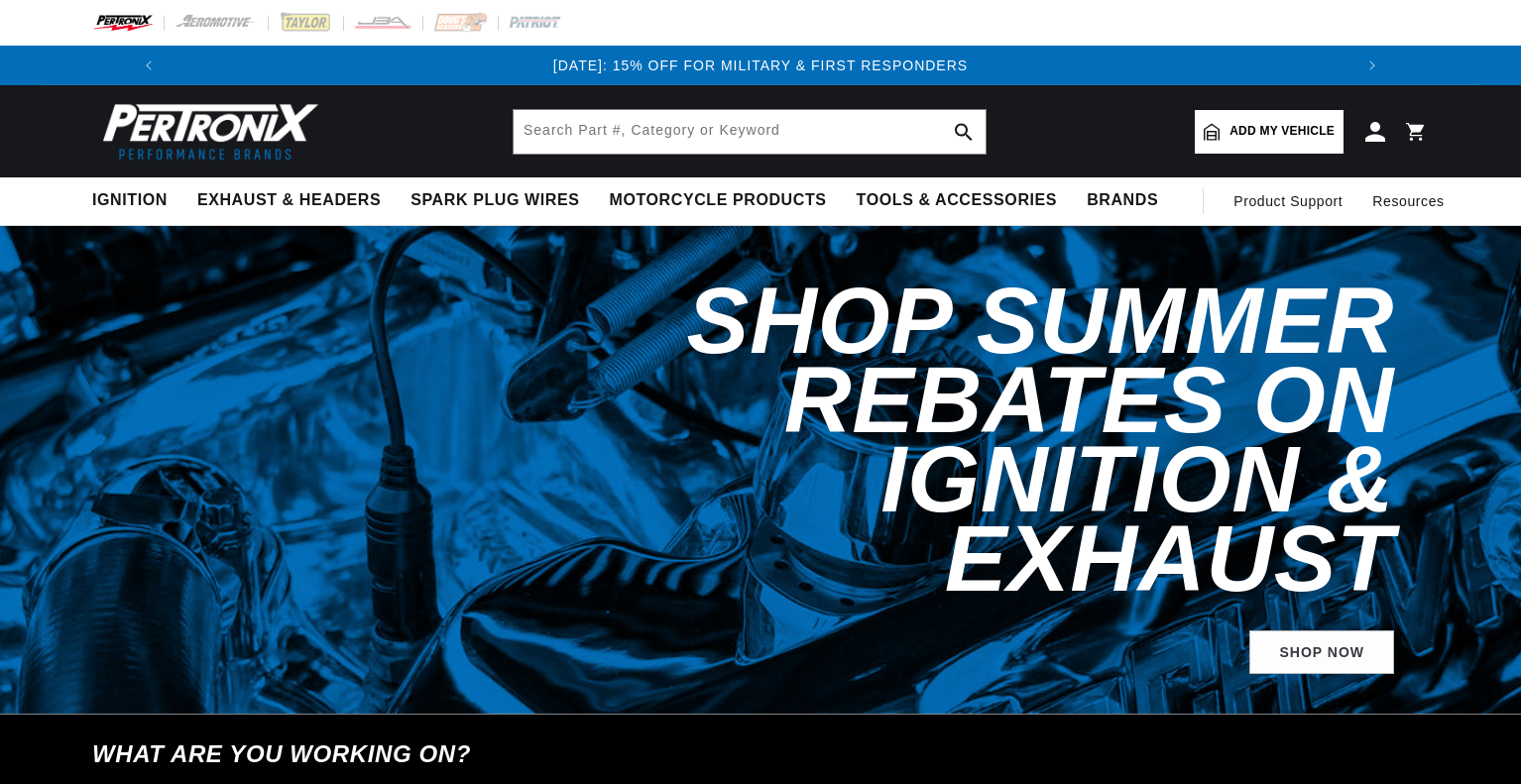 scroll, scrollTop: 0, scrollLeft: 0, axis: both 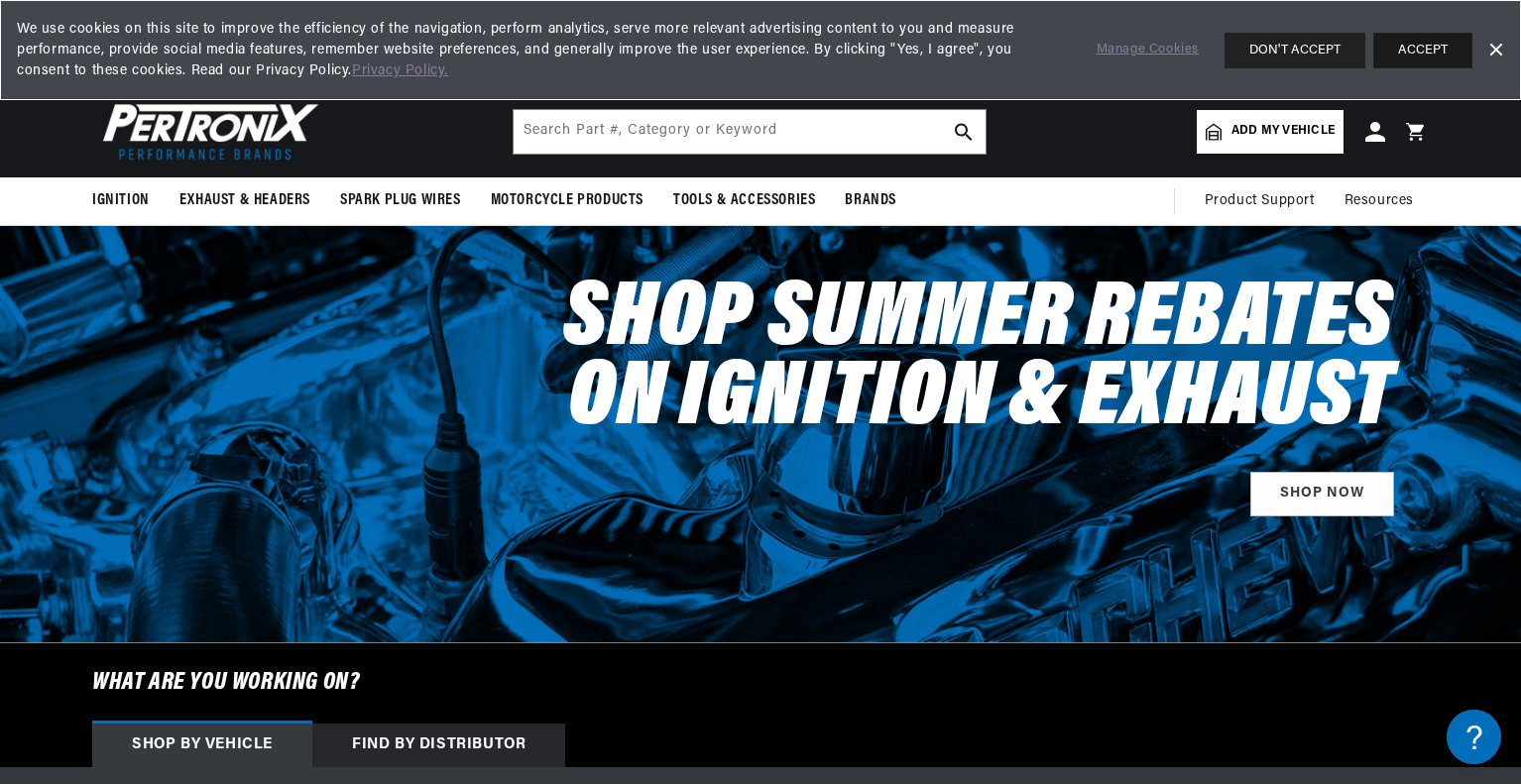 click on "ACCEPT" at bounding box center [1423, 51] 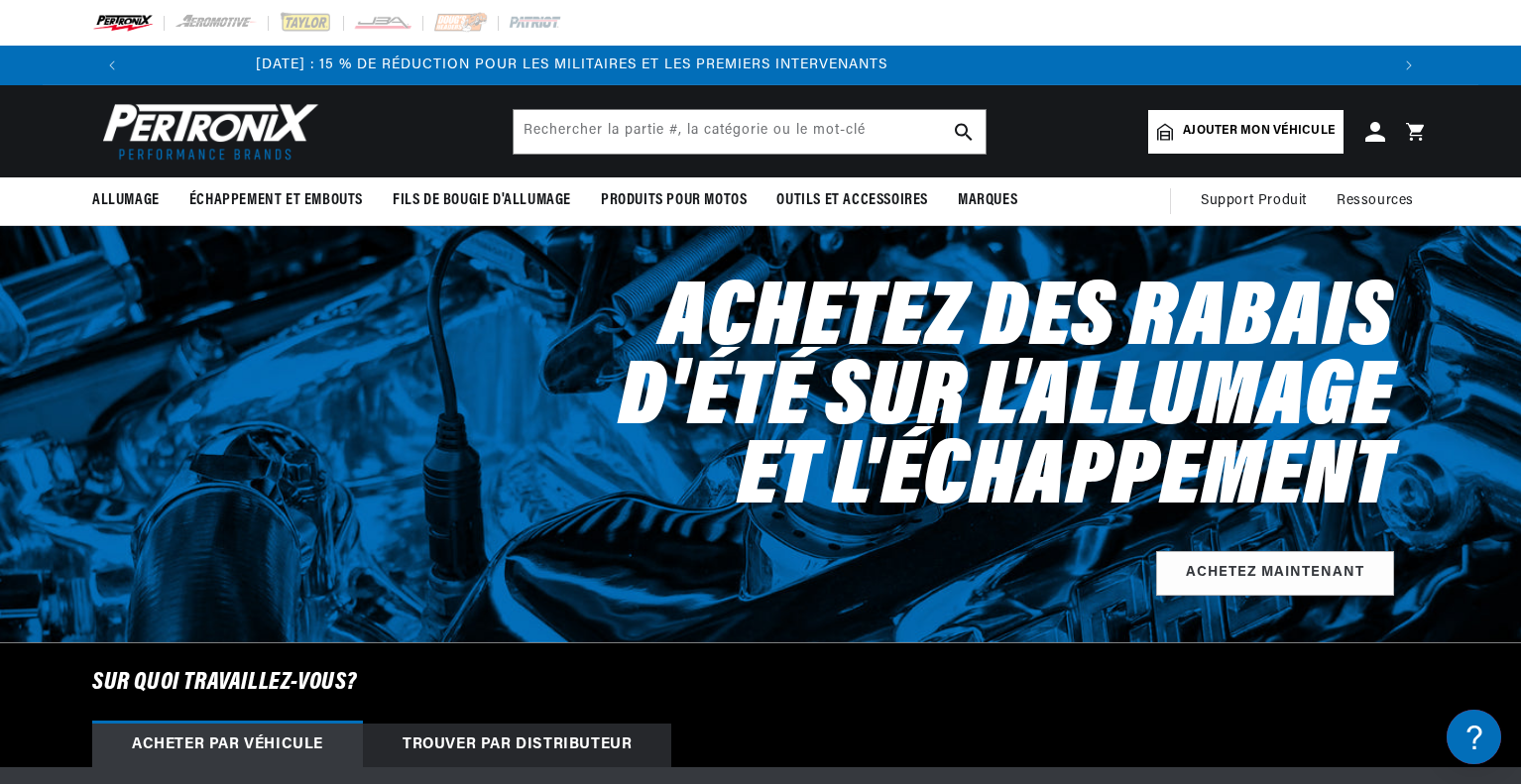 scroll, scrollTop: 0, scrollLeft: 0, axis: both 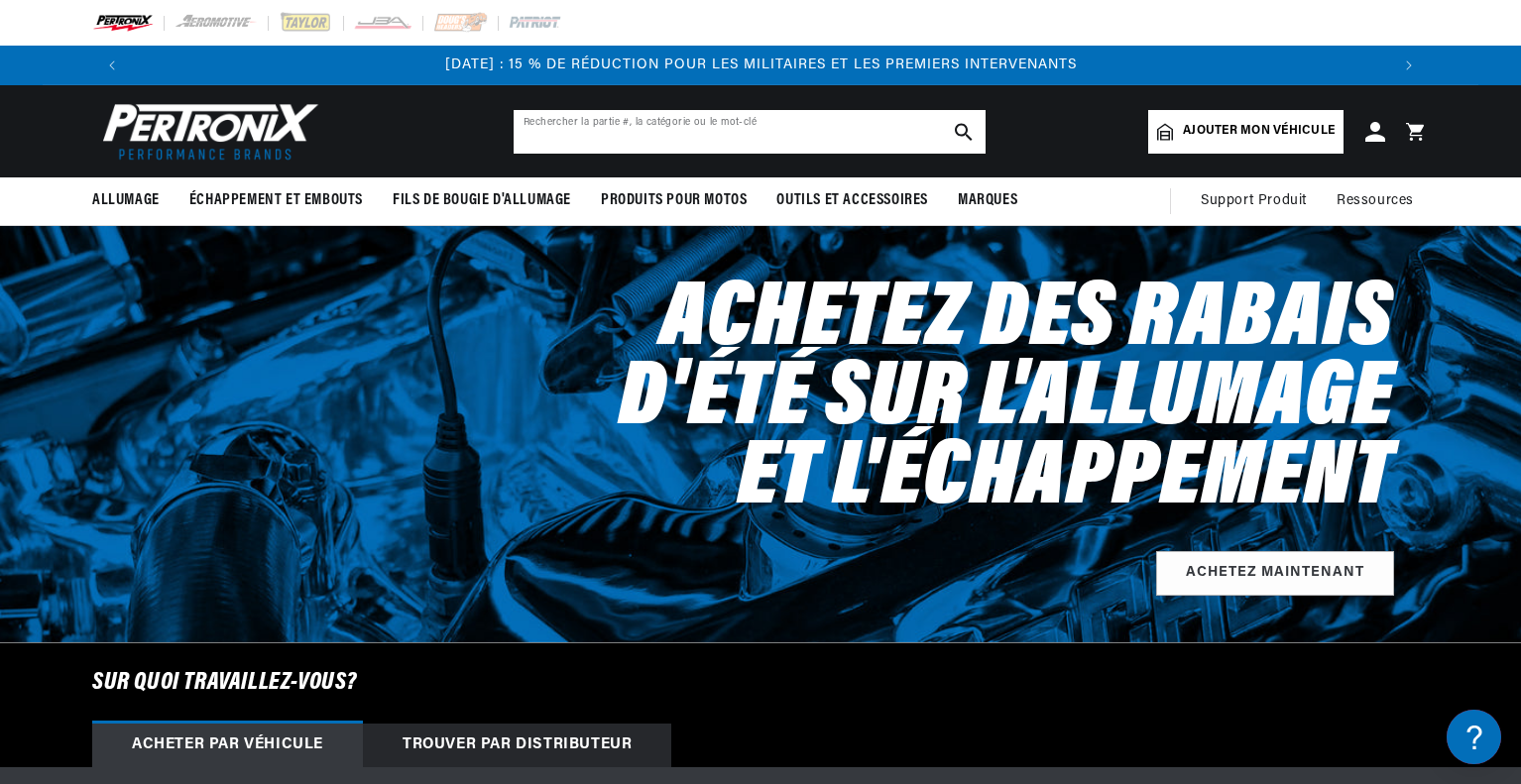click at bounding box center (750, 132) 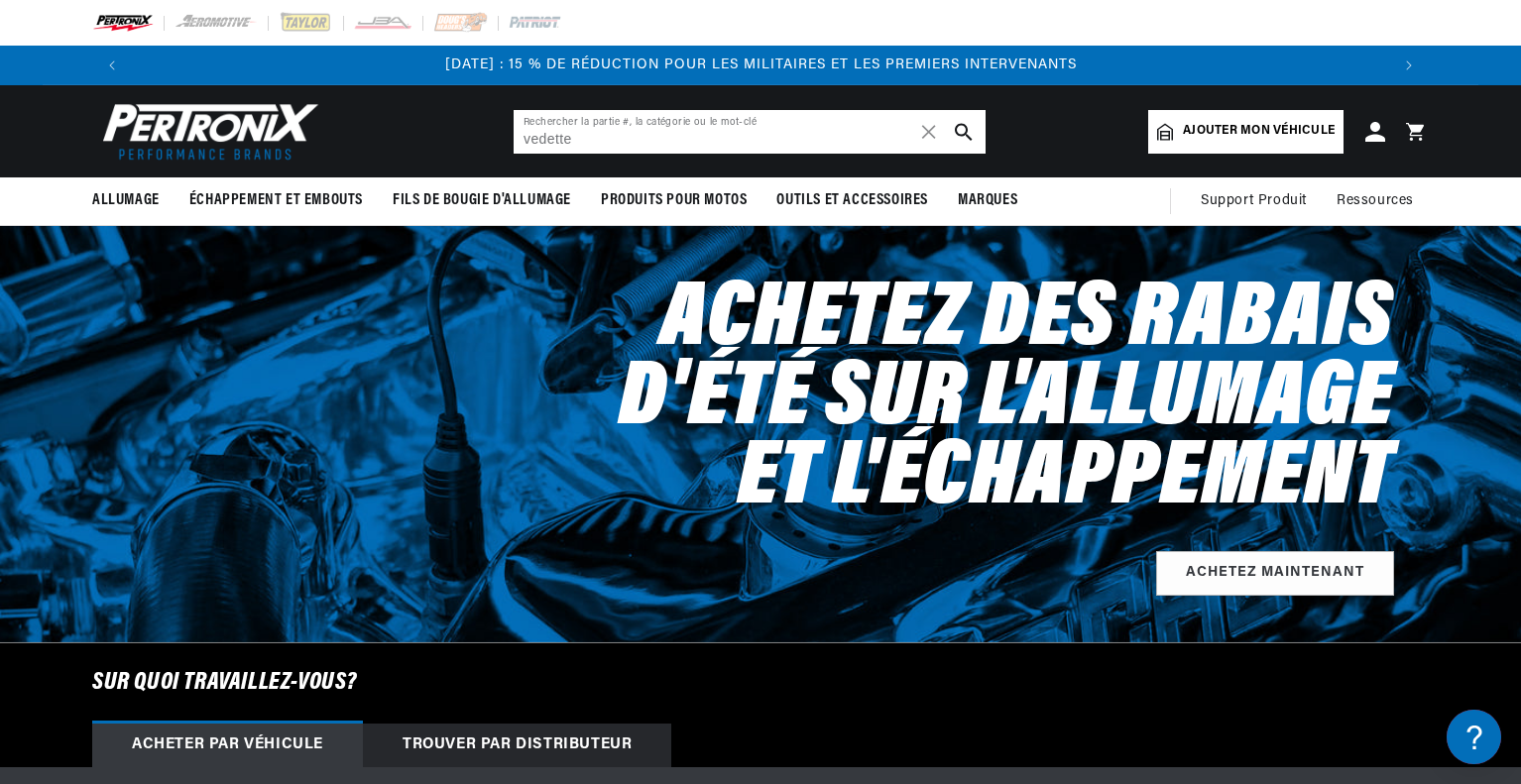 type on "vedette" 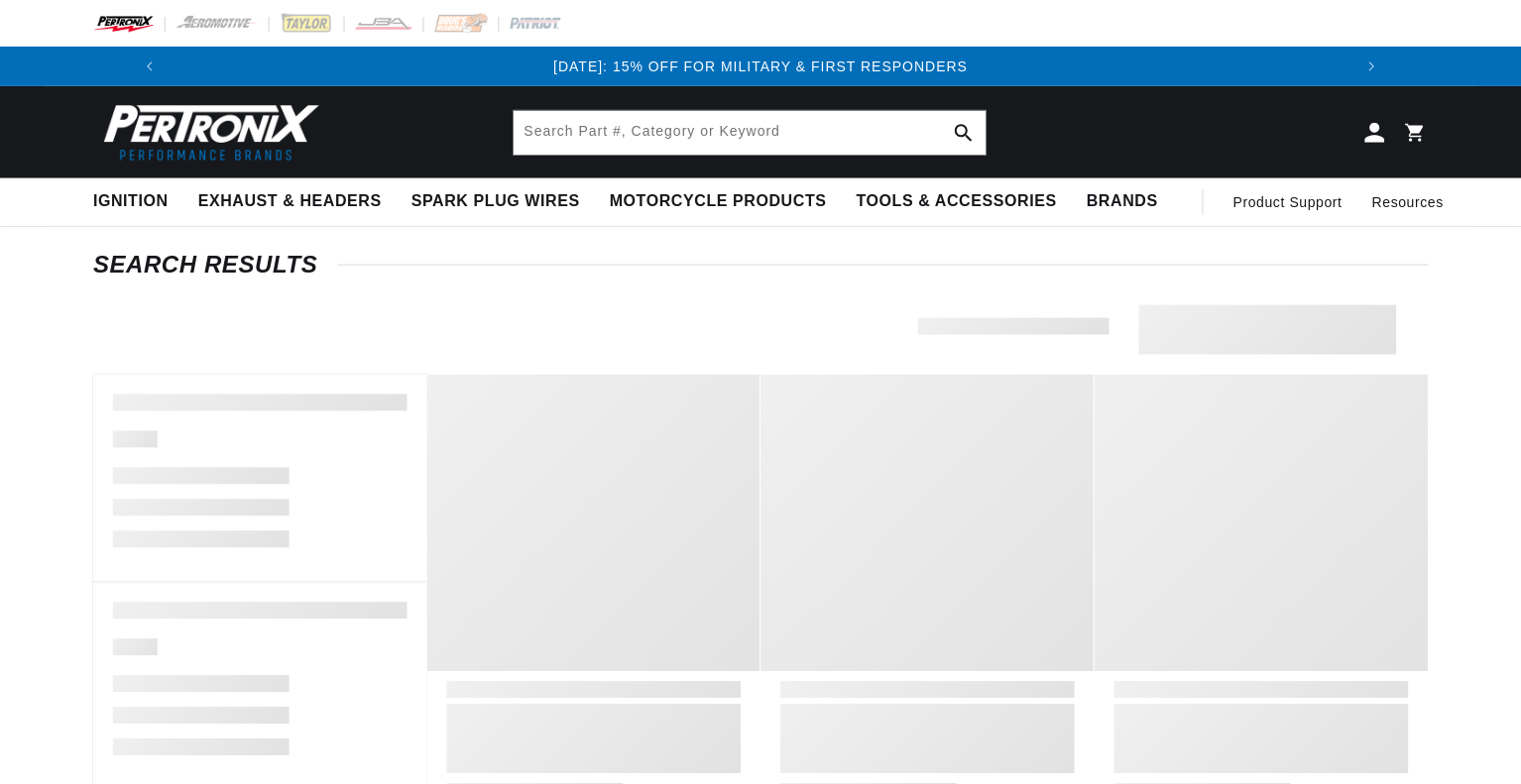 scroll, scrollTop: 0, scrollLeft: 0, axis: both 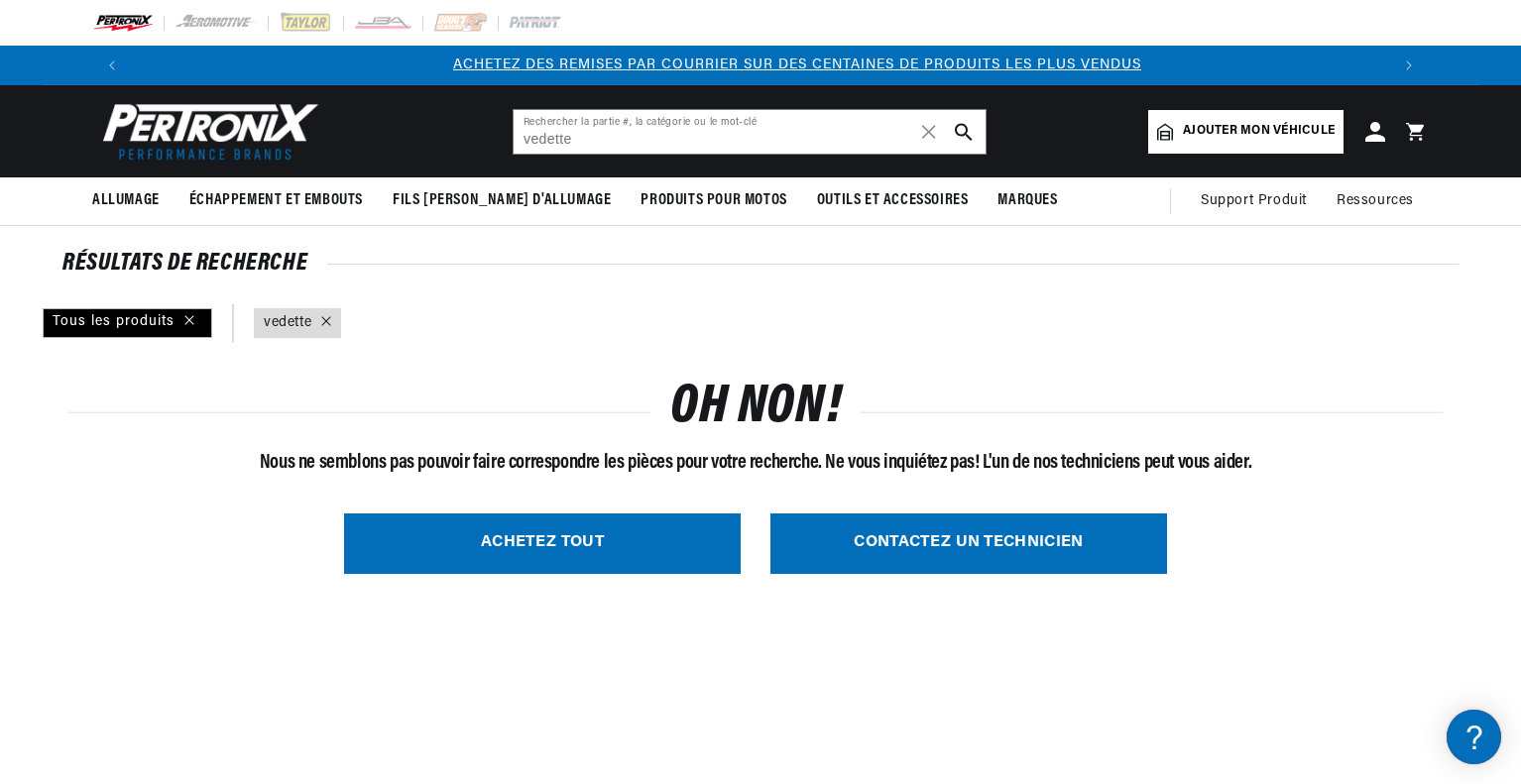 click on "ACHETEZ TOUT" at bounding box center (542, 543) 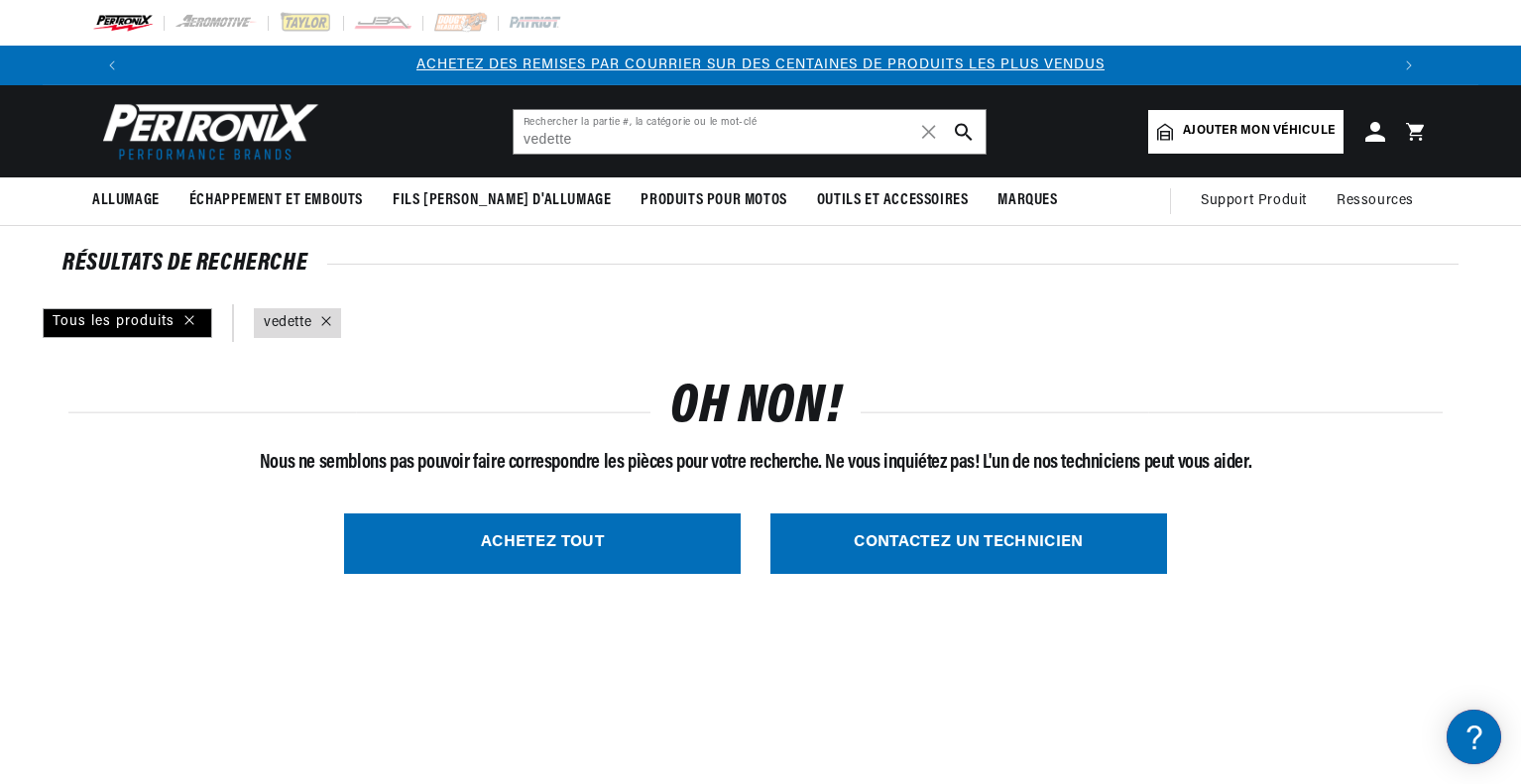 type 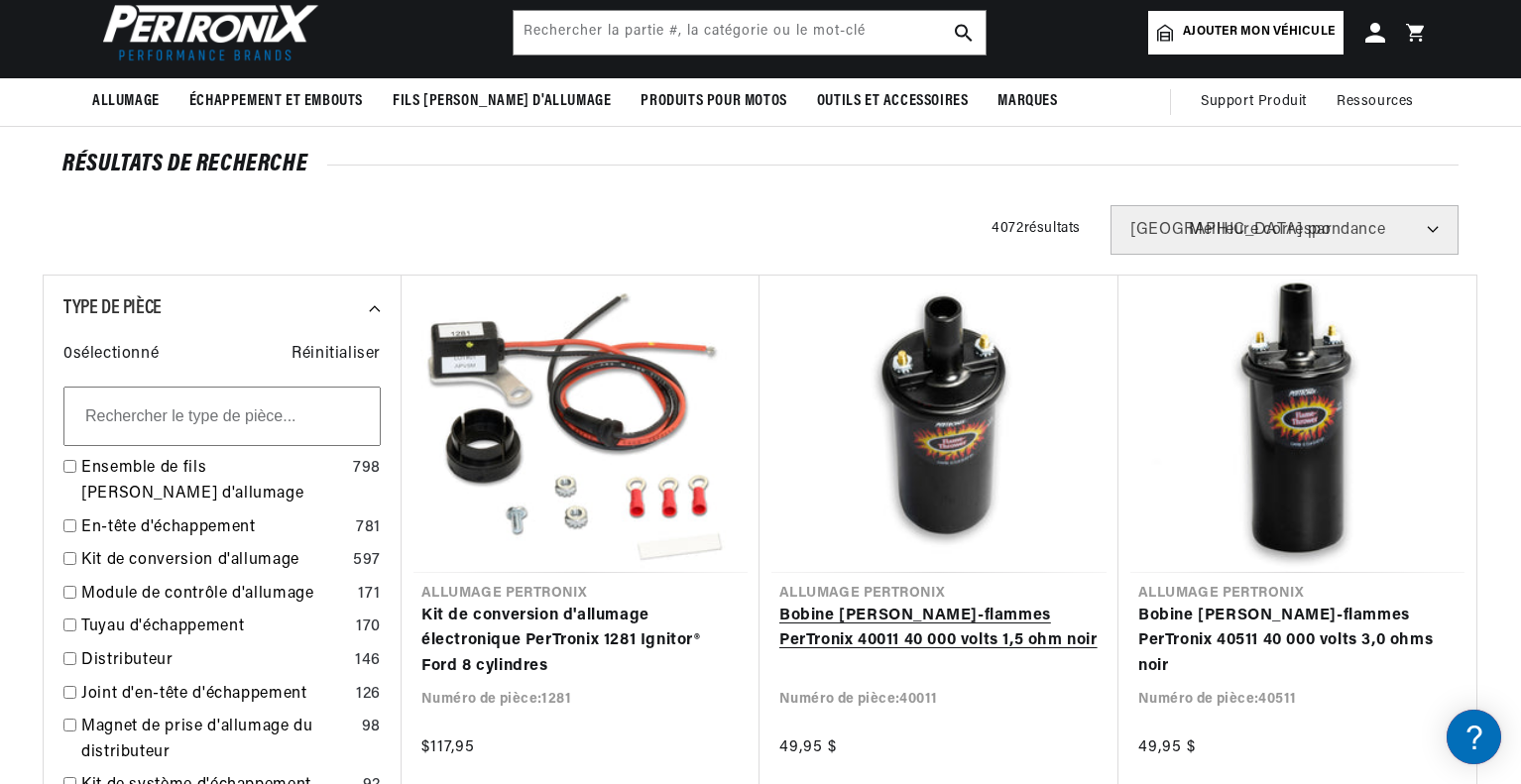 scroll, scrollTop: 198, scrollLeft: 0, axis: vertical 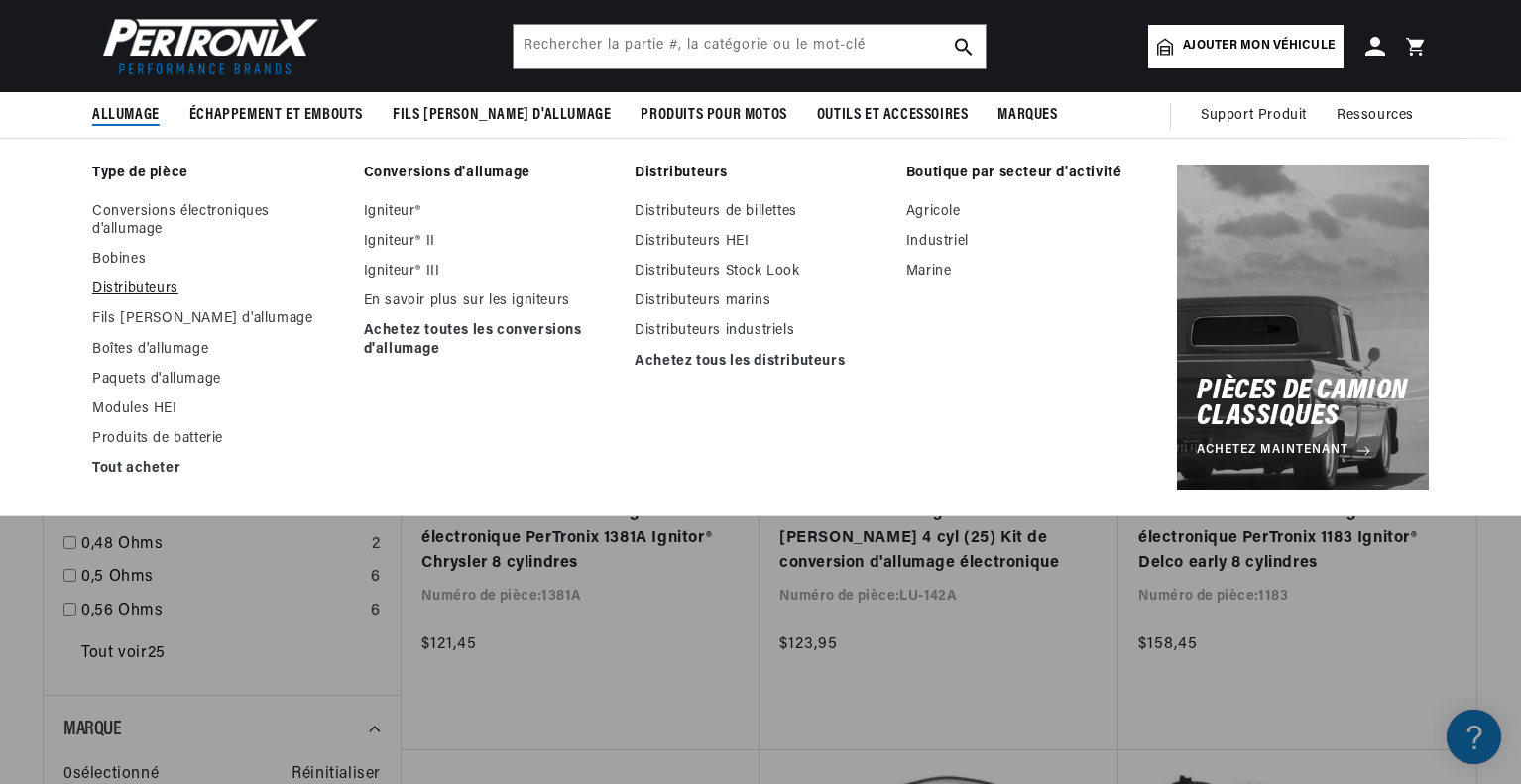click on "Distributeurs" at bounding box center [135, 288] 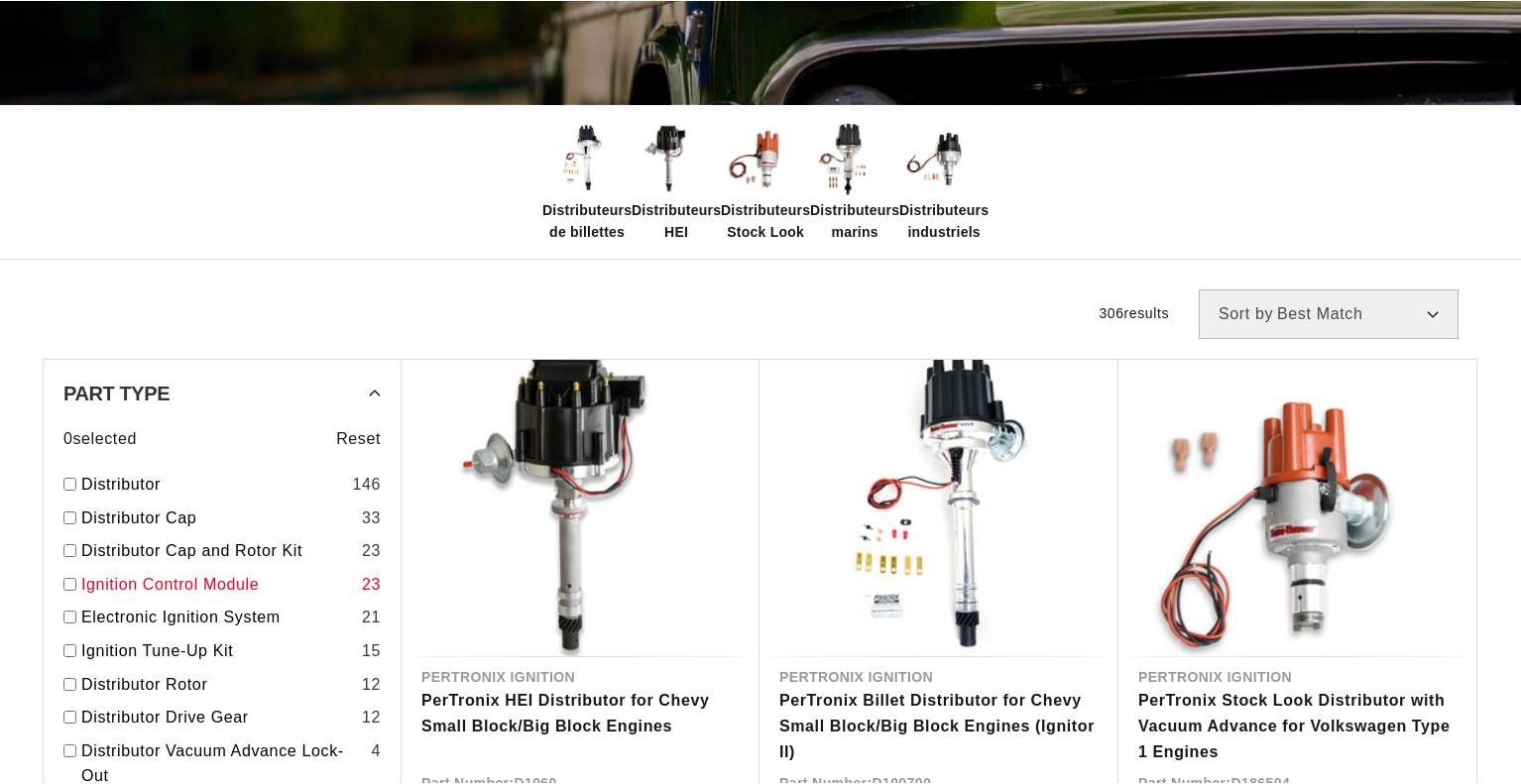 scroll, scrollTop: 694, scrollLeft: 0, axis: vertical 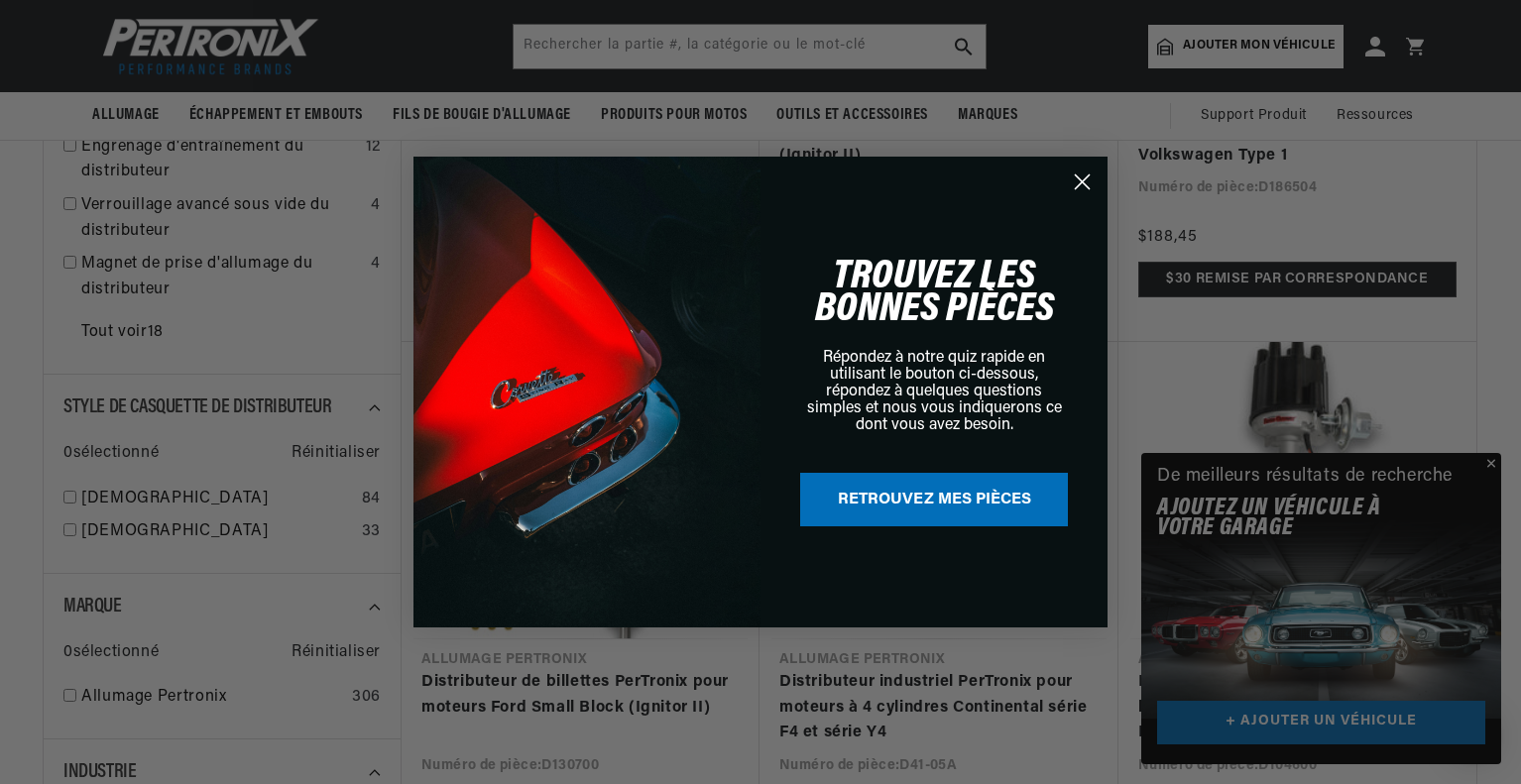 click on "Close dialog TROUVEZ LES BONNES PIÈCES Répondez à notre quiz rapide en utilisant le bouton ci-dessous, répondez à quelques questions simples et nous vous indiquerons ce dont vous avez besoin. RETROUVEZ MES PIÈCES Submit" at bounding box center (760, 392) 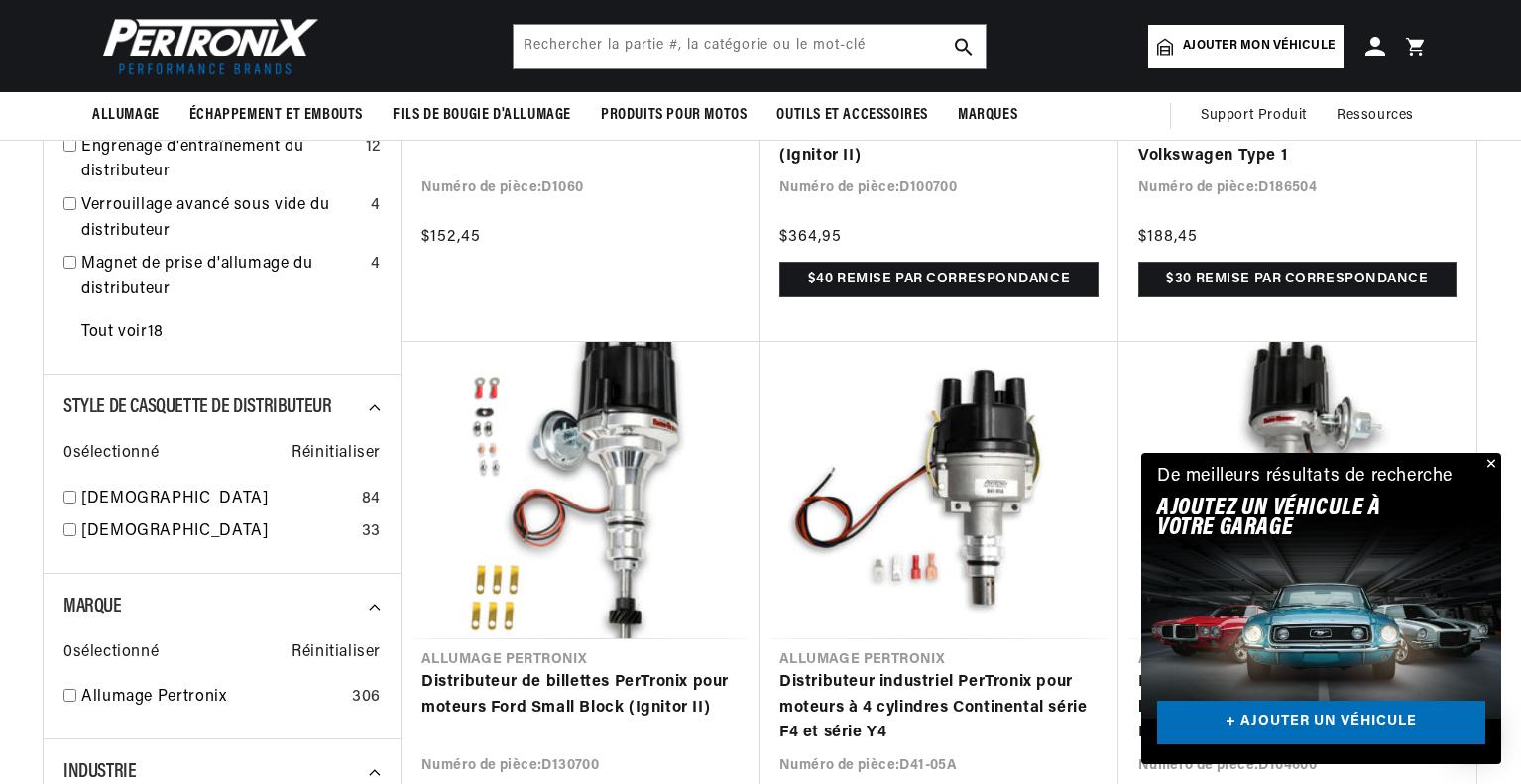 click at bounding box center (1489, 465) 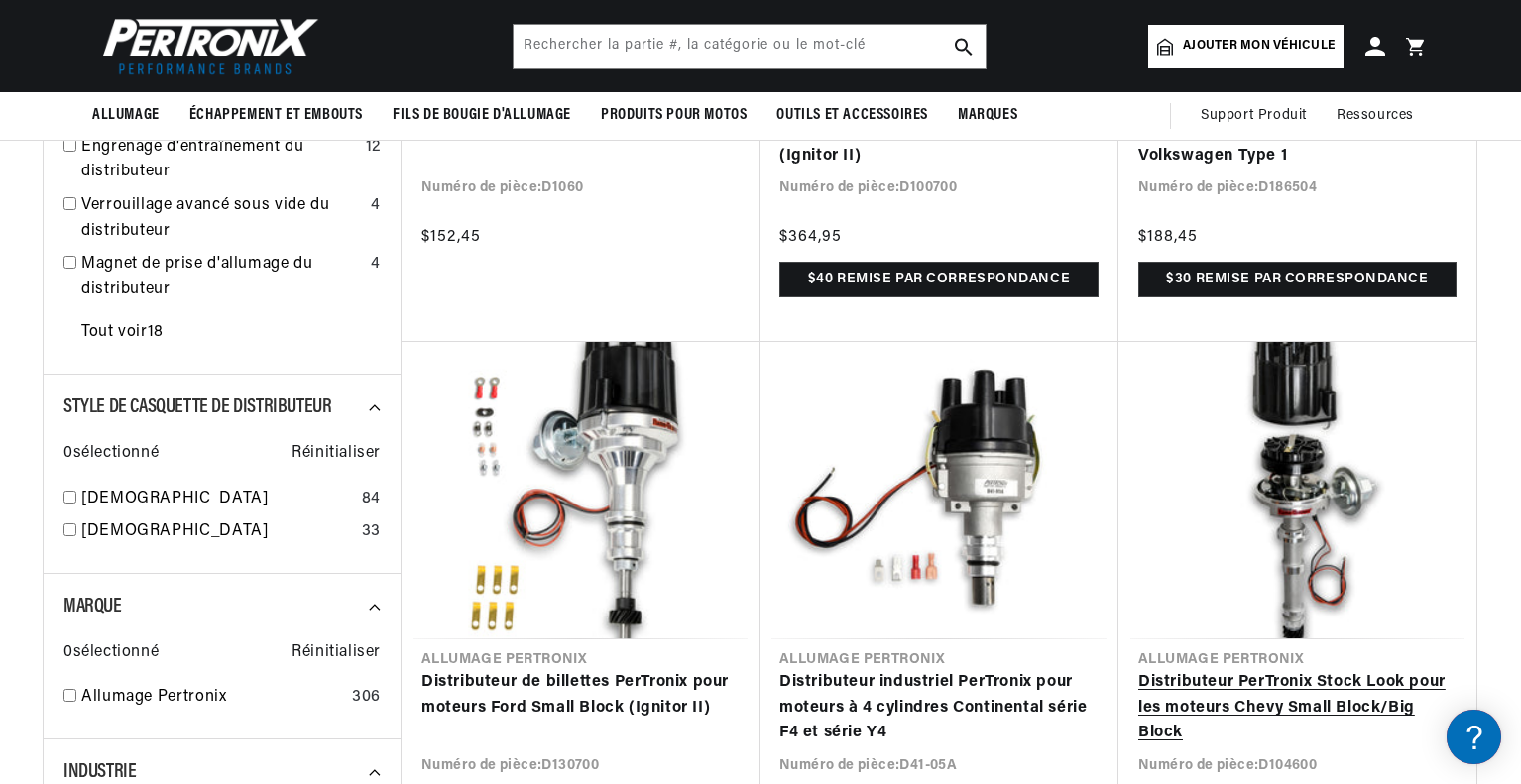 scroll, scrollTop: 0, scrollLeft: 2515, axis: horizontal 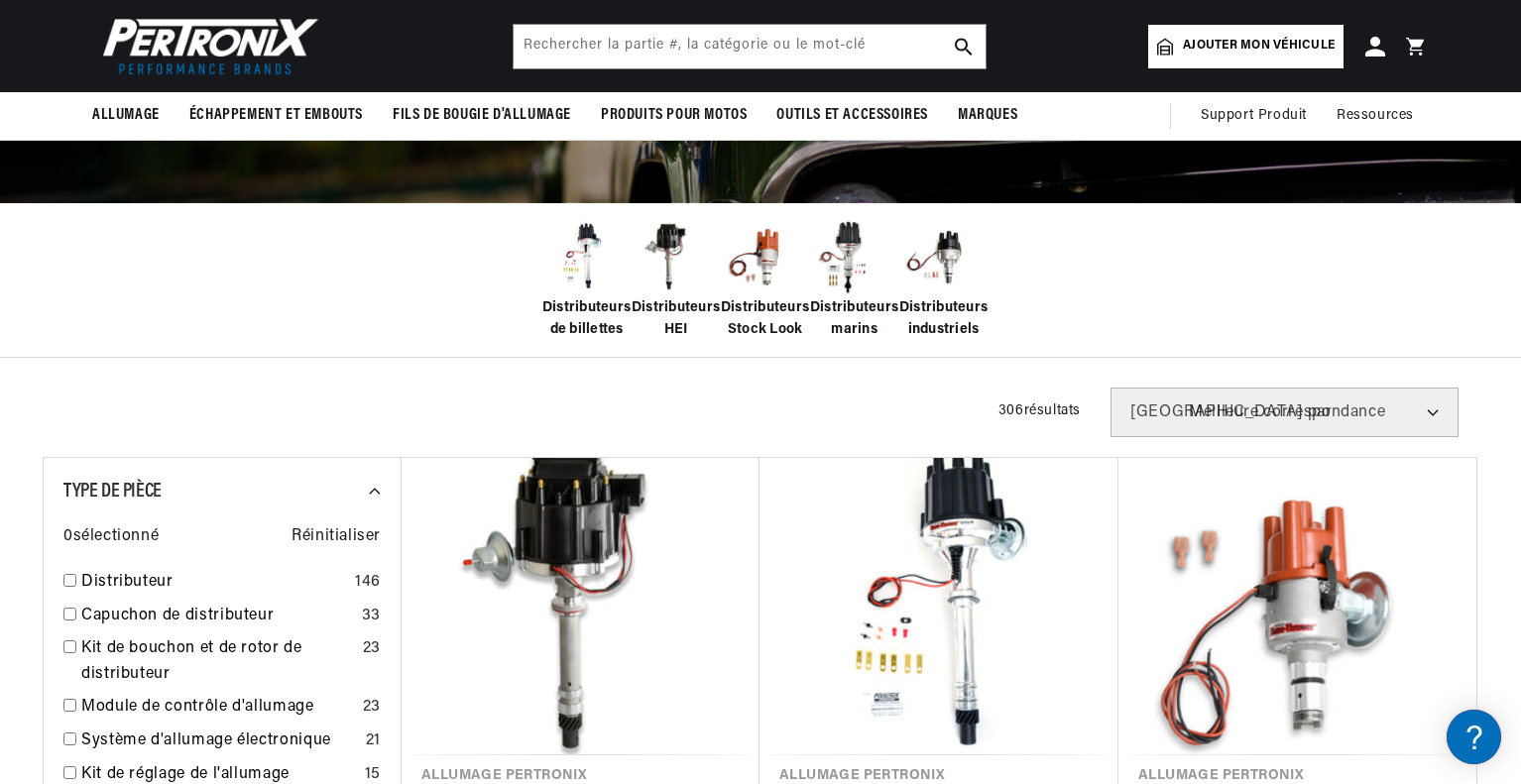 click on "Ajouter mon véhicule" at bounding box center (1258, 46) 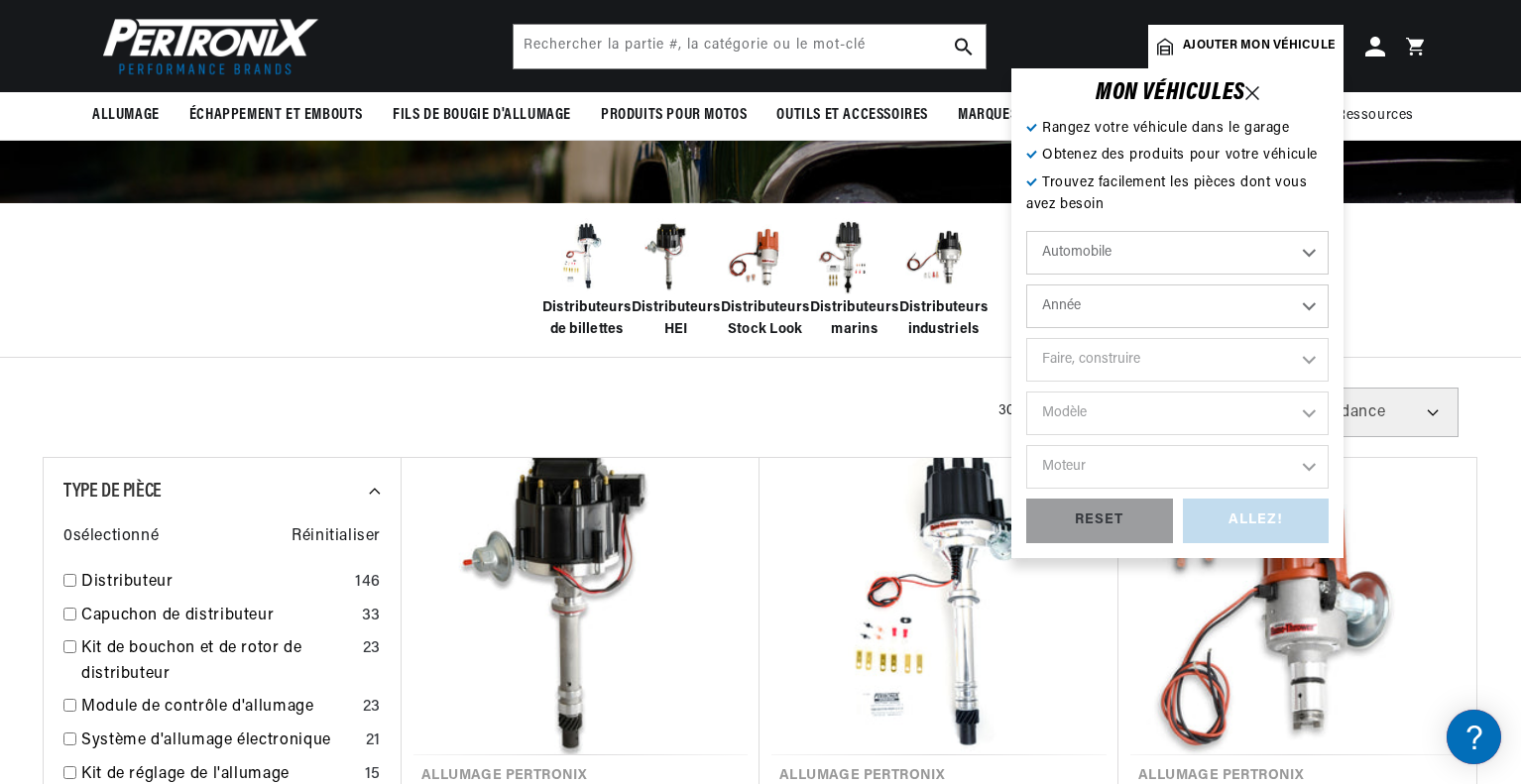 click on "Automobile
Agricole
Industriel
Marin
Moto" at bounding box center (1177, 253) 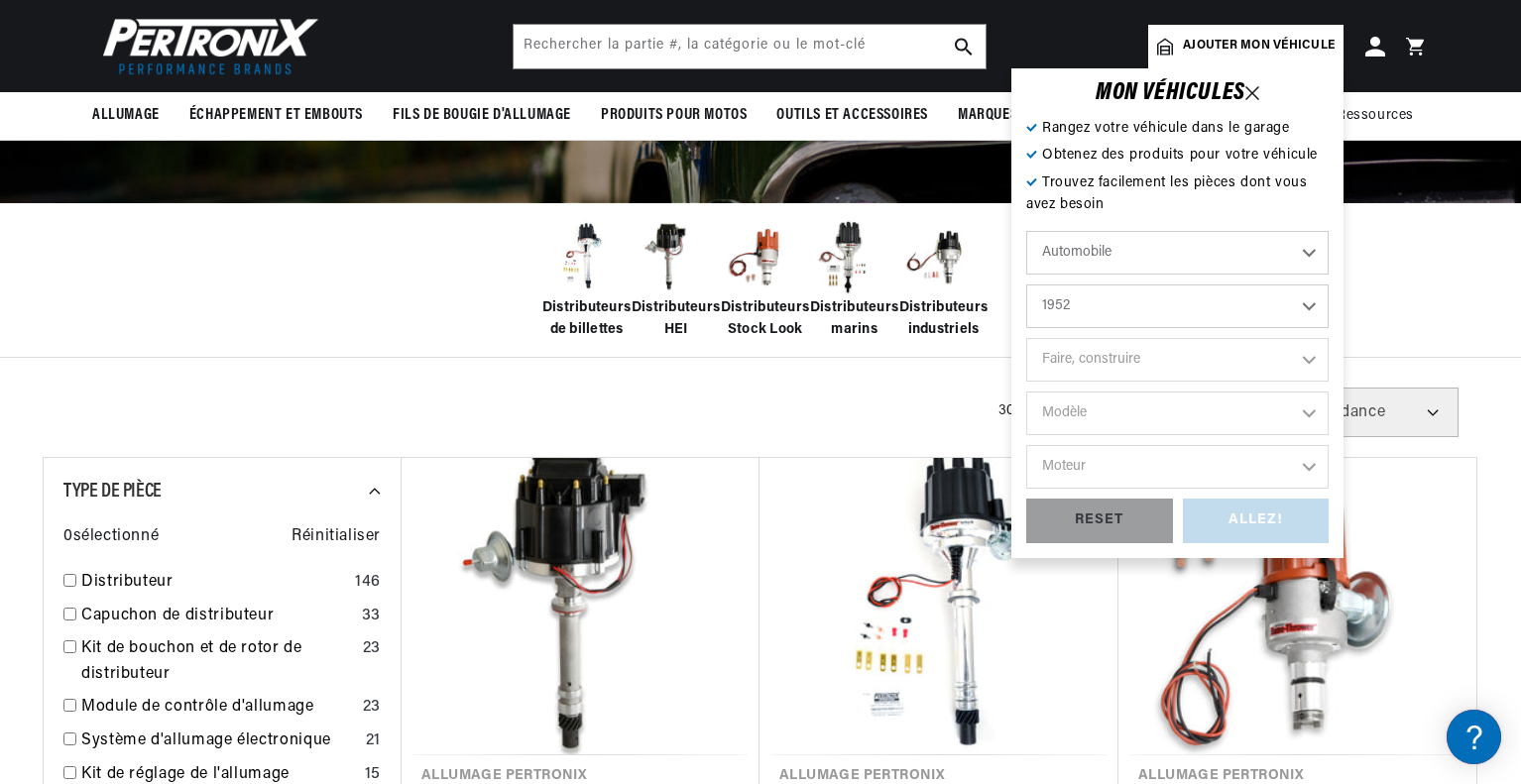 click on "Année
2022
2021
2020
2019
2018
2017
2016
2015
2014
2013
2012
2011
2010
2009
2008
2007
2006
2005
2004
2003
2002
2001
2000
1999
1998
1997
1996
1995
1994
1993
1992
1991
1990
1989
1988
1987
1986 1985" at bounding box center (1177, 306) 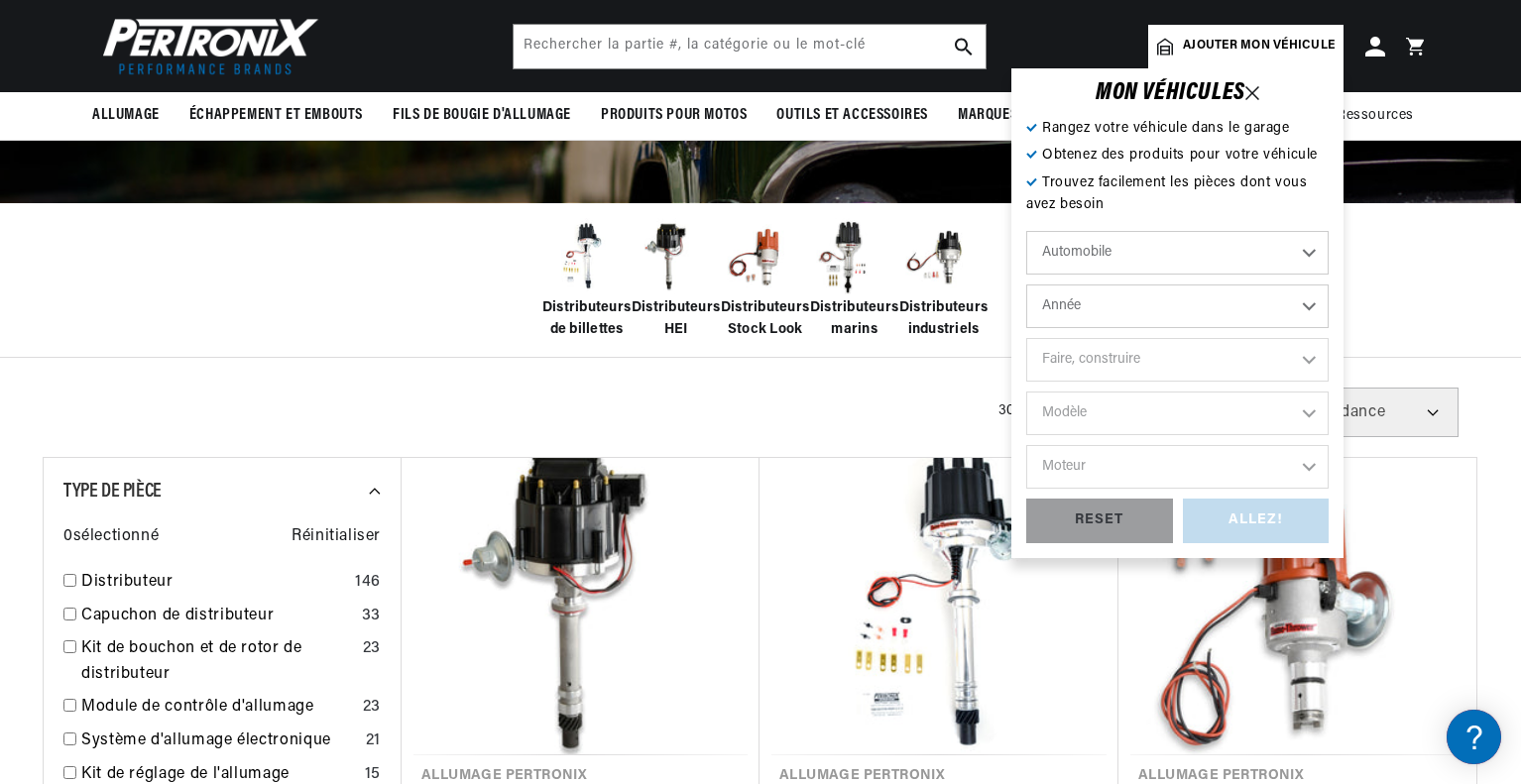 select on "1952" 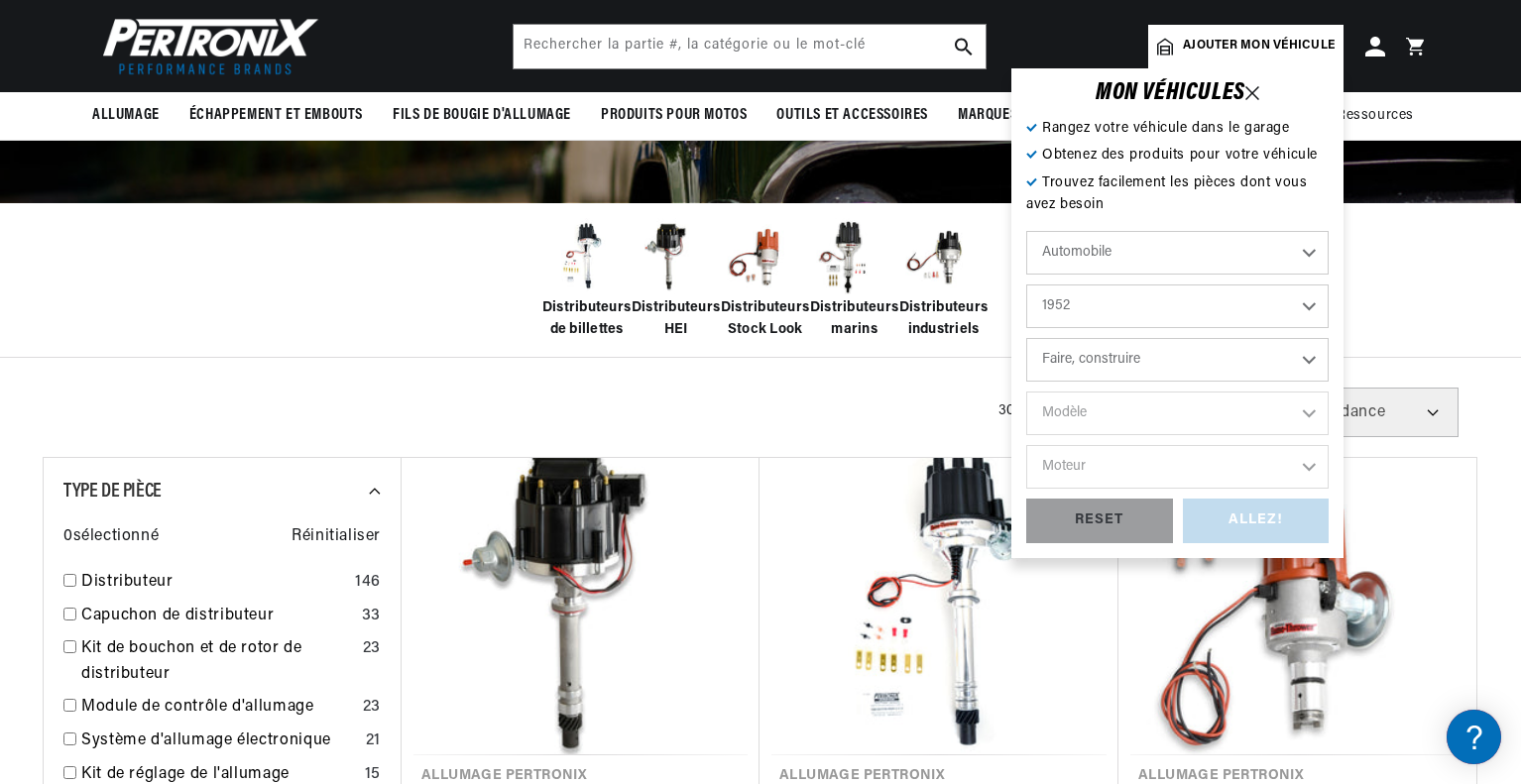 scroll, scrollTop: 0, scrollLeft: 1257, axis: horizontal 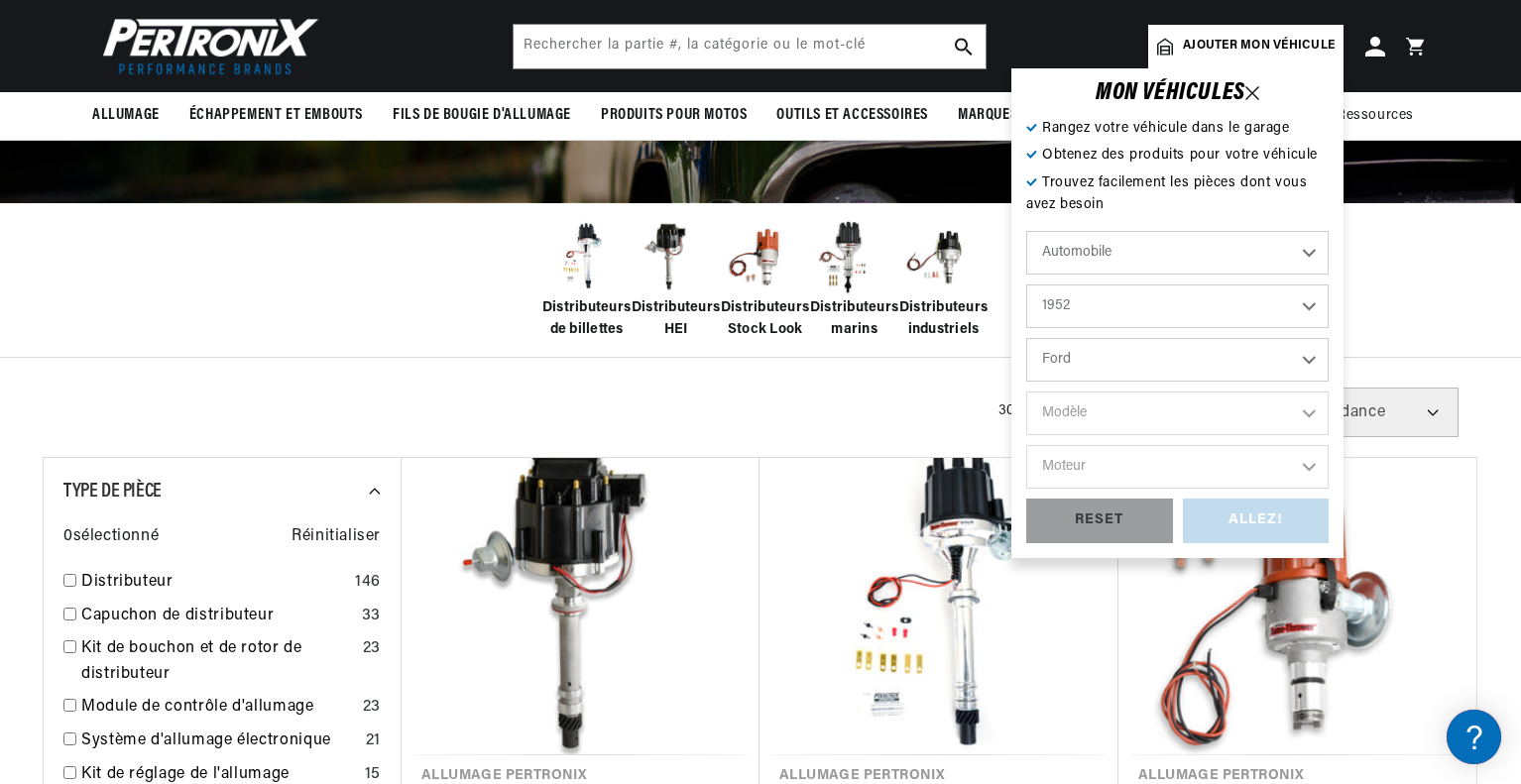 click on "Faire, construire
Aston Martin
Austin
Buick
Cadillac
Chevrolet
Chrysler
Citroen
Crosley
Ford
GMC
Healey
Hillman
HRG
Hudson
Jaguar
Jeep
Jowett
Kaiser
Lancia
Lea-Francis
Lincoln
Mercury
MG
Morgan
Morris
Oldsmobile
Porsche
Riley
Rolls-Royce
Singer
Triumph
Willys
Wolseley" at bounding box center (1177, 360) 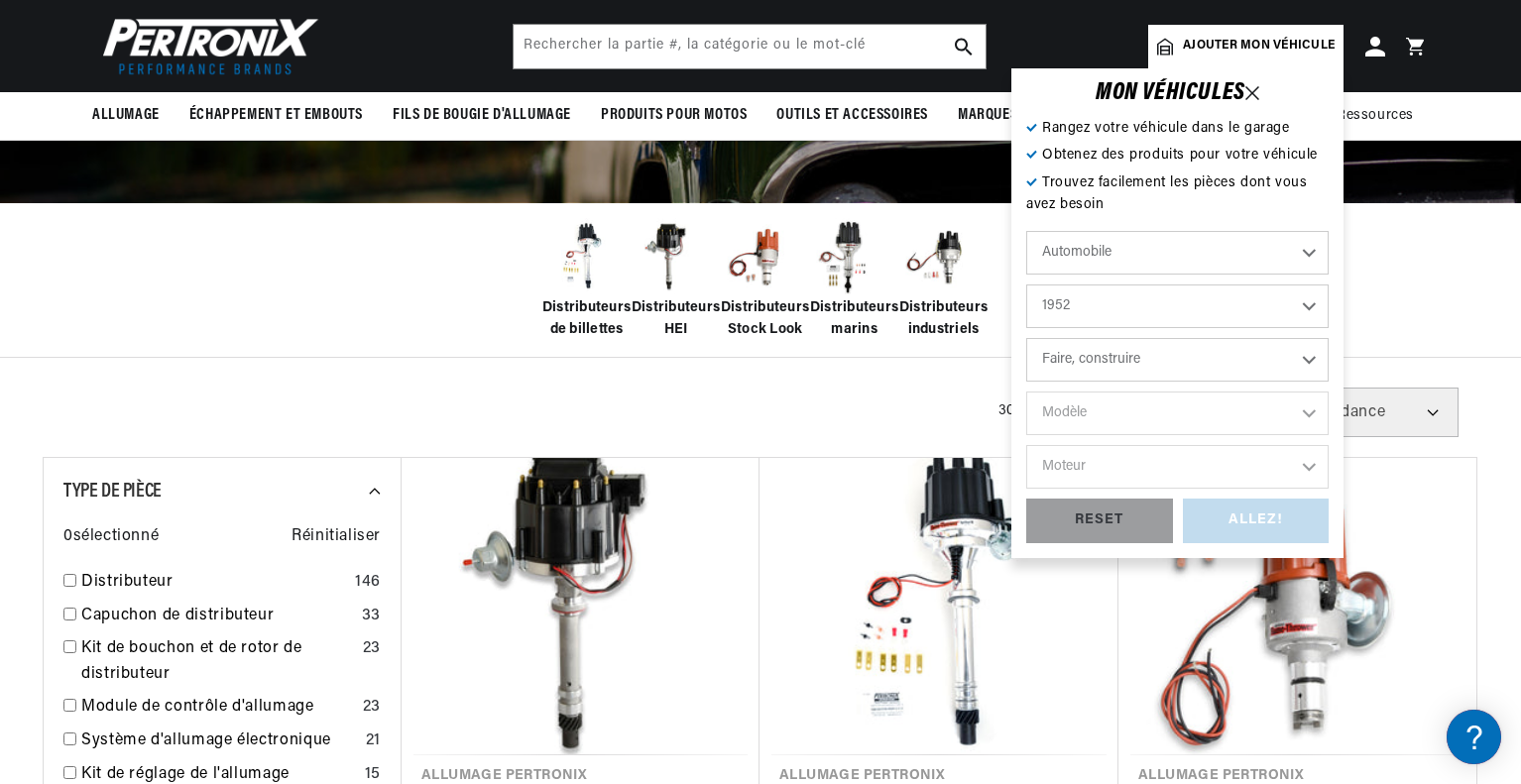 select on "Ford" 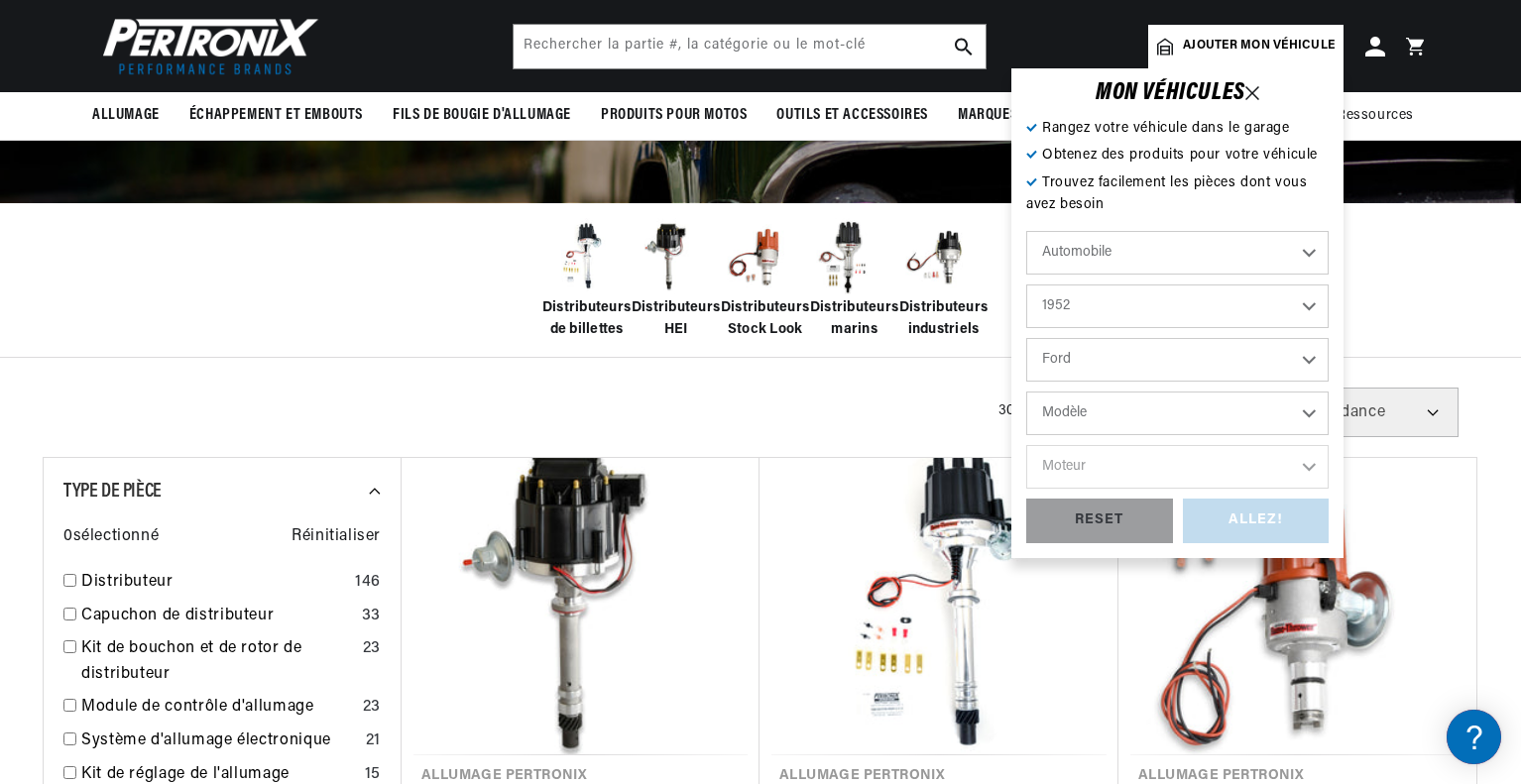 click on "Modèle
Country Sedan
Country Squire
Crestline
Custom
Customline
F-1
Mainline
Ranch Wagon
Sunliner
Victoria" at bounding box center [1177, 413] 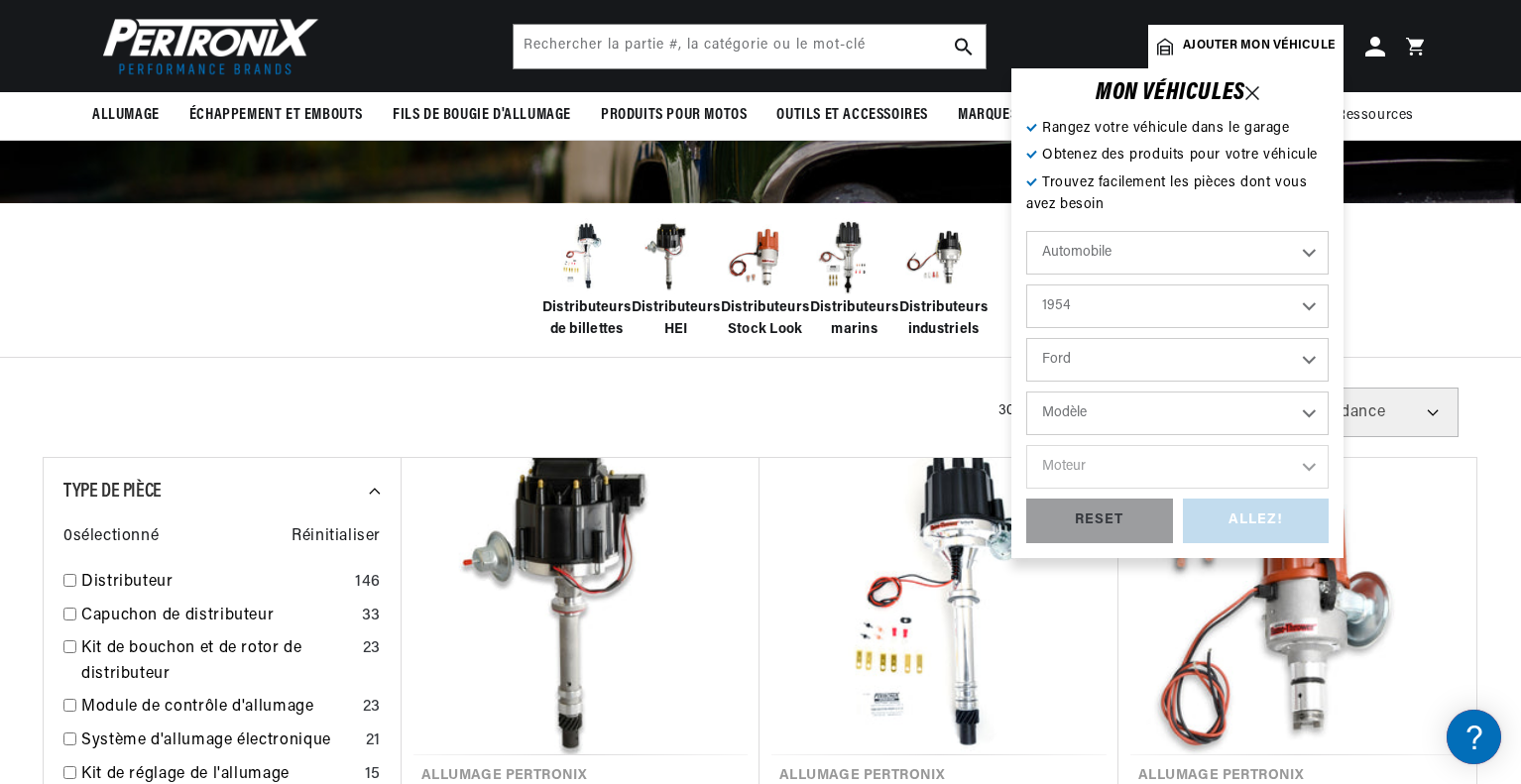 click on "2022
2021
2020
2019
2018
2017
2016
2015
2014
2013
2012
2011
2010
2009
2008
2007
2006
2005
2004
2003
2002
2001
2000
1999
1998
1997
1996
1995
1994
1993
1992
1991
1990
1989
1988
1987
1986
1985 1984" at bounding box center [1177, 306] 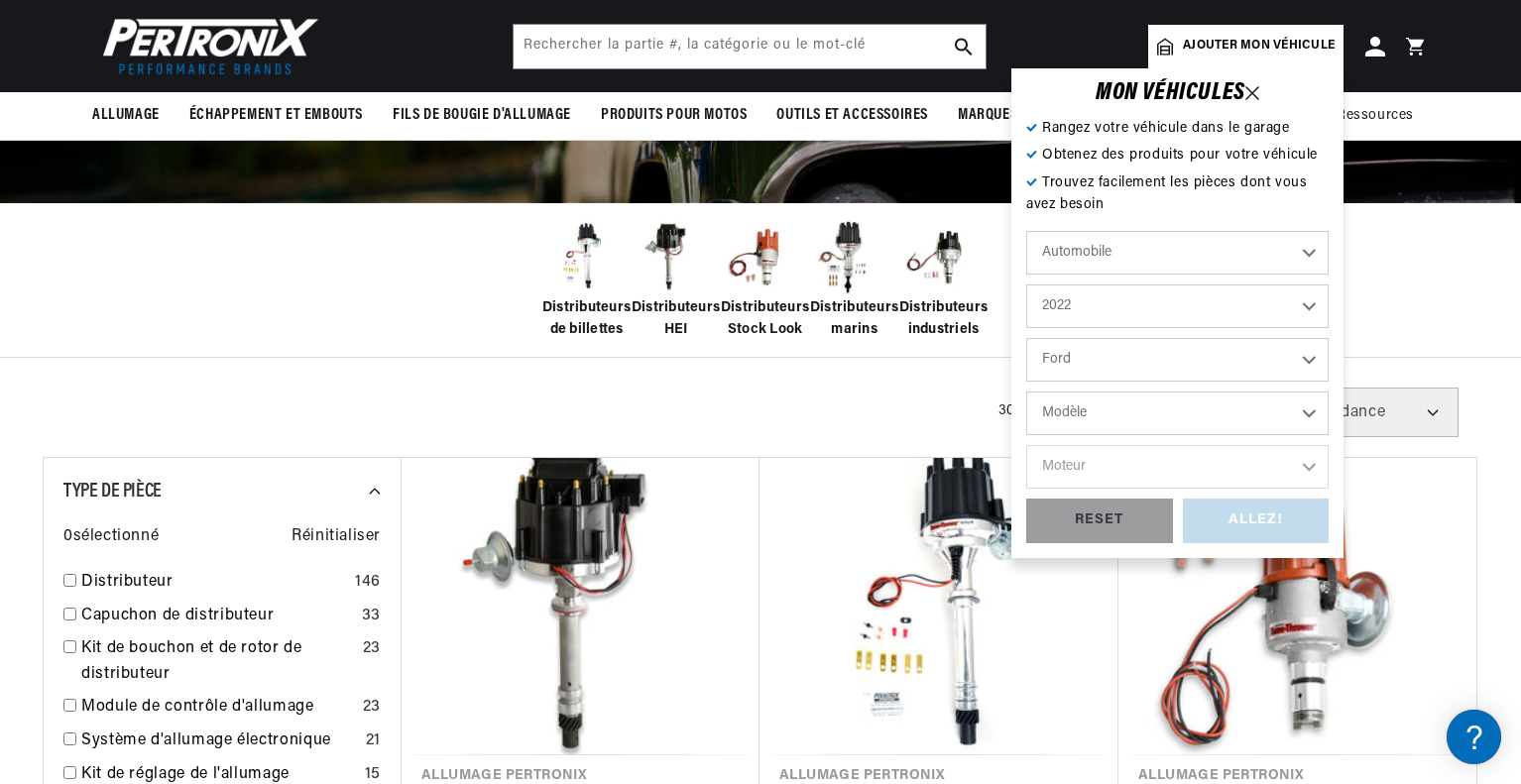 click on "2022
2021
2020
2019
2018
2017
2016
2015
2014
2013
2012
2011
2010
2009
2008
2007
2006
2005
2004
2003
2002
2001
2000
1999
1998
1997
1996
1995
1994
1993
1992
1991
1990
1989
1988
1987
1986
1985 1984" at bounding box center [1177, 306] 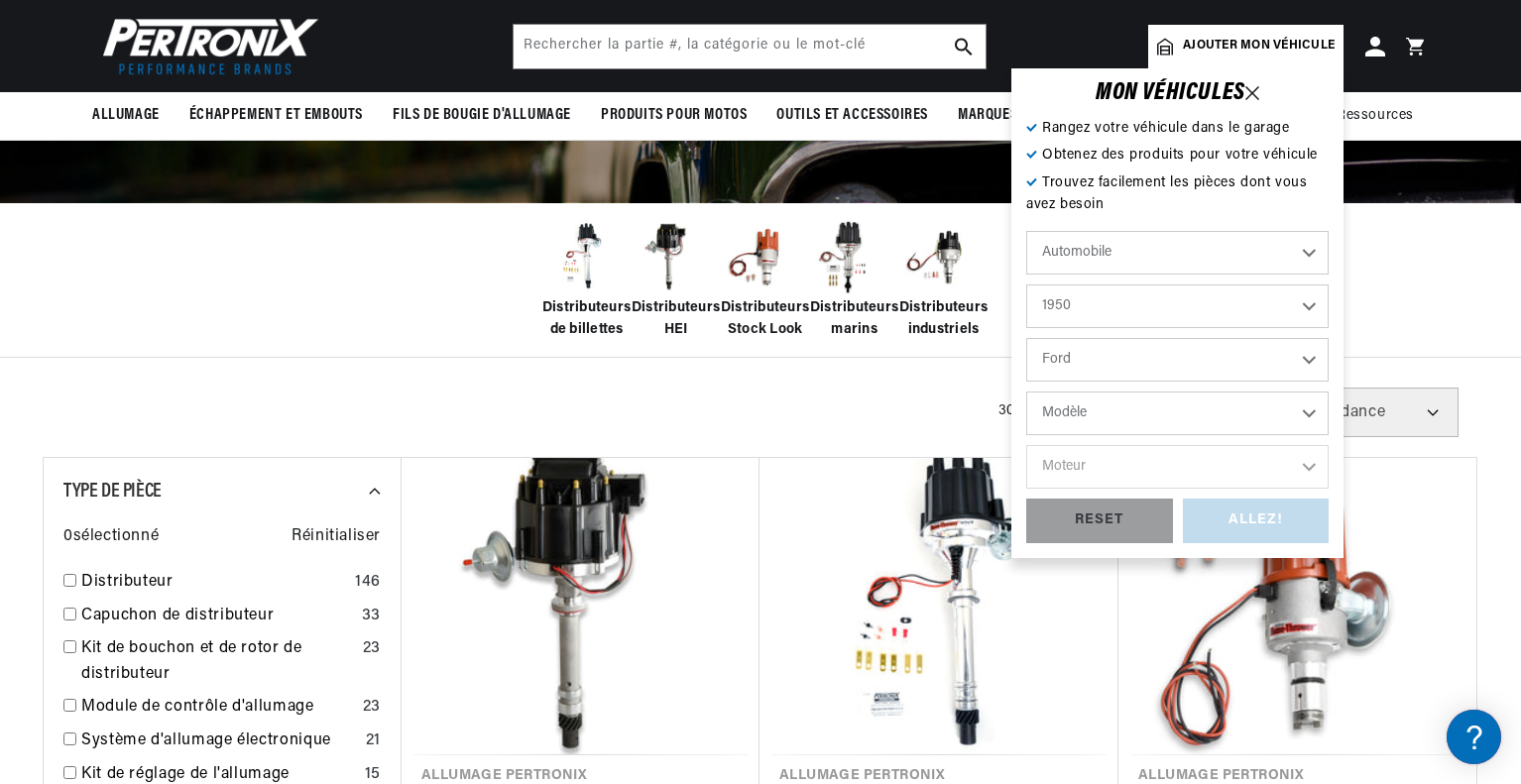 click on "2022
2021
2020
2019
2018
2017
2016
2015
2014
2013
2012
2011
2010
2009
2008
2007
2006
2005
2004
2003
2002
2001
2000
1999
1998
1997
1996
1995
1994
1993
1992
1991
1990
1989
1988
1987
1986
1985 1984" at bounding box center [1177, 306] 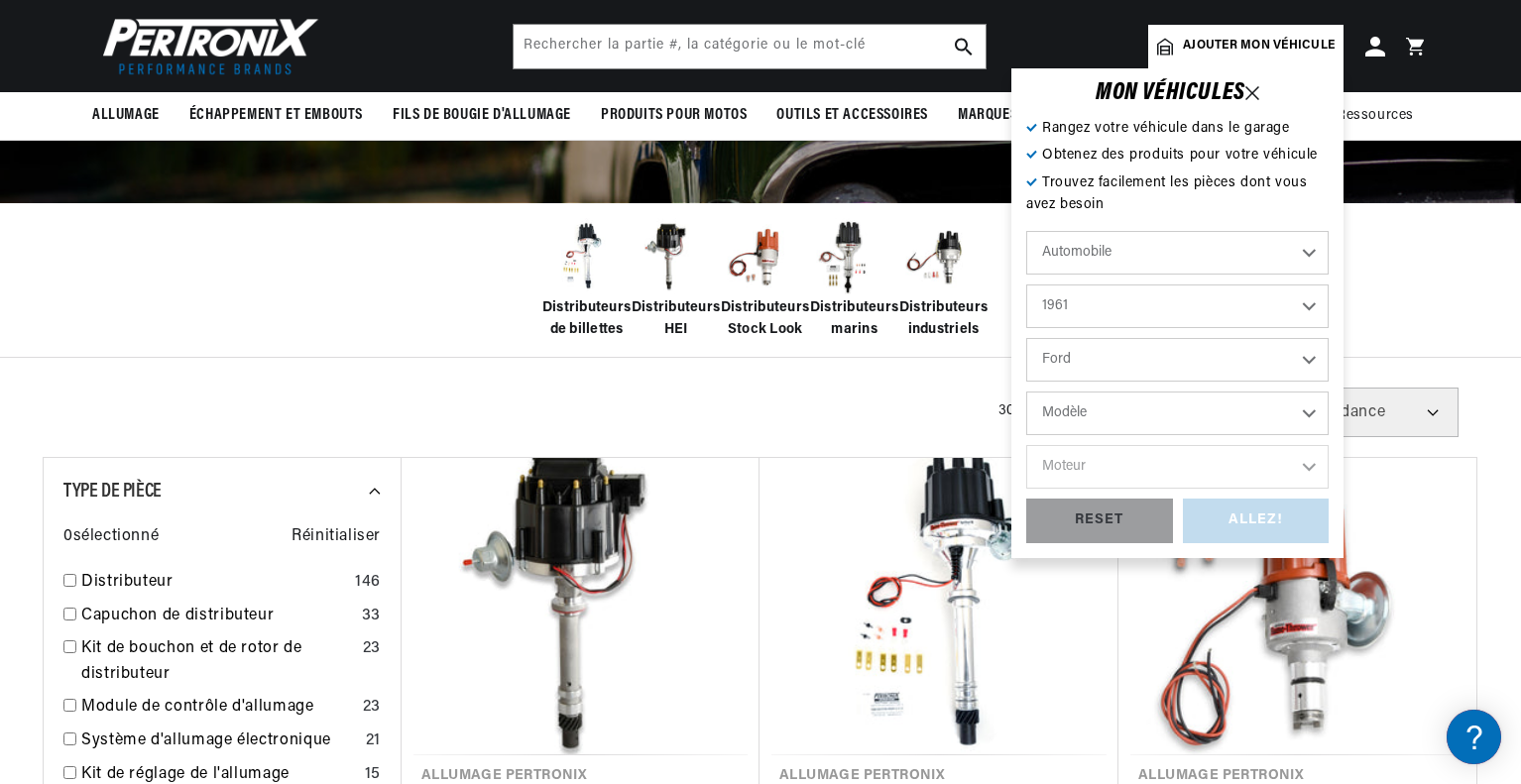 click on "2022
2021
2020
2019
2018
2017
2016
2015
2014
2013
2012
2011
2010
2009
2008
2007
2006
2005
2004
2003
2002
2001
2000
1999
1998
1997
1996
1995
1994
1993
1992
1991
1990
1989
1988
1987
1986
1985 1984" at bounding box center [1177, 306] 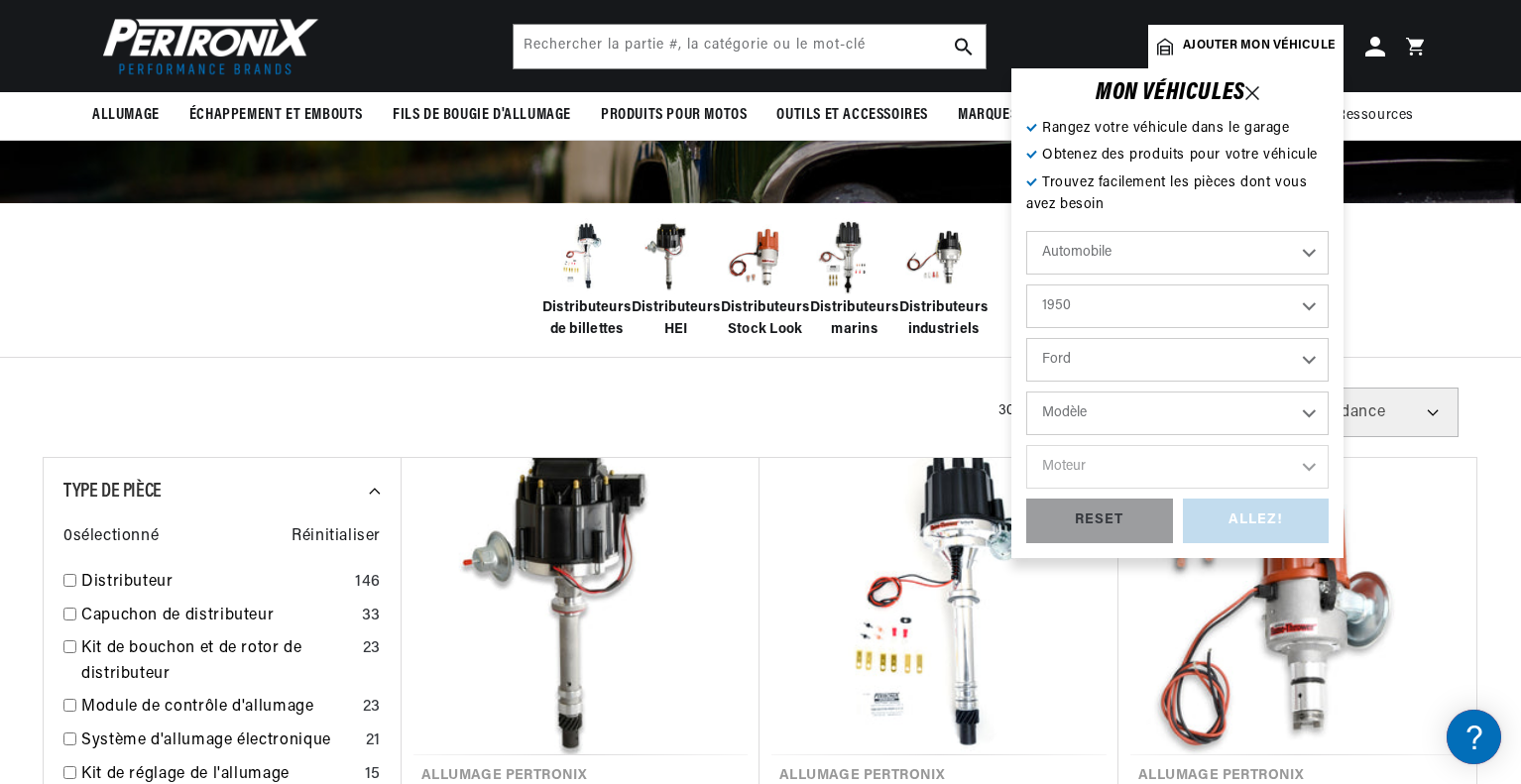 click on "2022
2021
2020
2019
2018
2017
2016
2015
2014
2013
2012
2011
2010
2009
2008
2007
2006
2005
2004
2003
2002
2001
2000
1999
1998
1997
1996
1995
1994
1993
1992
1991
1990
1989
1988
1987
1986
1985 1984" at bounding box center [1177, 306] 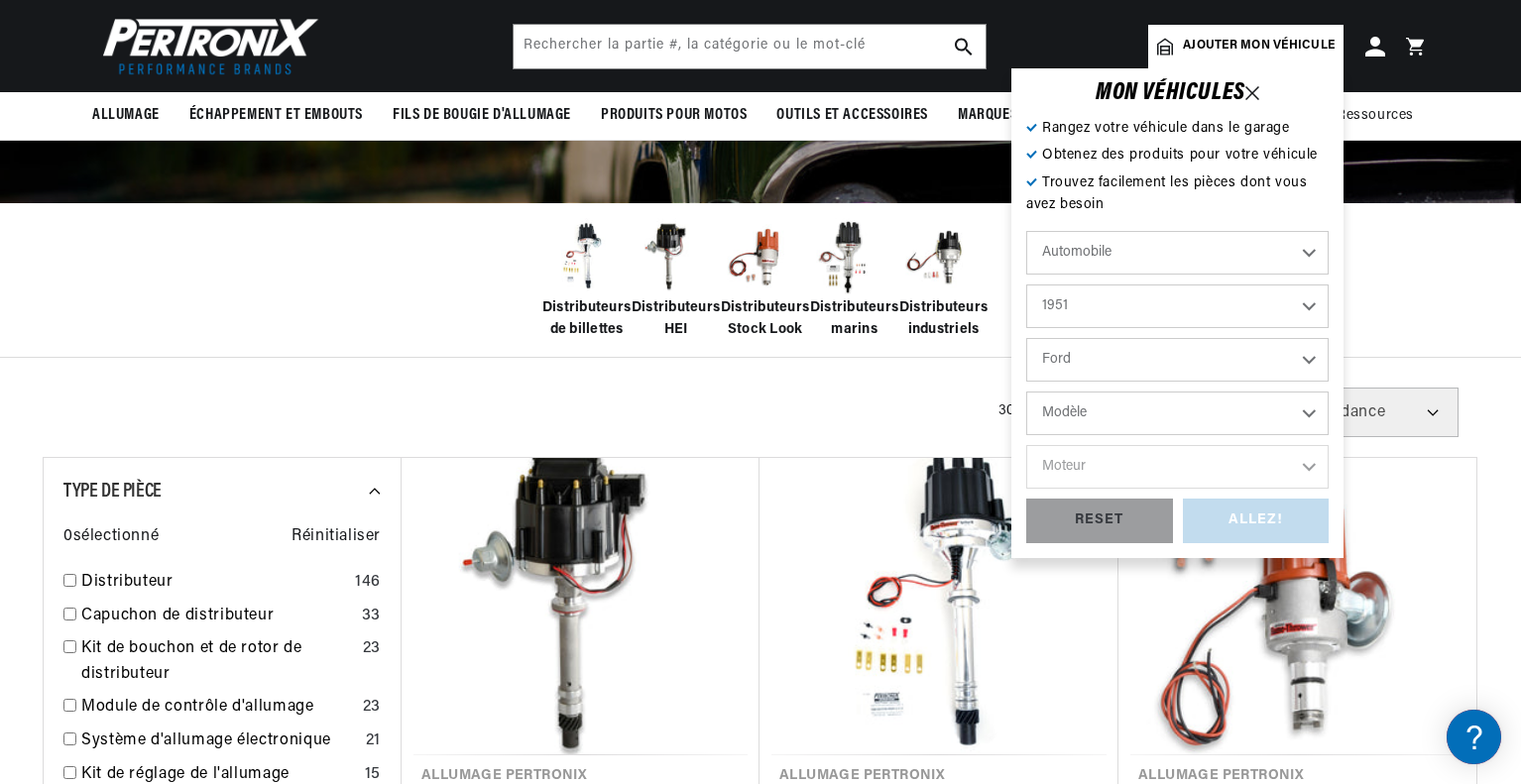 click on "2022
2021
2020
2019
2018
2017
2016
2015
2014
2013
2012
2011
2010
2009
2008
2007
2006
2005
2004
2003
2002
2001
2000
1999
1998
1997
1996
1995
1994
1993
1992
1991
1990
1989
1988
1987
1986
1985 1984" at bounding box center [1177, 306] 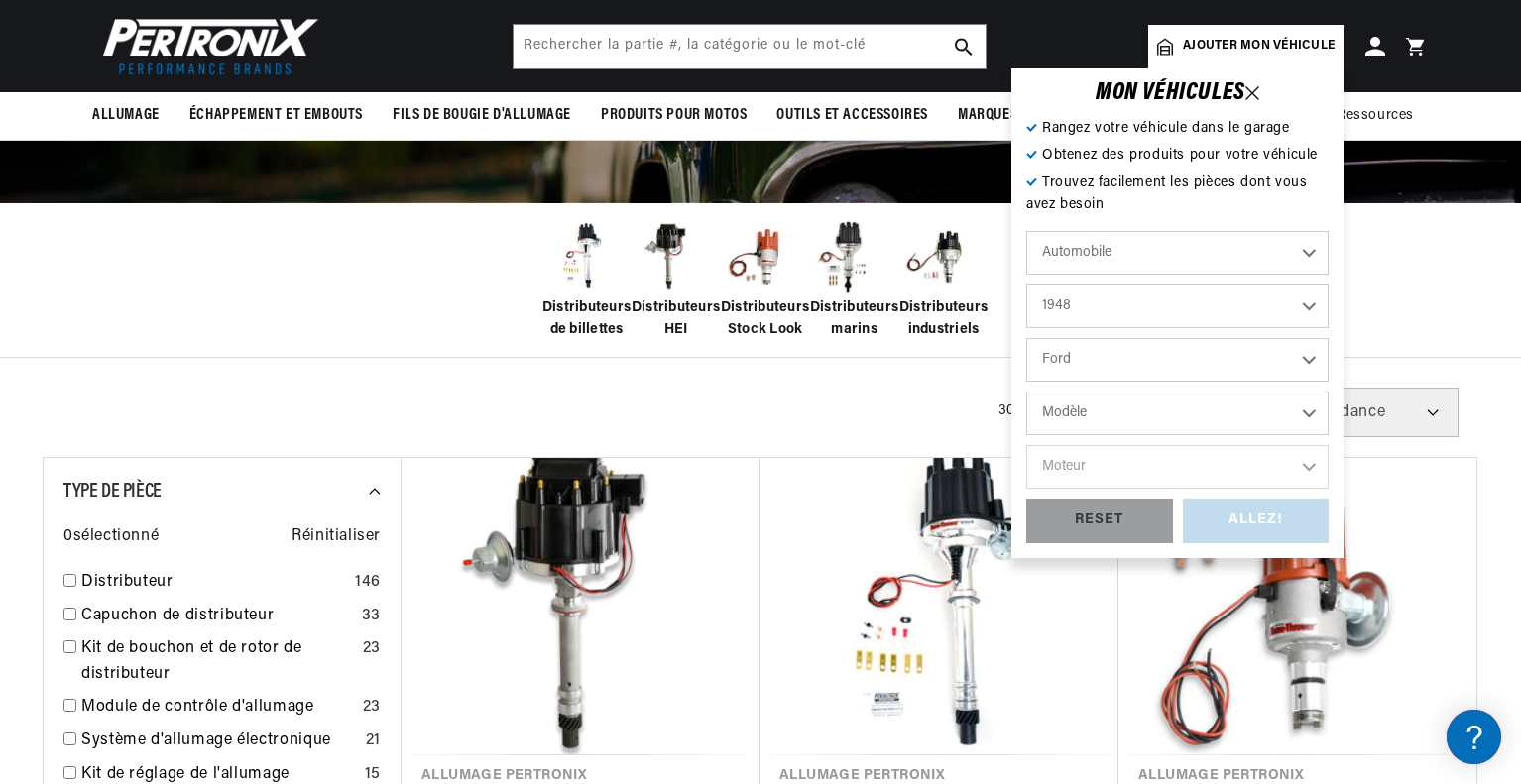 click on "2022
2021
2020
2019
2018
2017
2016
2015
2014
2013
2012
2011
2010
2009
2008
2007
2006
2005
2004
2003
2002
2001
2000
1999
1998
1997
1996
1995
1994
1993
1992
1991
1990
1989
1988
1987
1986
1985 1984" at bounding box center (1177, 306) 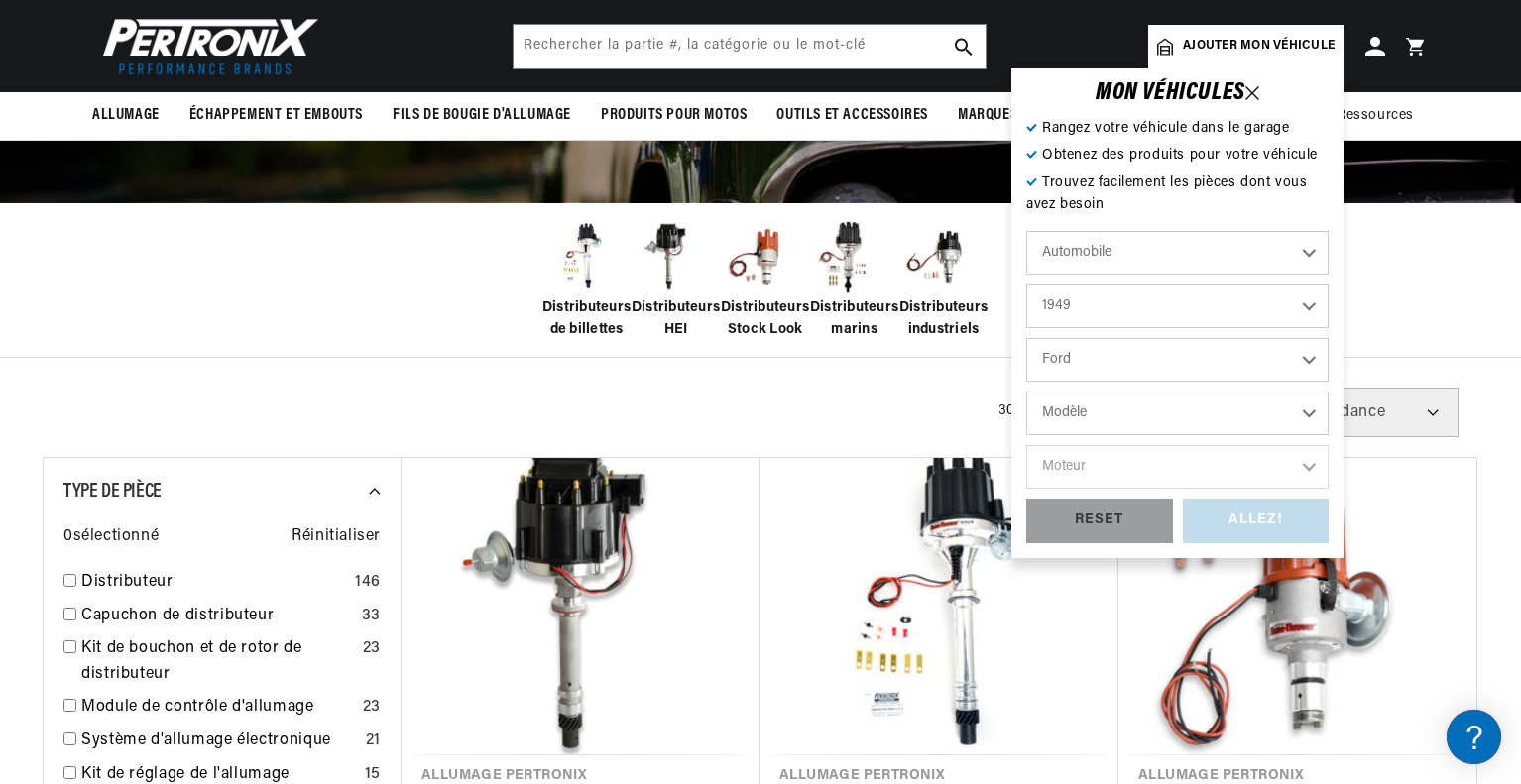 click on "2022
2021
2020
2019
2018
2017
2016
2015
2014
2013
2012
2011
2010
2009
2008
2007
2006
2005
2004
2003
2002
2001
2000
1999
1998
1997
1996
1995
1994
1993
1992
1991
1990
1989
1988
1987
1986
1985 1984" at bounding box center [1177, 306] 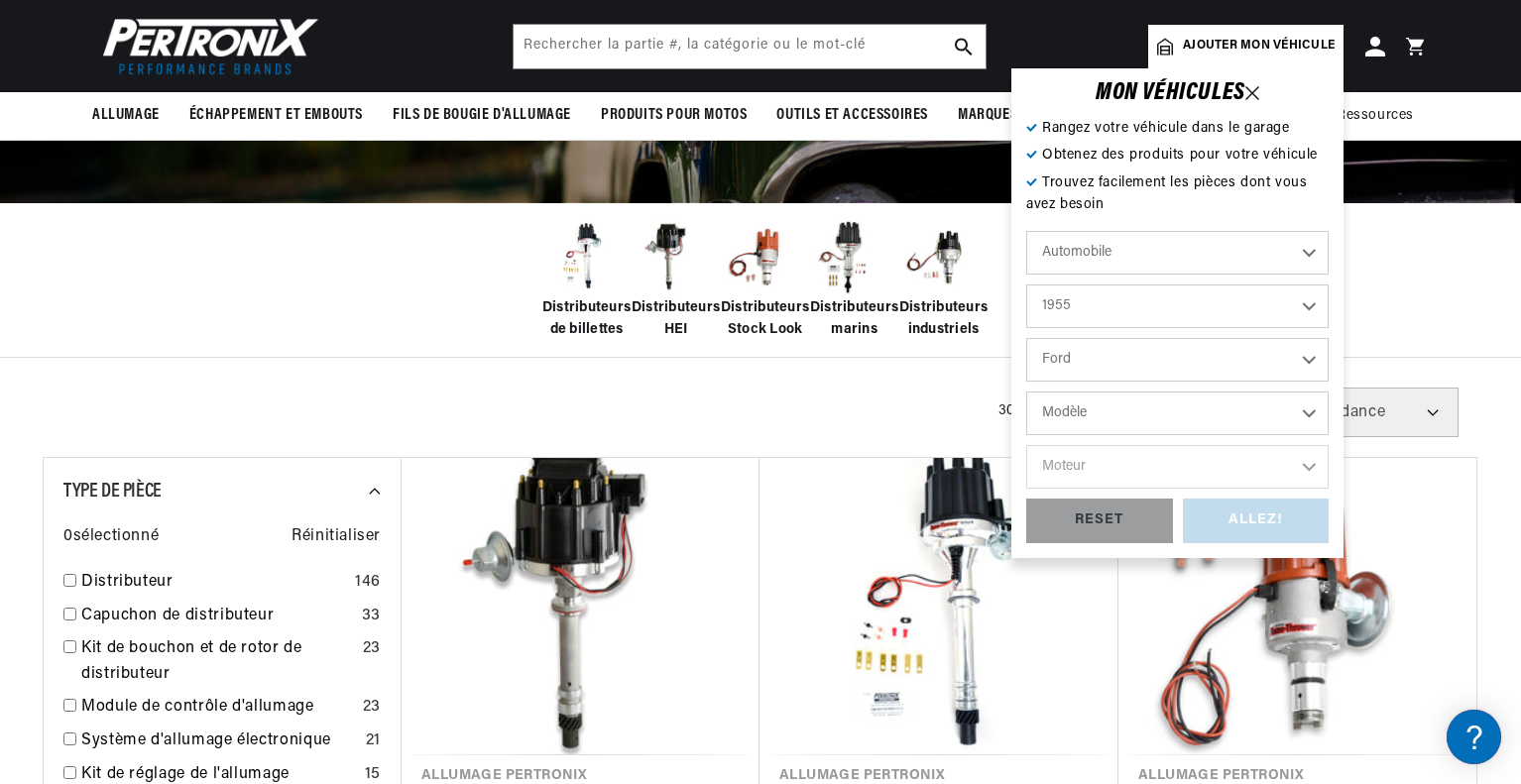 click on "2022
2021
2020
2019
2018
2017
2016
2015
2014
2013
2012
2011
2010
2009
2008
2007
2006
2005
2004
2003
2002
2001
2000
1999
1998
1997
1996
1995
1994
1993
1992
1991
1990
1989
1988
1987
1986
1985 1984" at bounding box center (1177, 306) 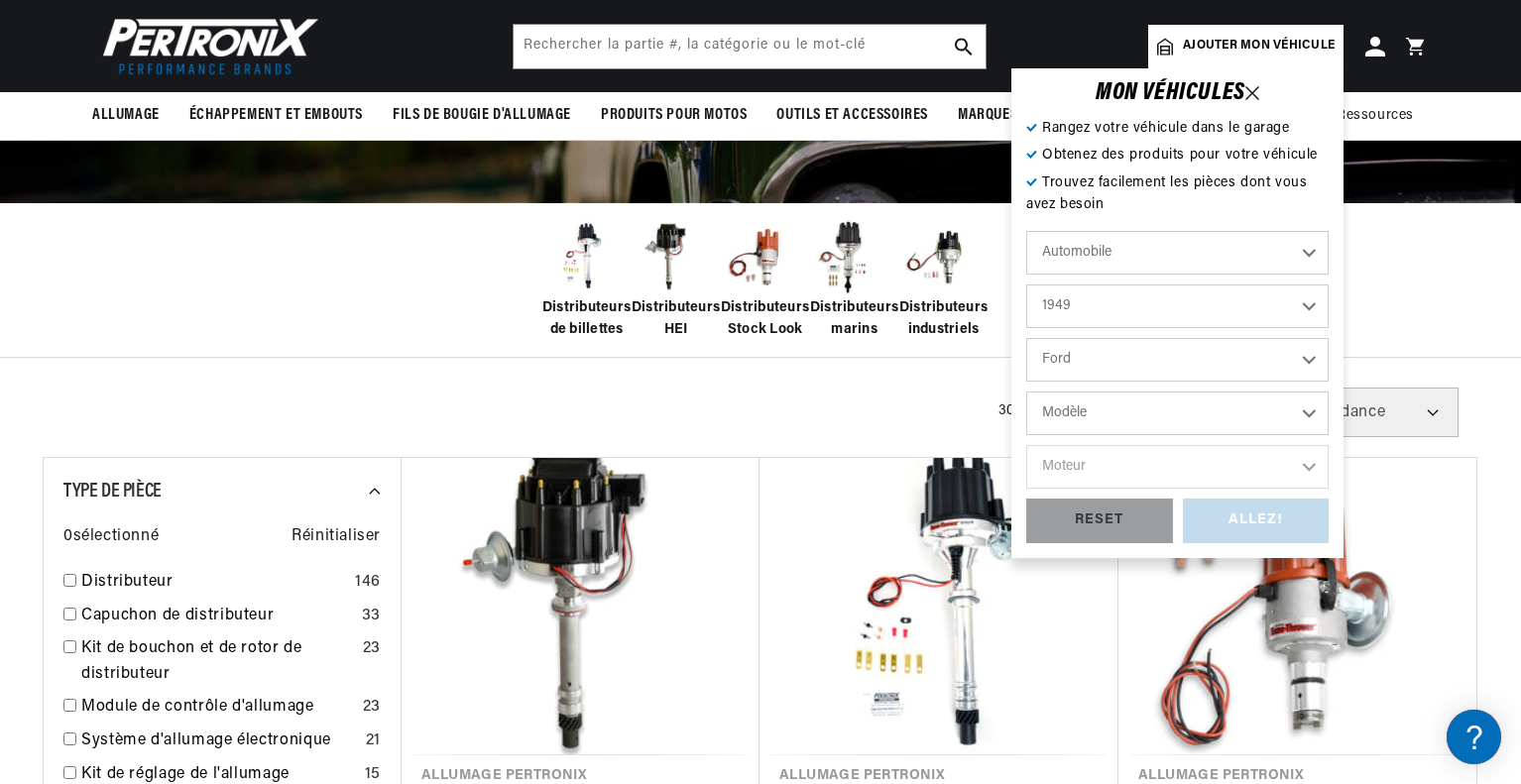 select on "1955" 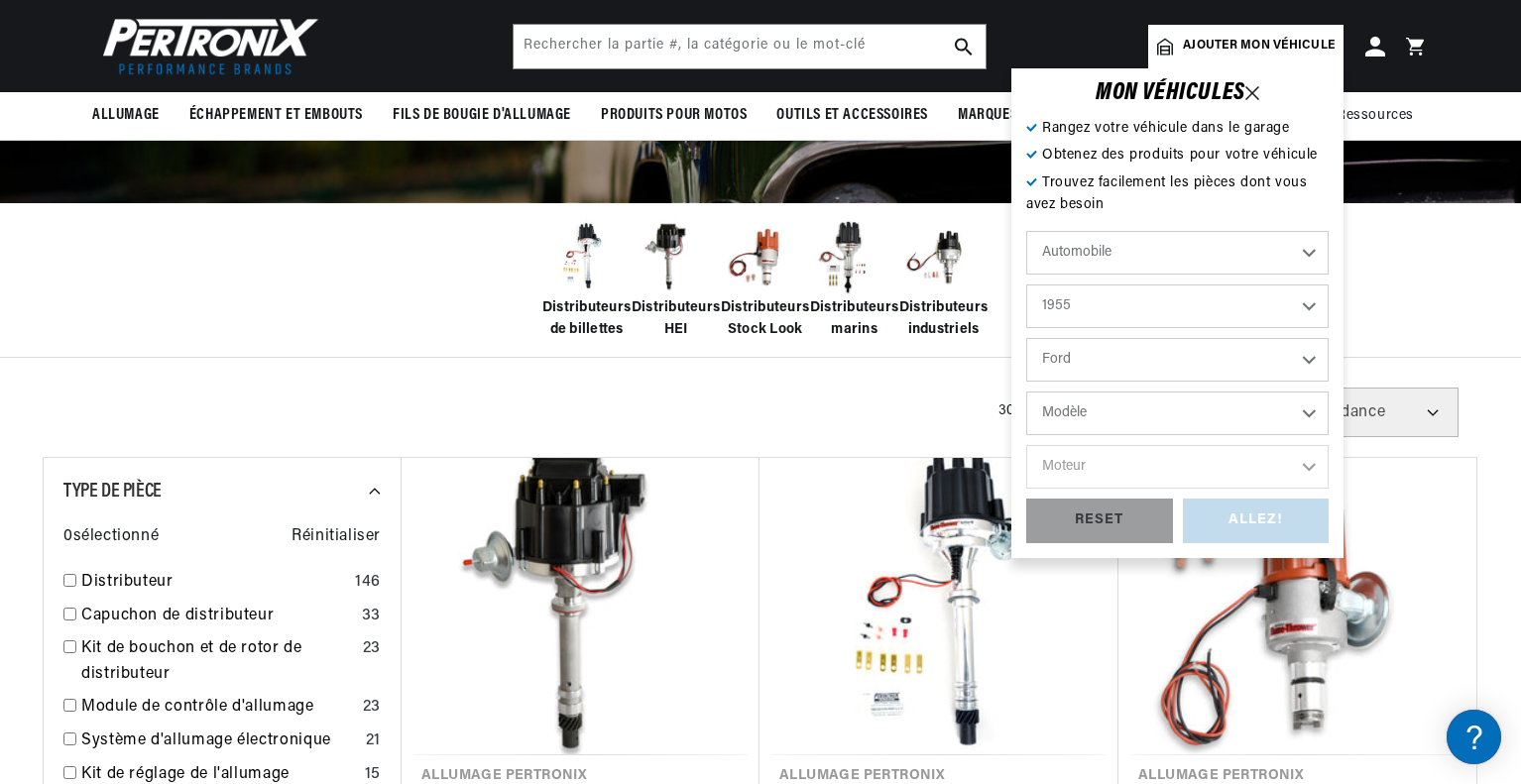 click on "Modèle
Club
Country Sedan
Country Squire
Courier Sedan Delivery
Customline
F-100
F-250
F-350
Fairlane
Mainline
Ranch Wagon
Skyliner
Sunliner
Thunderbird
Victoria" at bounding box center [1177, 413] 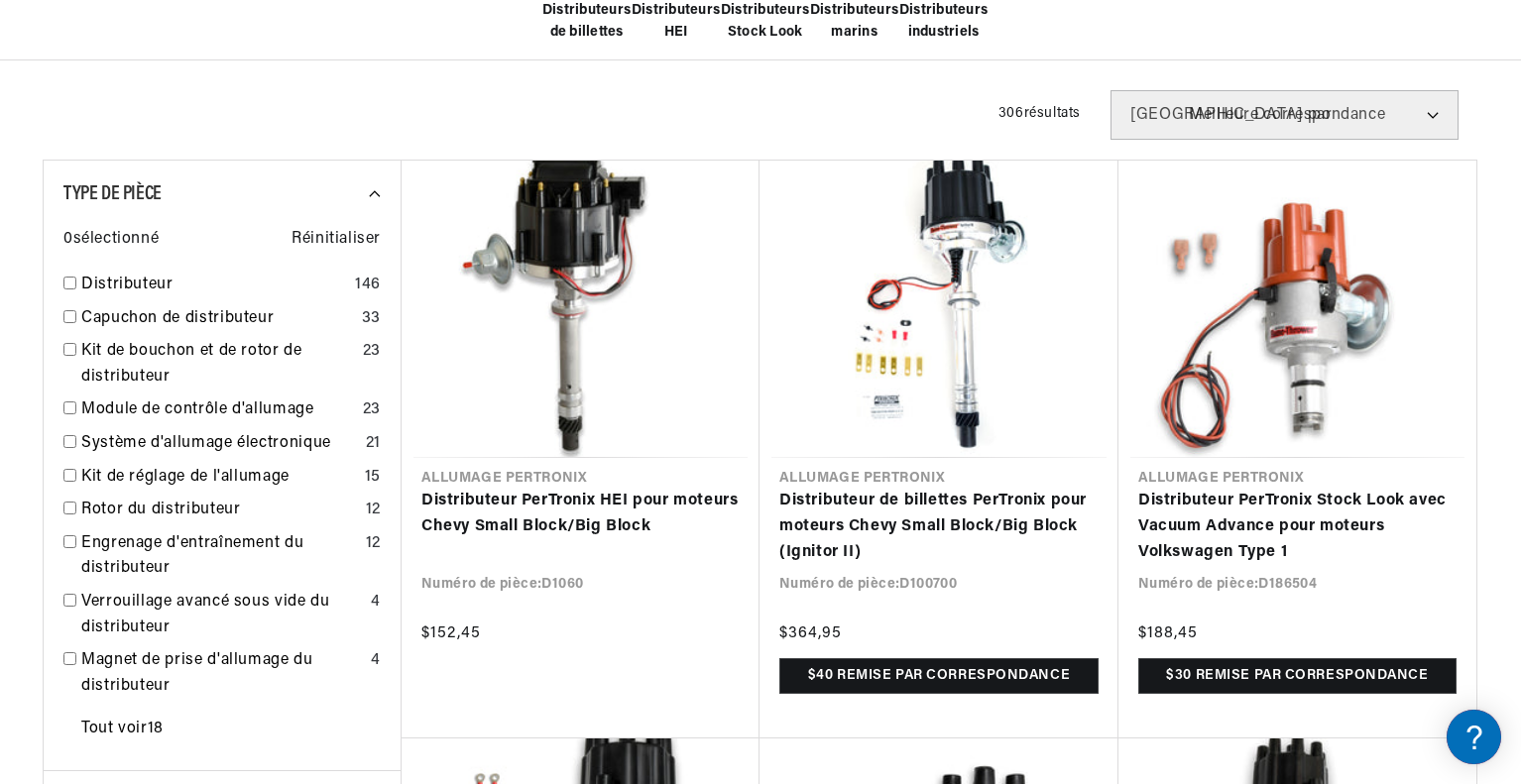 scroll, scrollTop: 396, scrollLeft: 0, axis: vertical 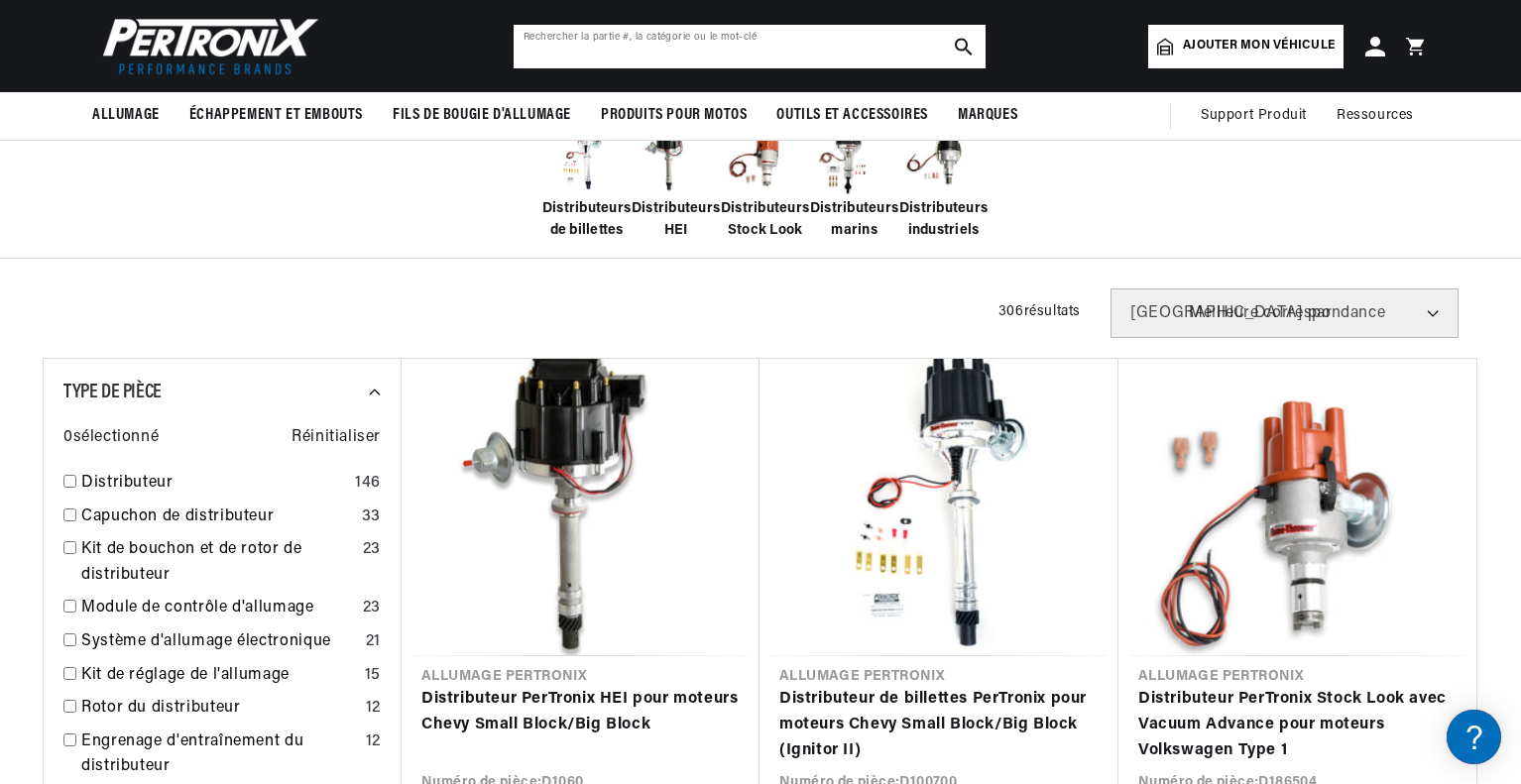 click at bounding box center [750, 47] 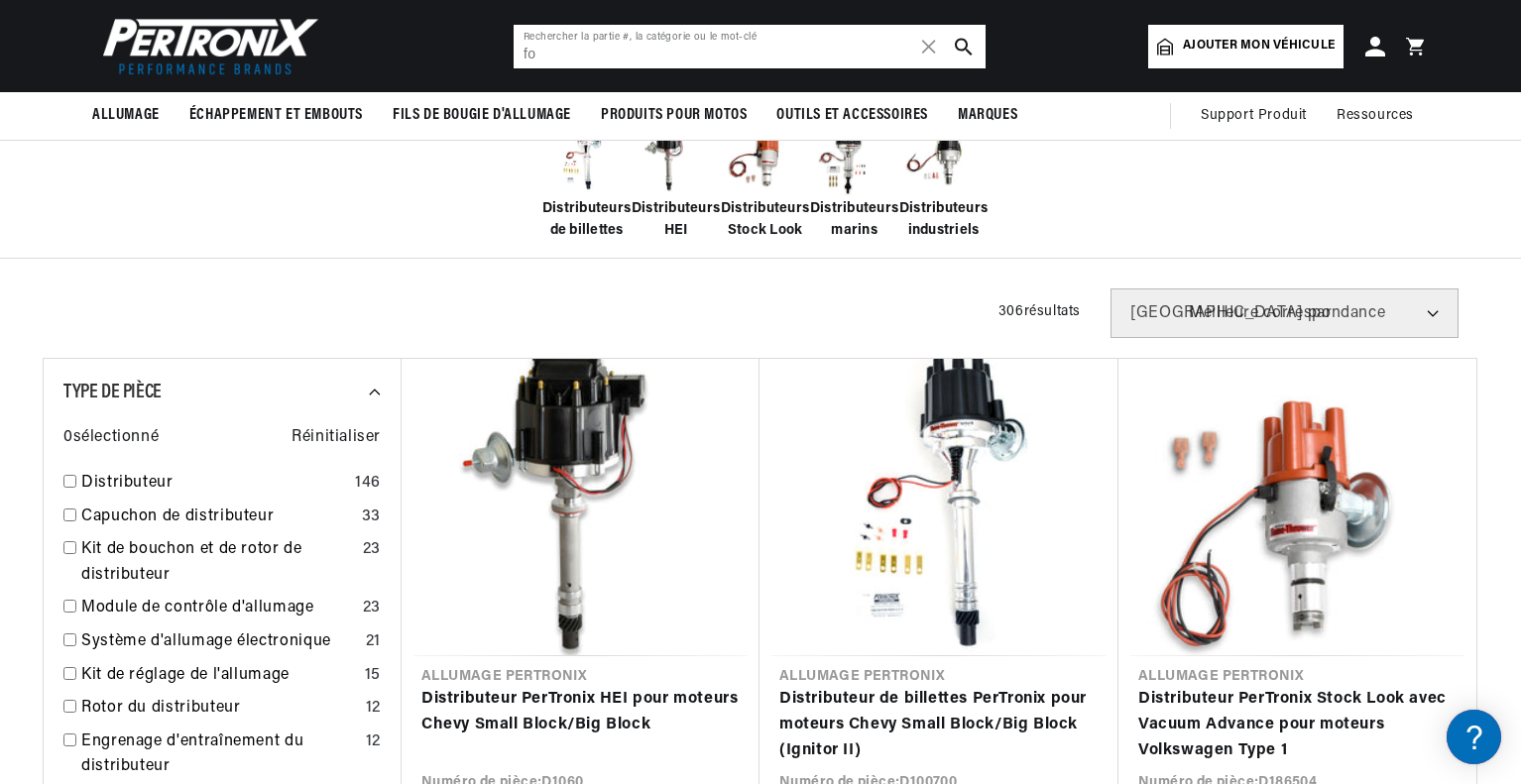scroll, scrollTop: 0, scrollLeft: 0, axis: both 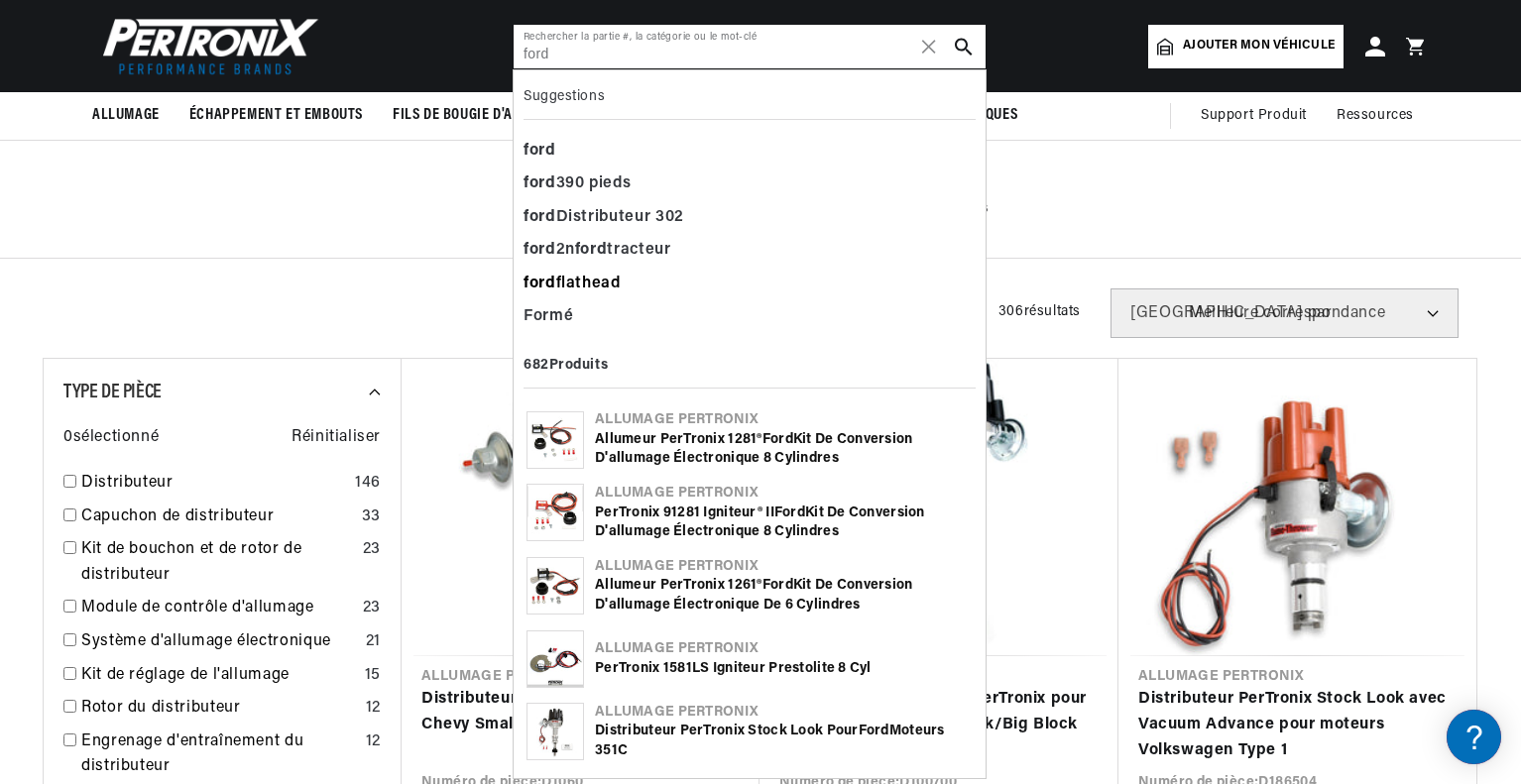 type on "ford" 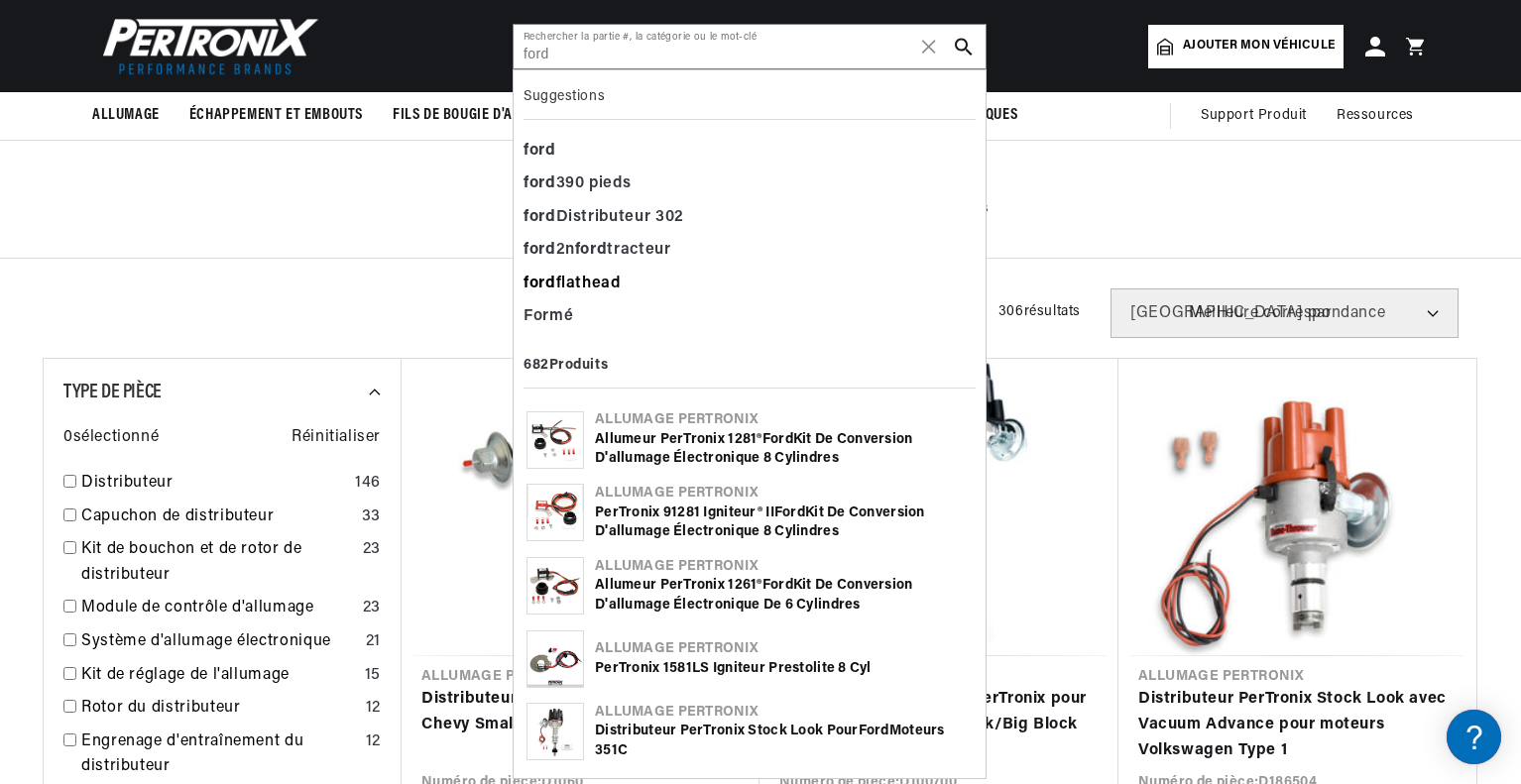 click on "flathead" at bounding box center (588, 283) 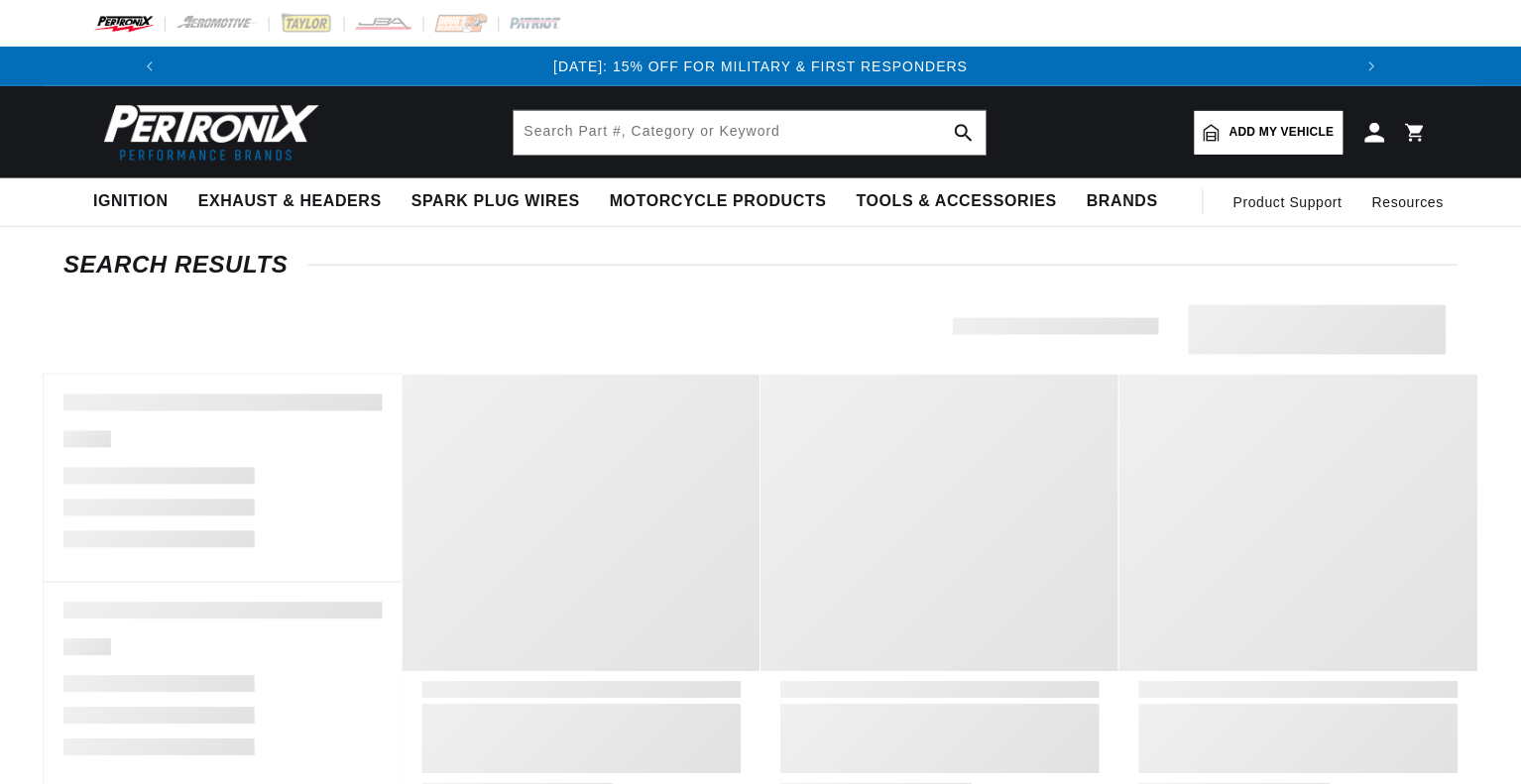 scroll, scrollTop: 0, scrollLeft: 0, axis: both 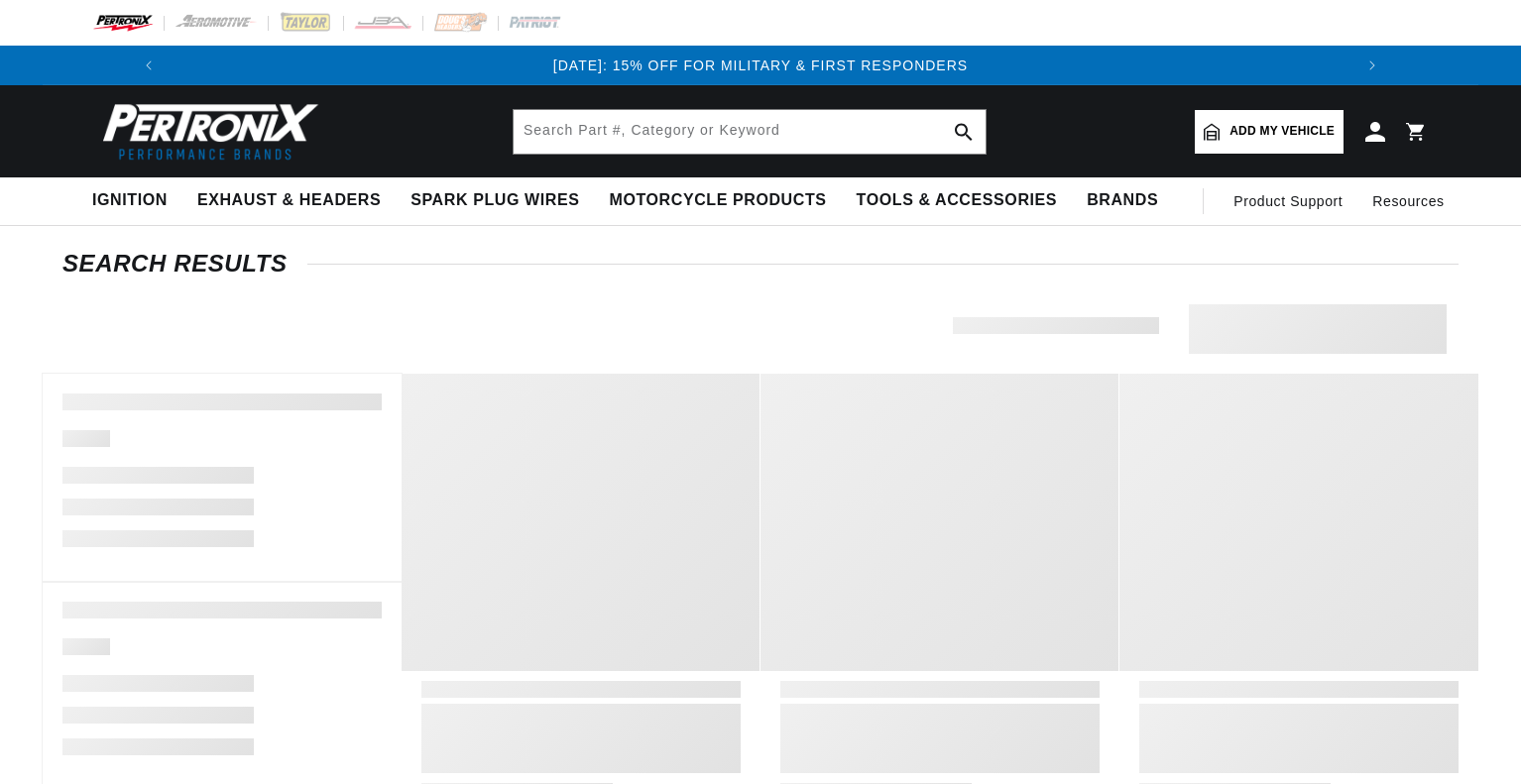 type on "ford flathead" 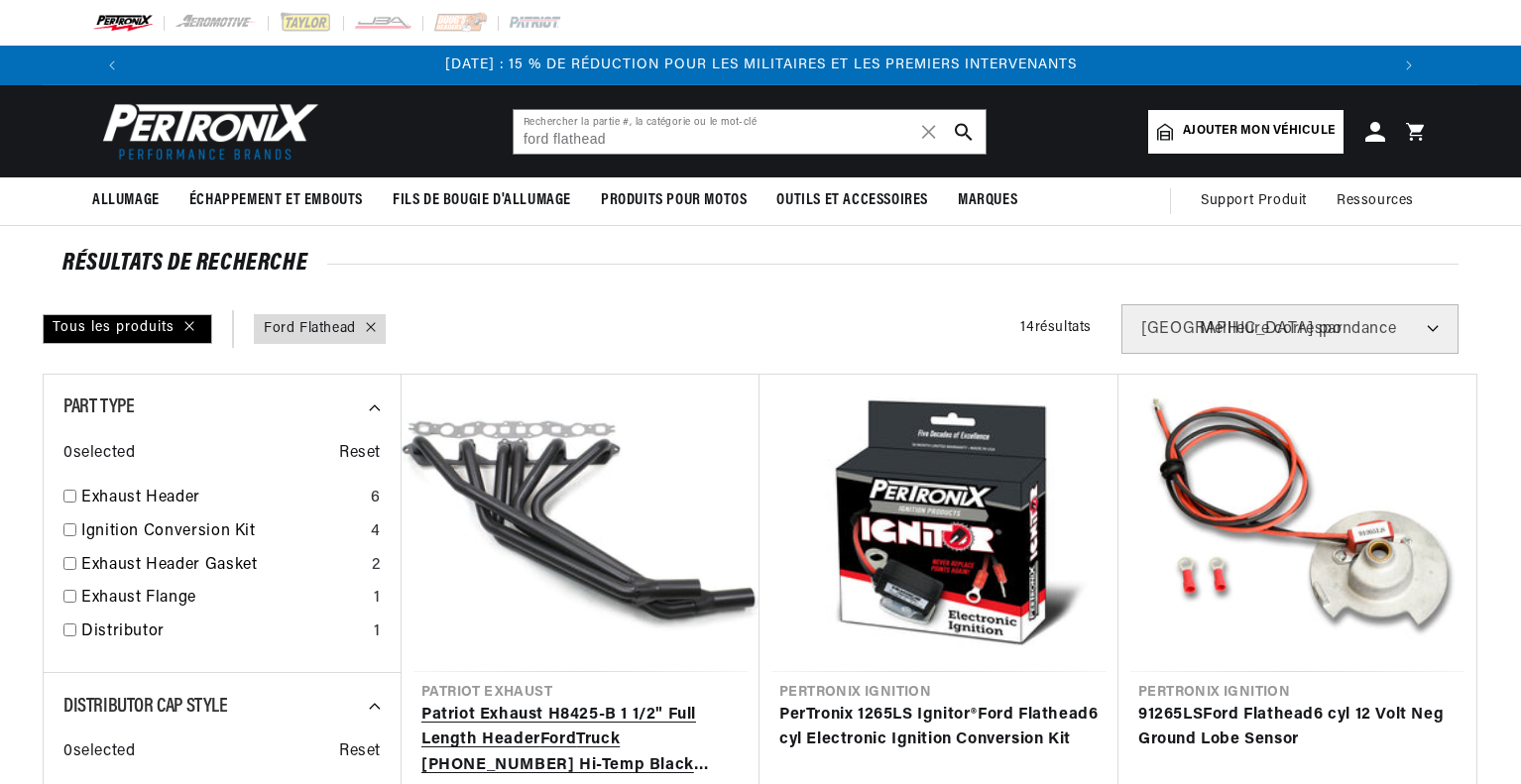 scroll, scrollTop: 99, scrollLeft: 0, axis: vertical 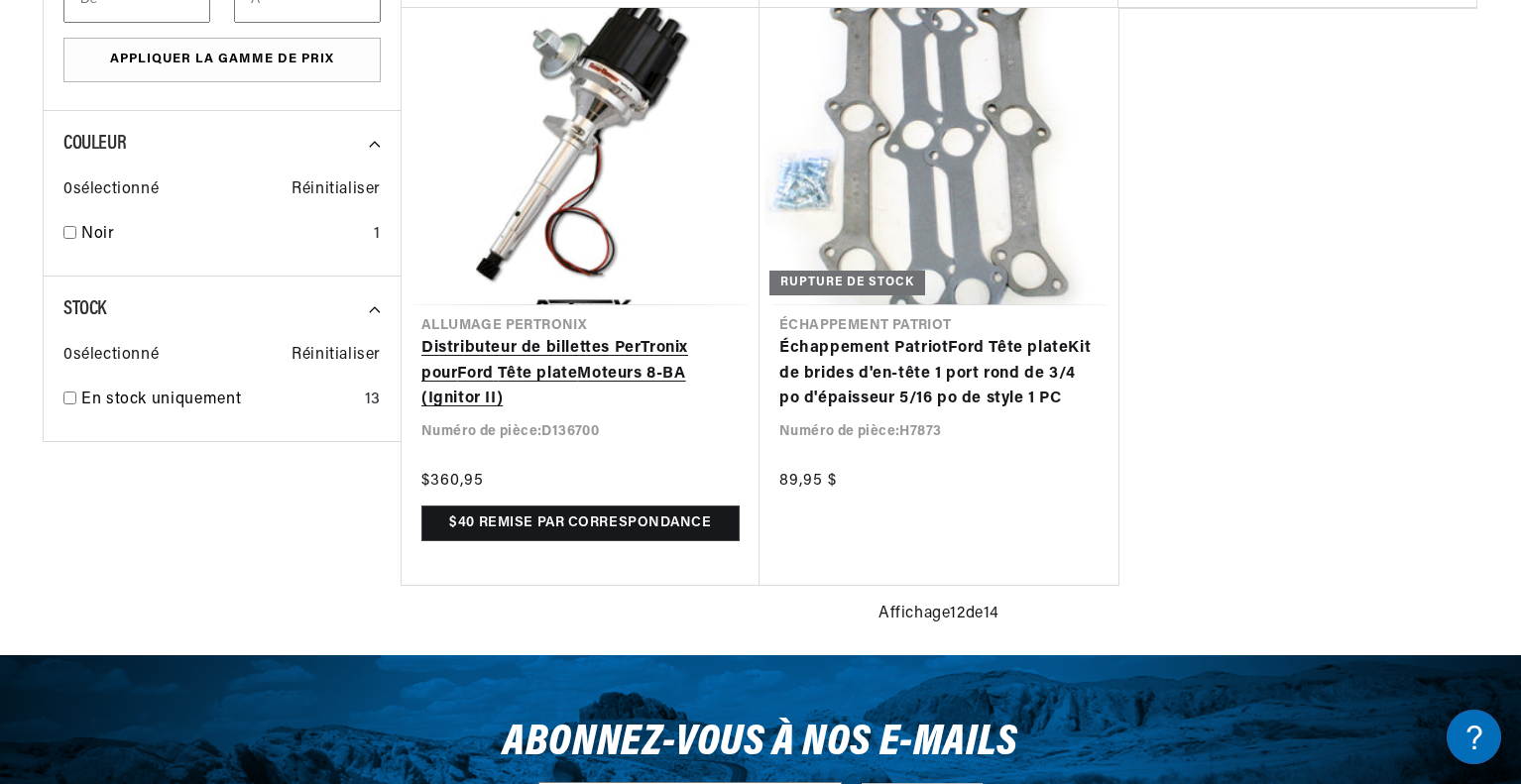 click on "Distributeur de billettes PerTronix pour  Ford   Tête plate  Moteurs 8-BA (Ignitor II)" at bounding box center [580, 374] 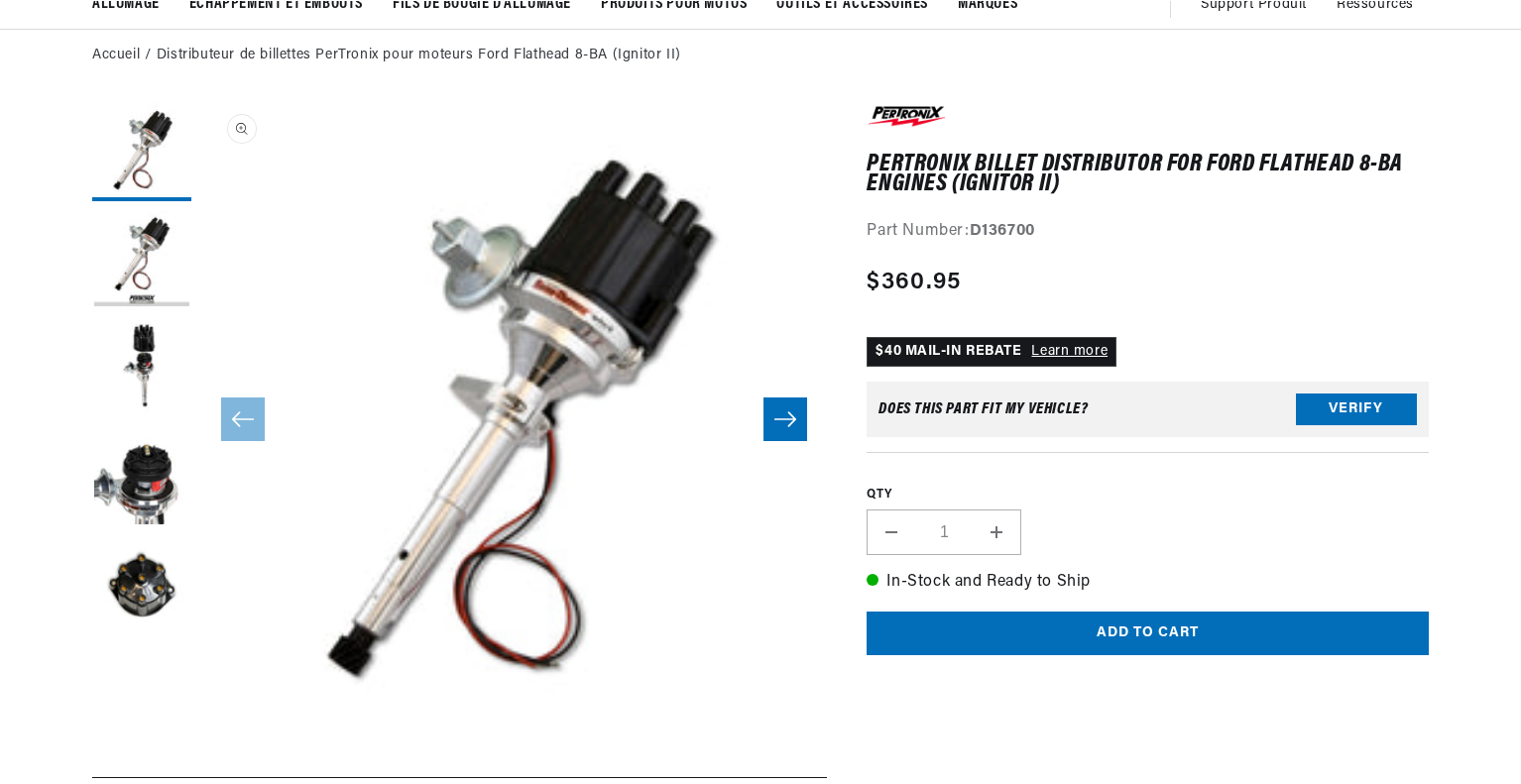 scroll, scrollTop: 198, scrollLeft: 0, axis: vertical 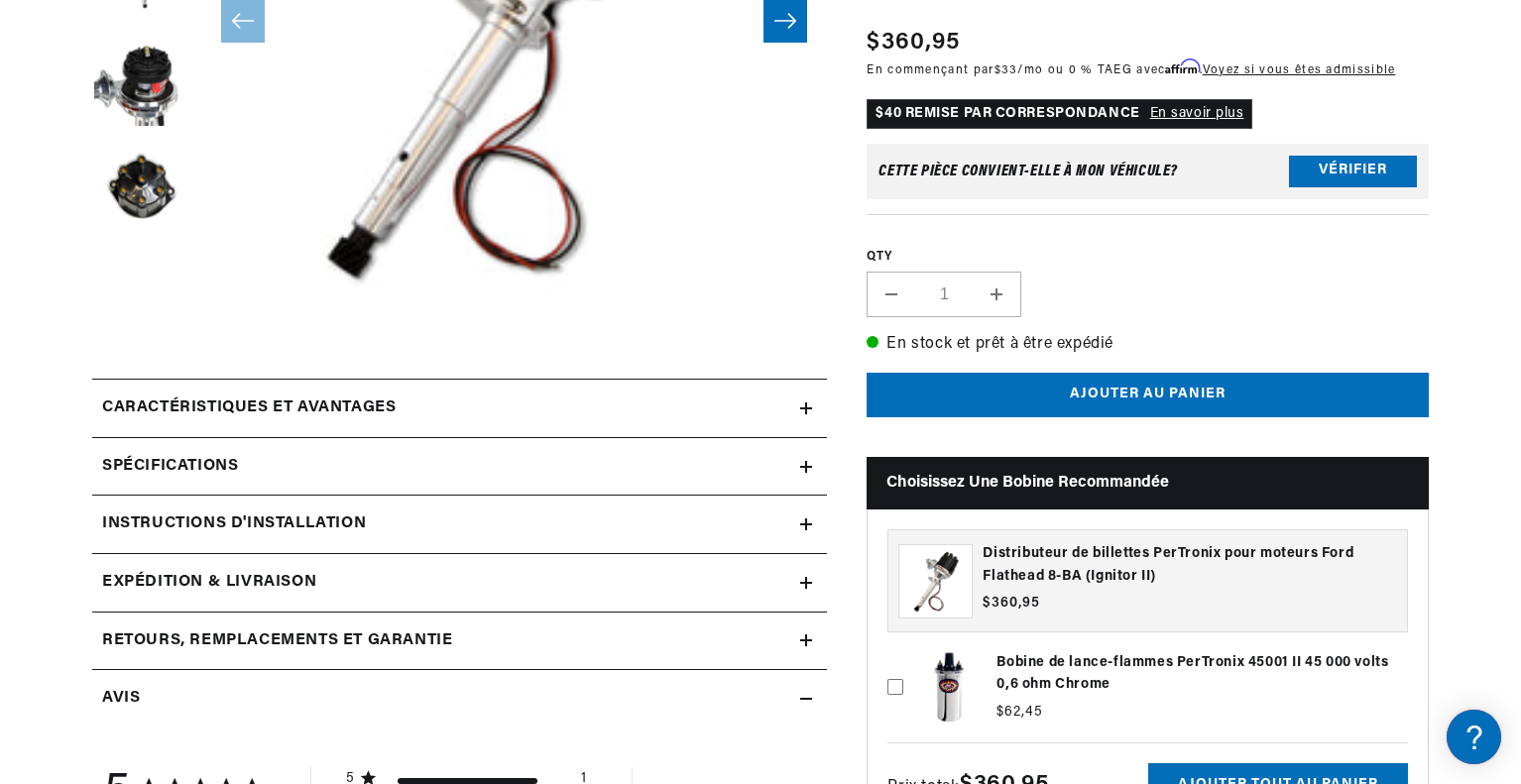 click on "Caractéristiques et avantages" at bounding box center (446, 408) 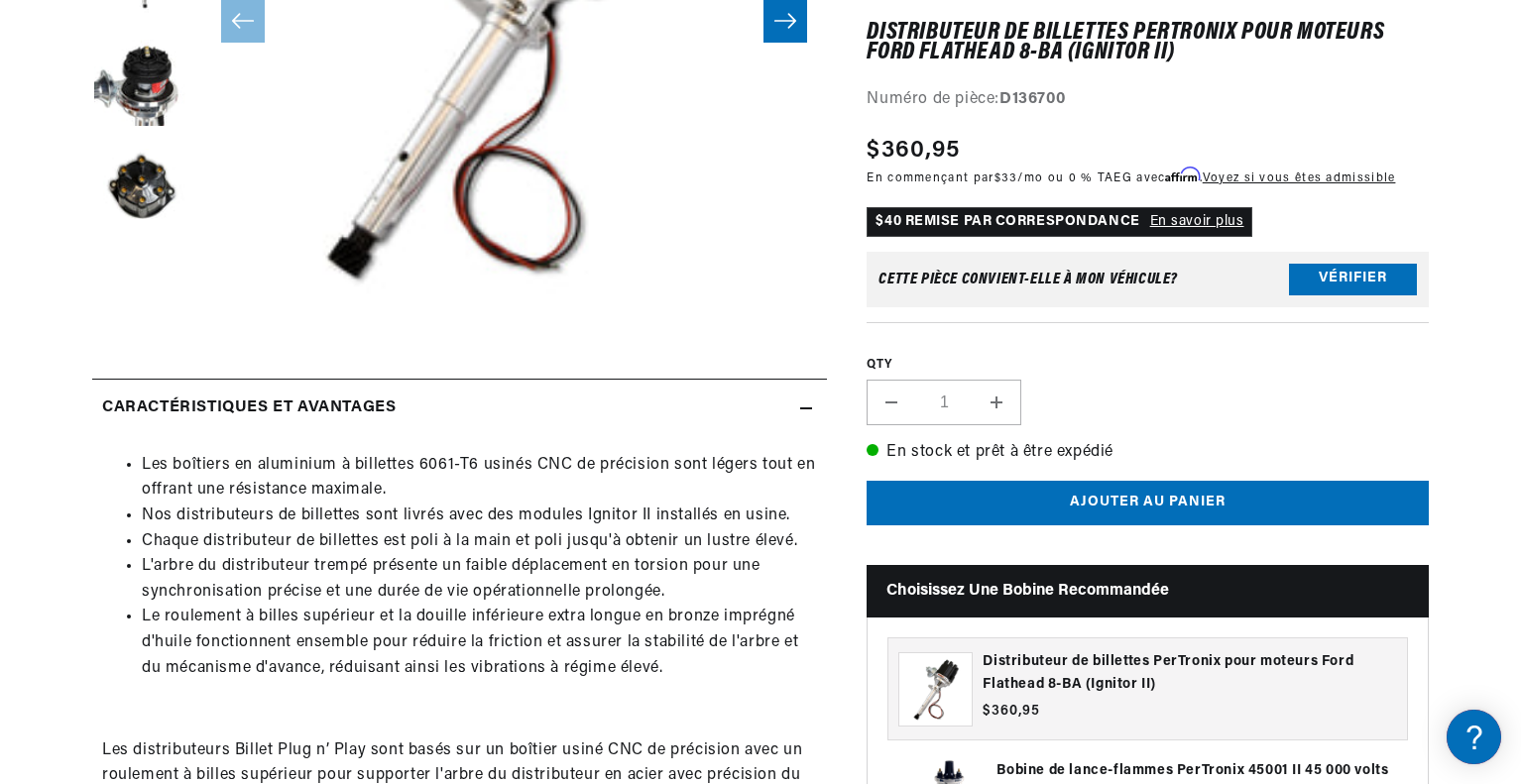 scroll, scrollTop: 0, scrollLeft: 1257, axis: horizontal 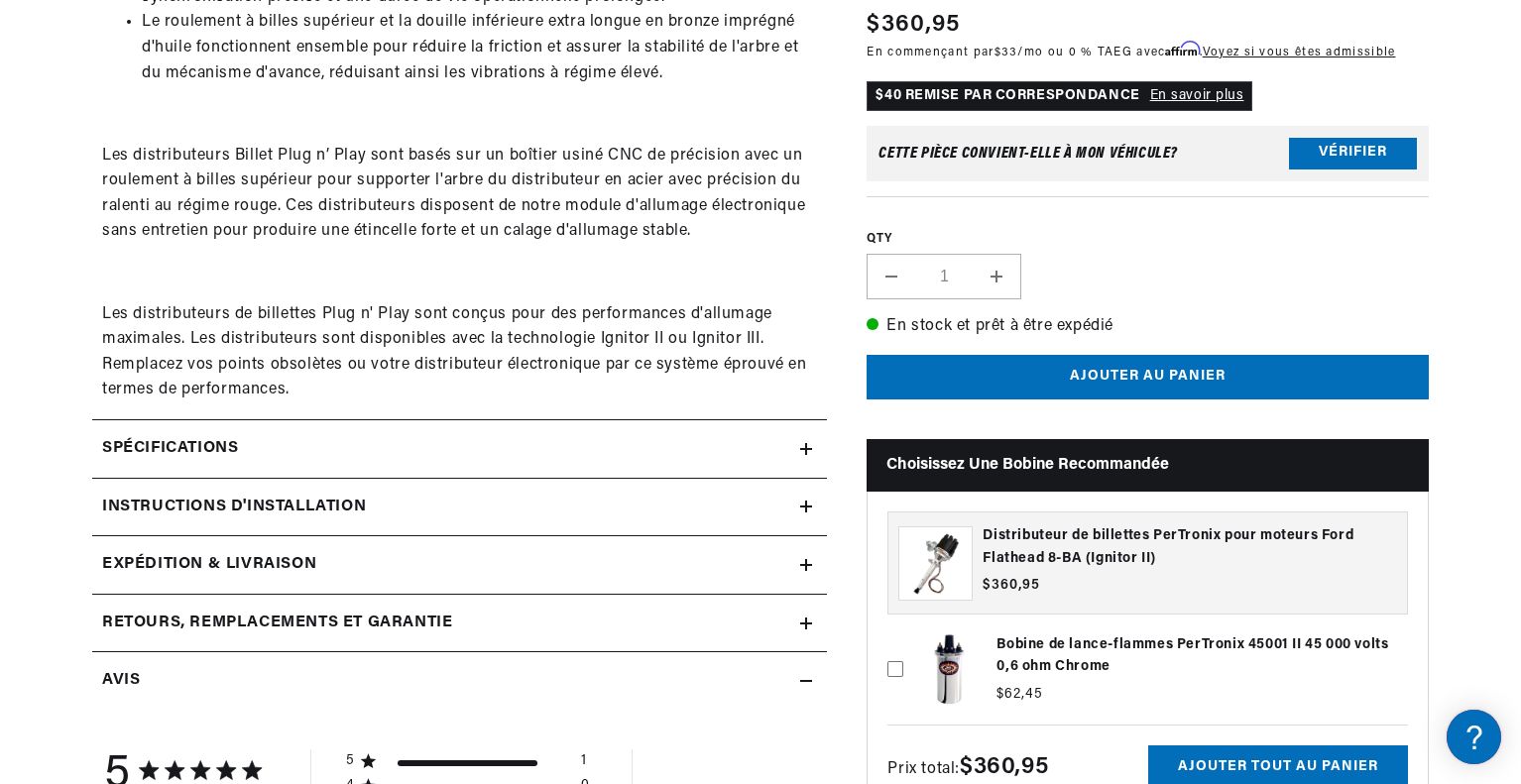click on "Spécifications" at bounding box center (446, -186) 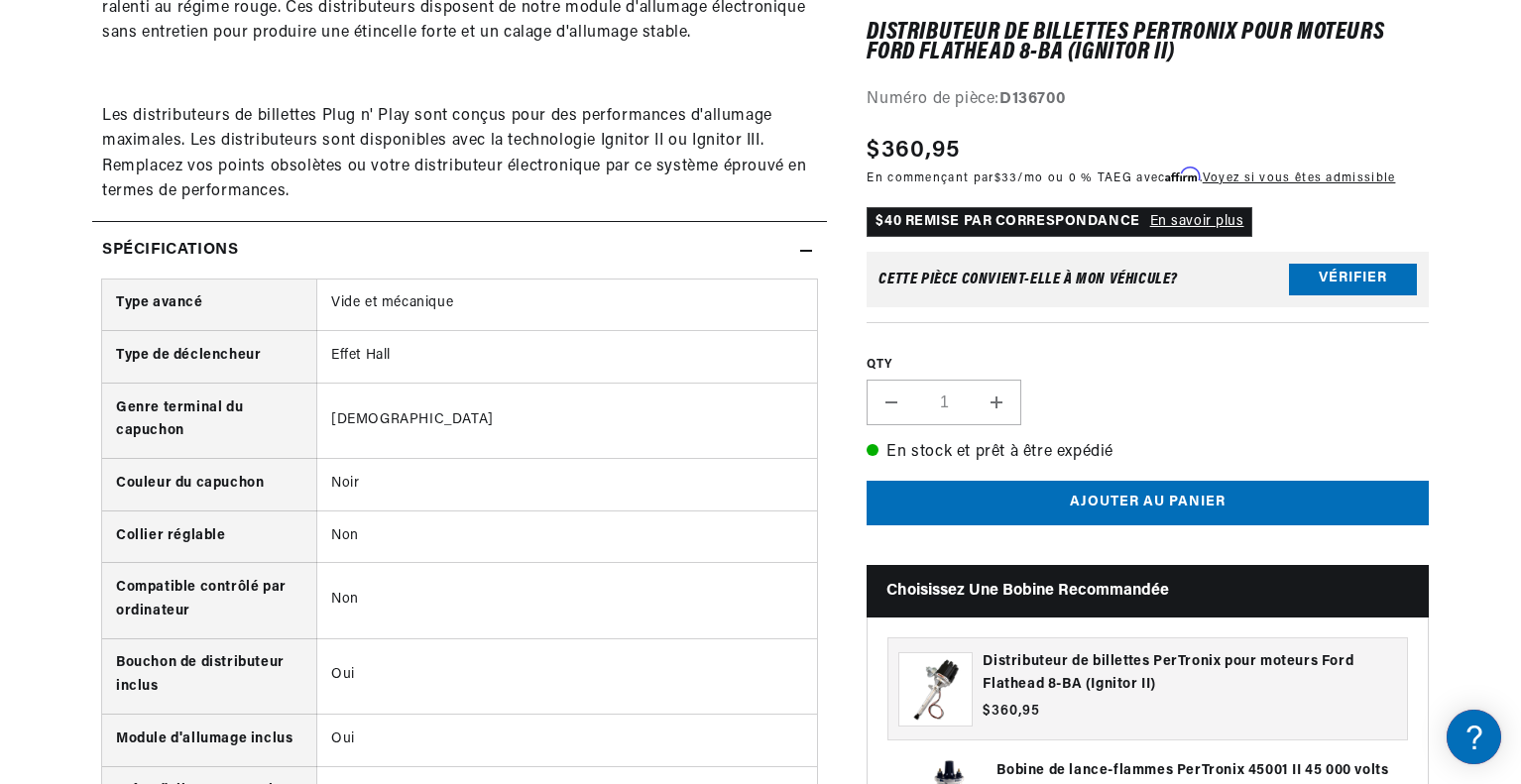 scroll, scrollTop: 1487, scrollLeft: 0, axis: vertical 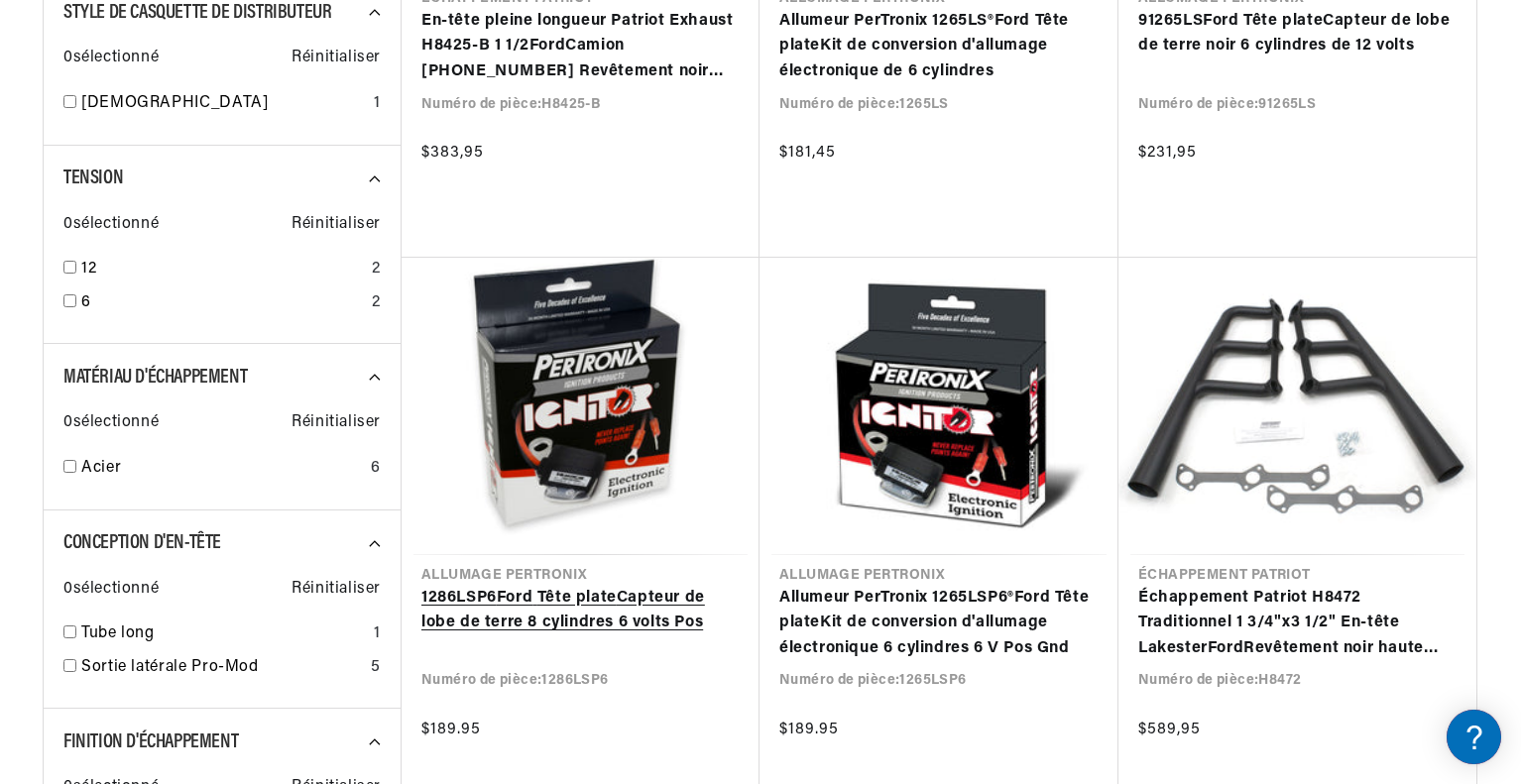 click on "1286LSP6  Ford   Tête plate  Capteur de lobe de terre 8 cylindres 6 volts Pos" at bounding box center (580, 611) 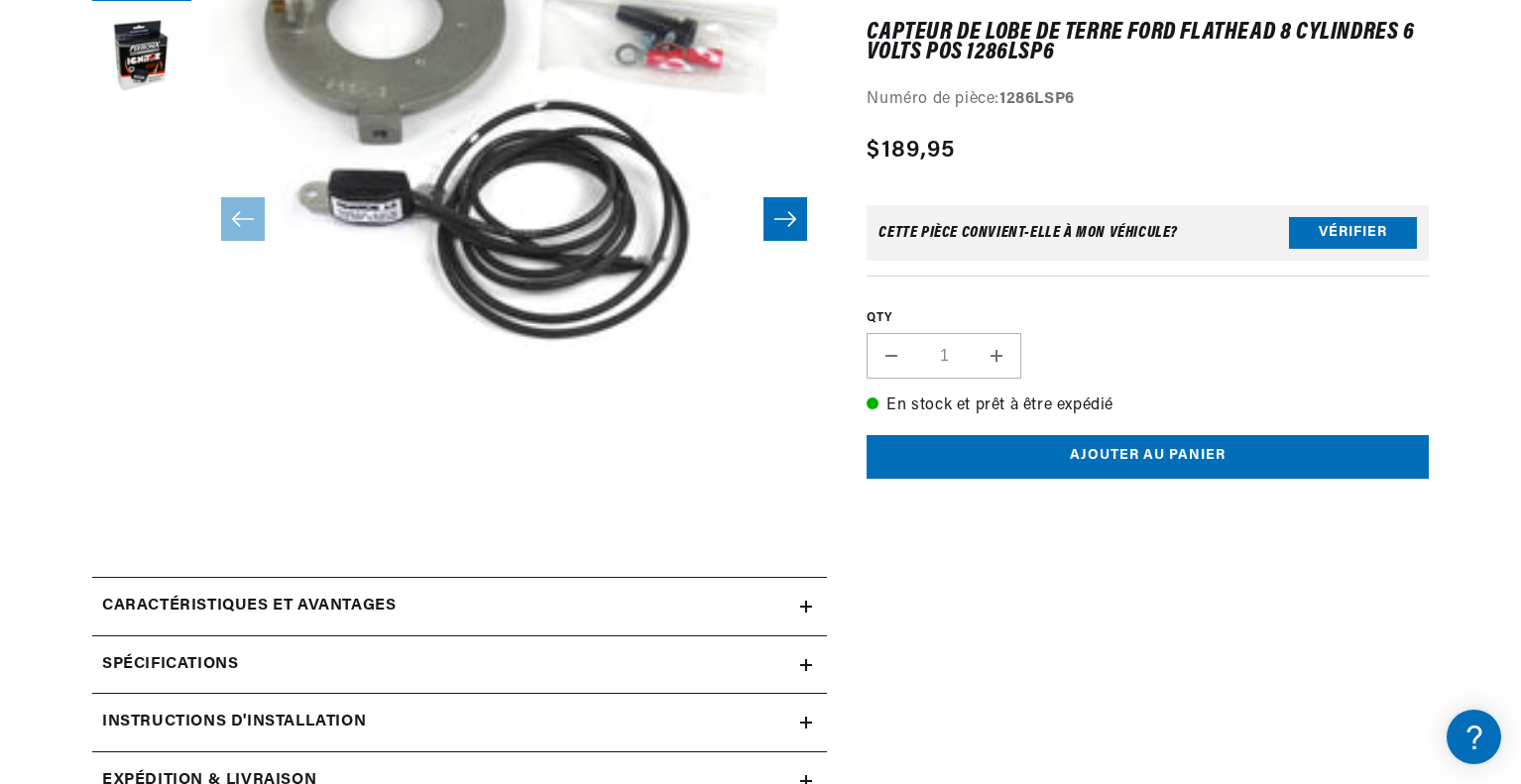 scroll, scrollTop: 694, scrollLeft: 0, axis: vertical 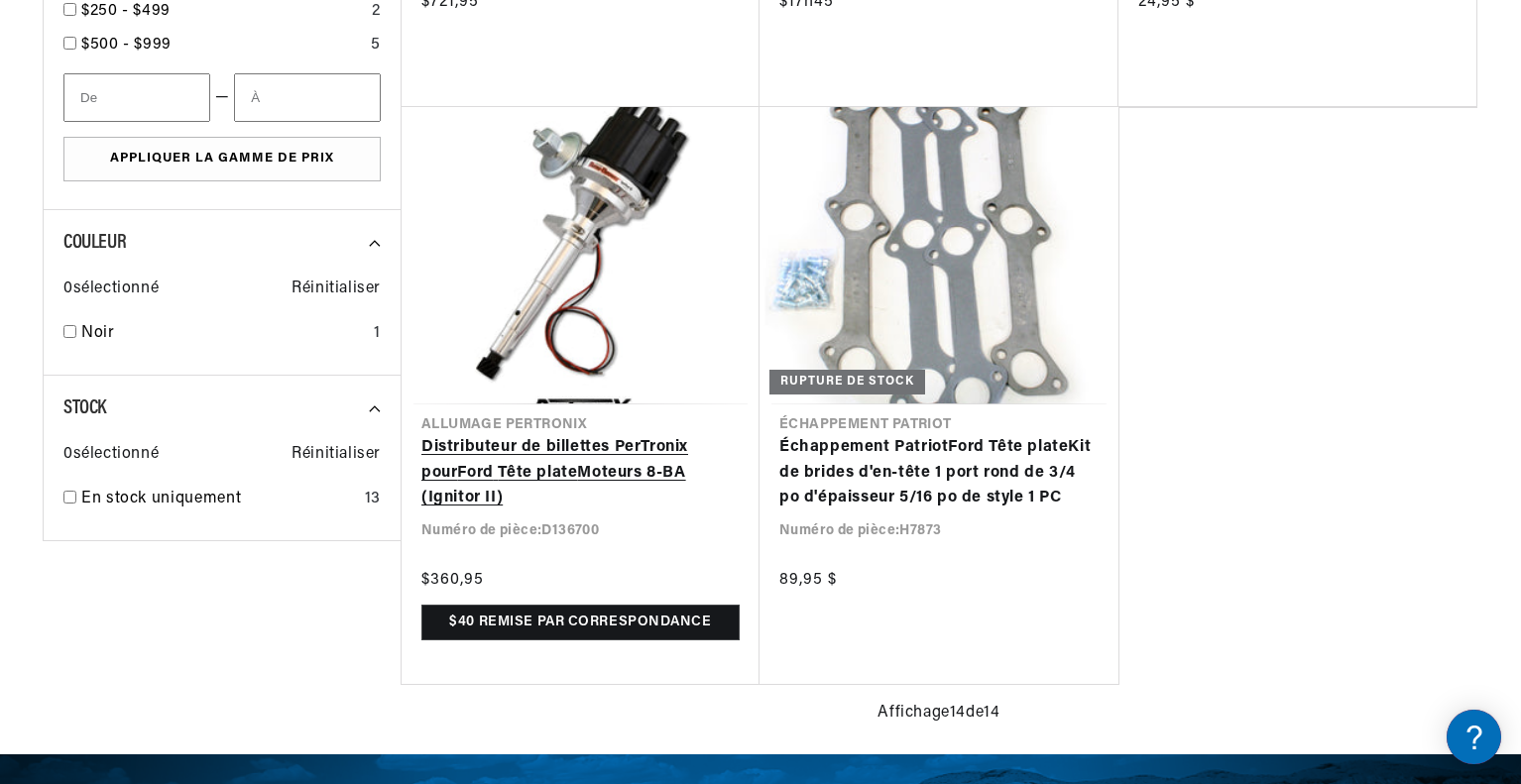 click on "Distributeur de billettes PerTronix pour  Ford   Tête plate  Moteurs 8-BA (Ignitor II)" at bounding box center [580, 473] 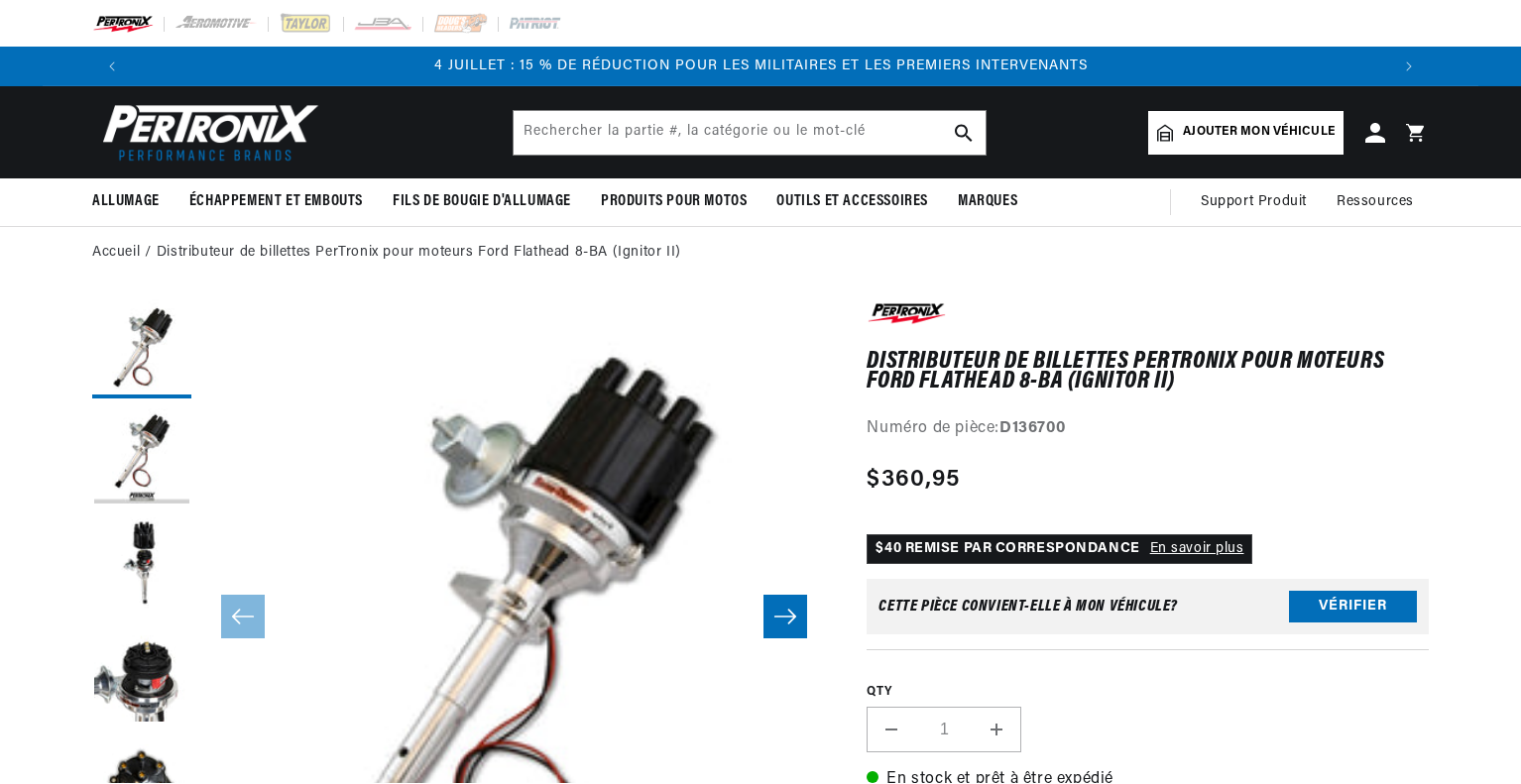 scroll, scrollTop: 99, scrollLeft: 0, axis: vertical 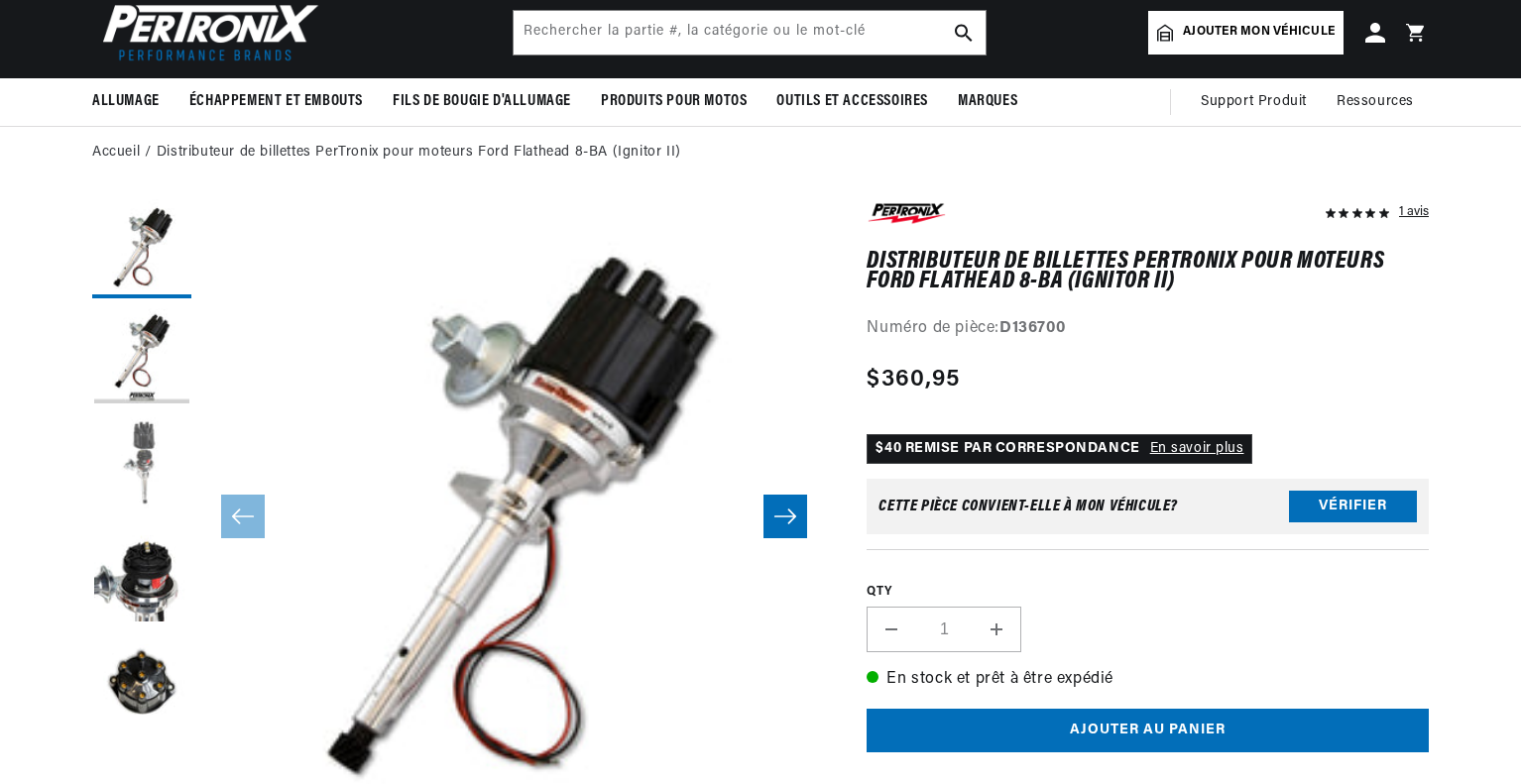 click at bounding box center (142, 467) 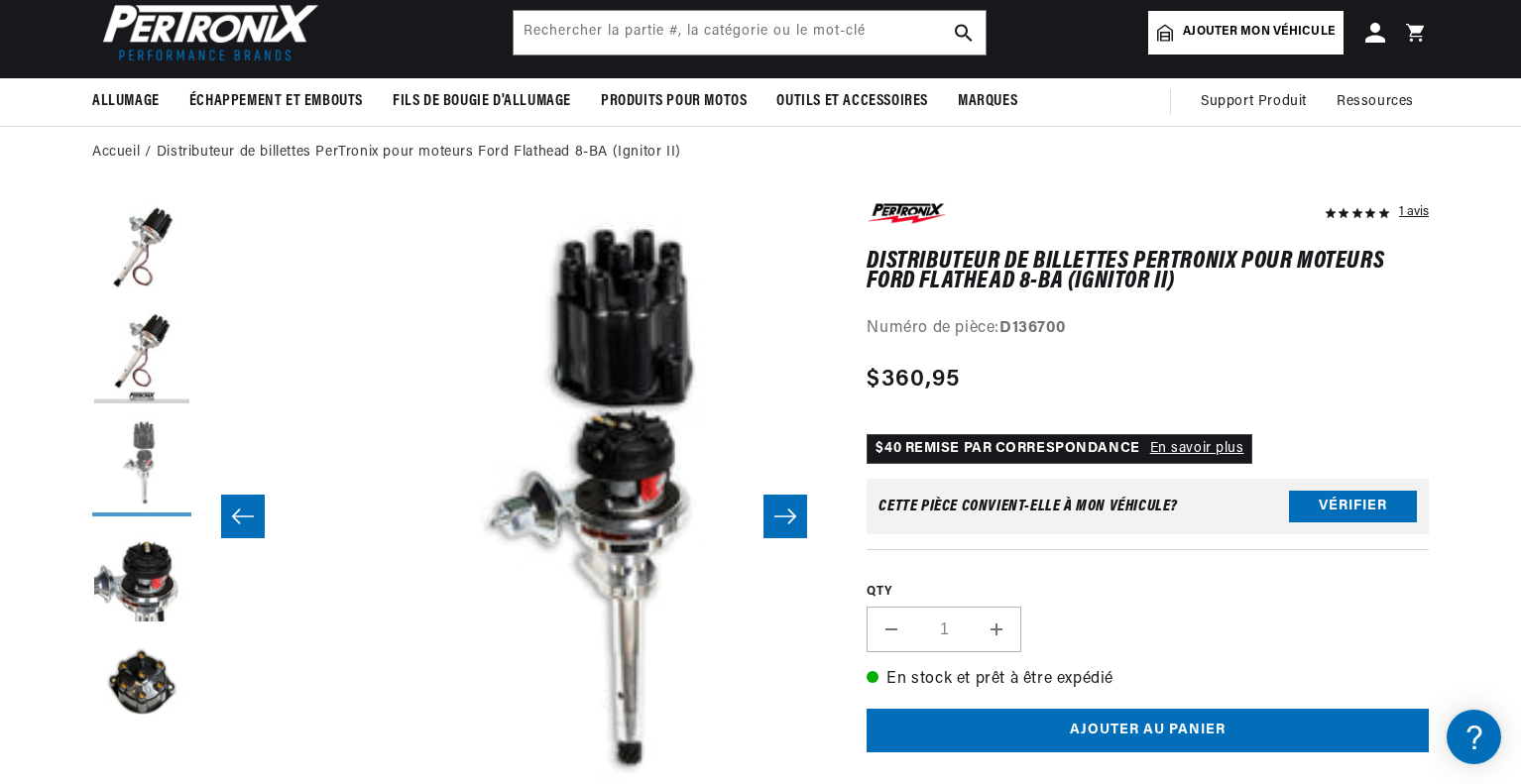 scroll, scrollTop: 0, scrollLeft: 1252, axis: horizontal 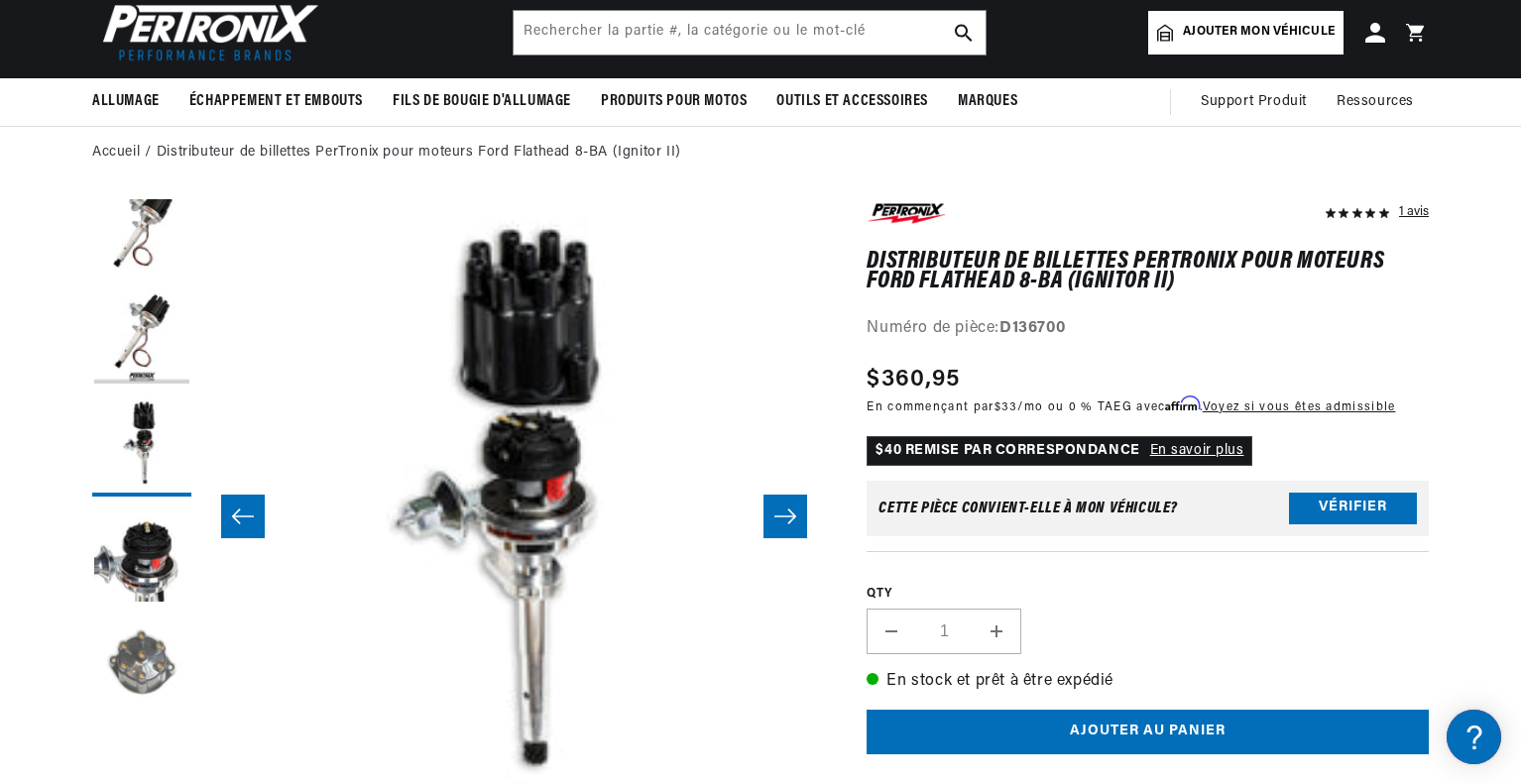 click at bounding box center (142, 665) 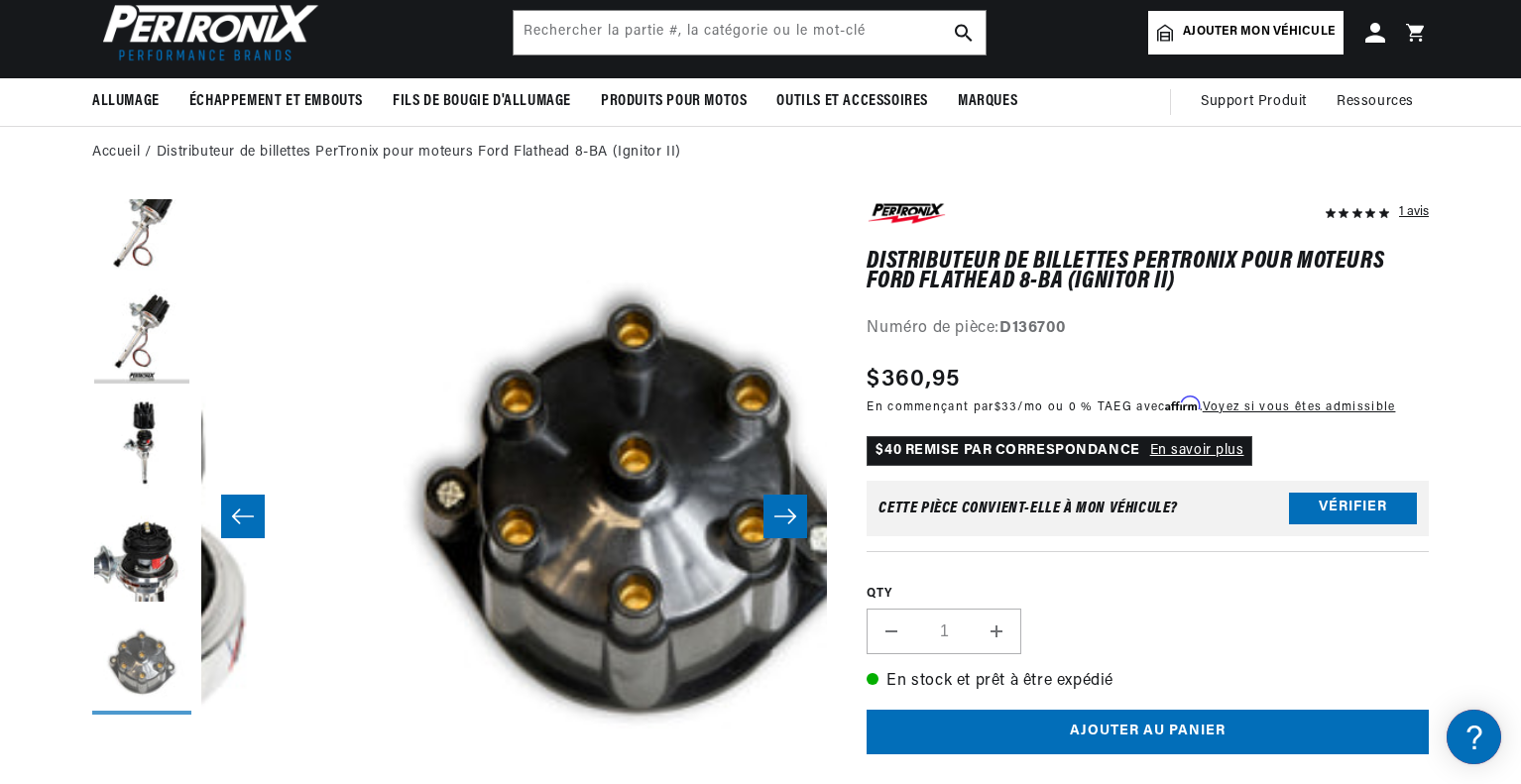 scroll, scrollTop: 0, scrollLeft: 2504, axis: horizontal 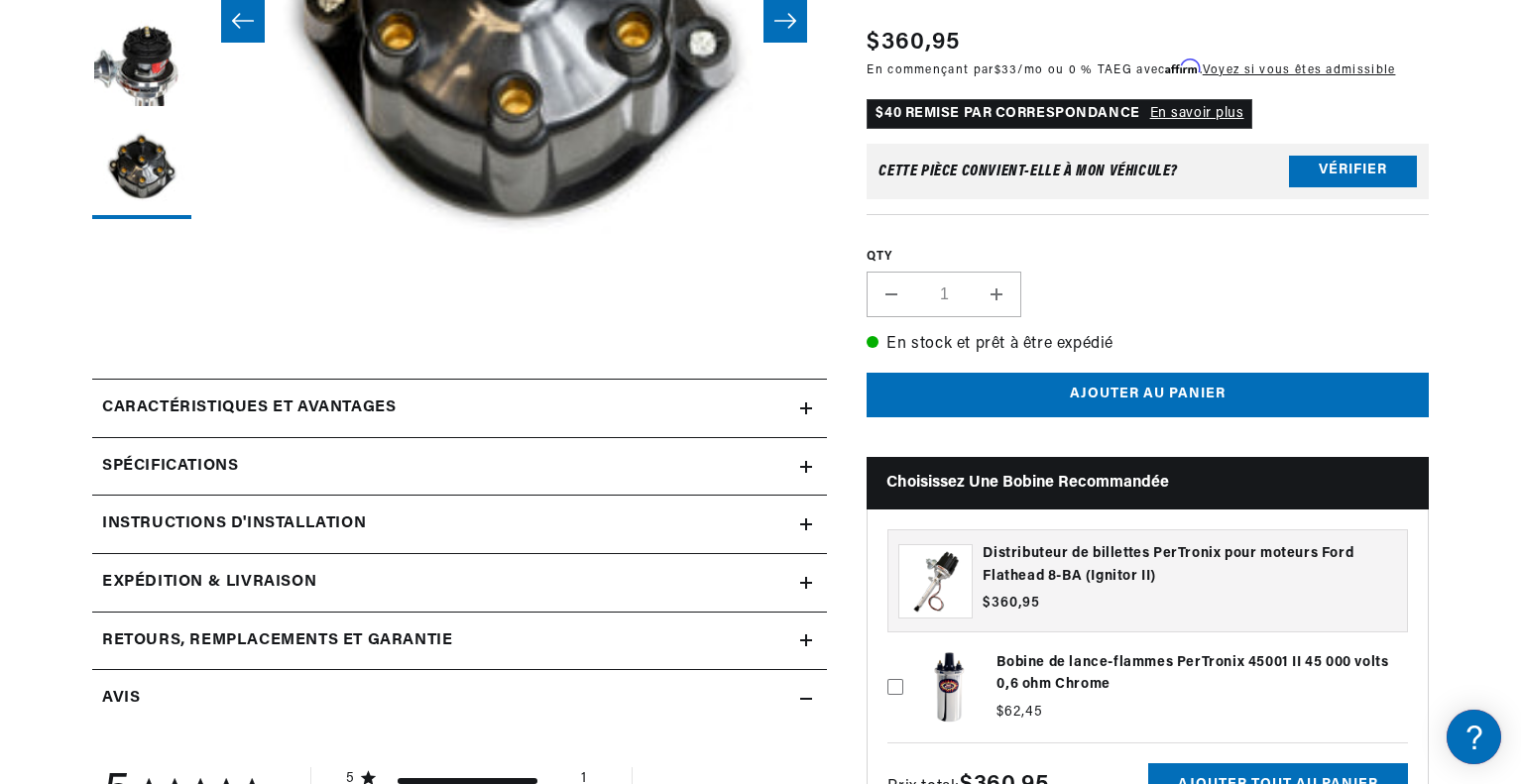 click on "Instructions d'installation" at bounding box center [249, 407] 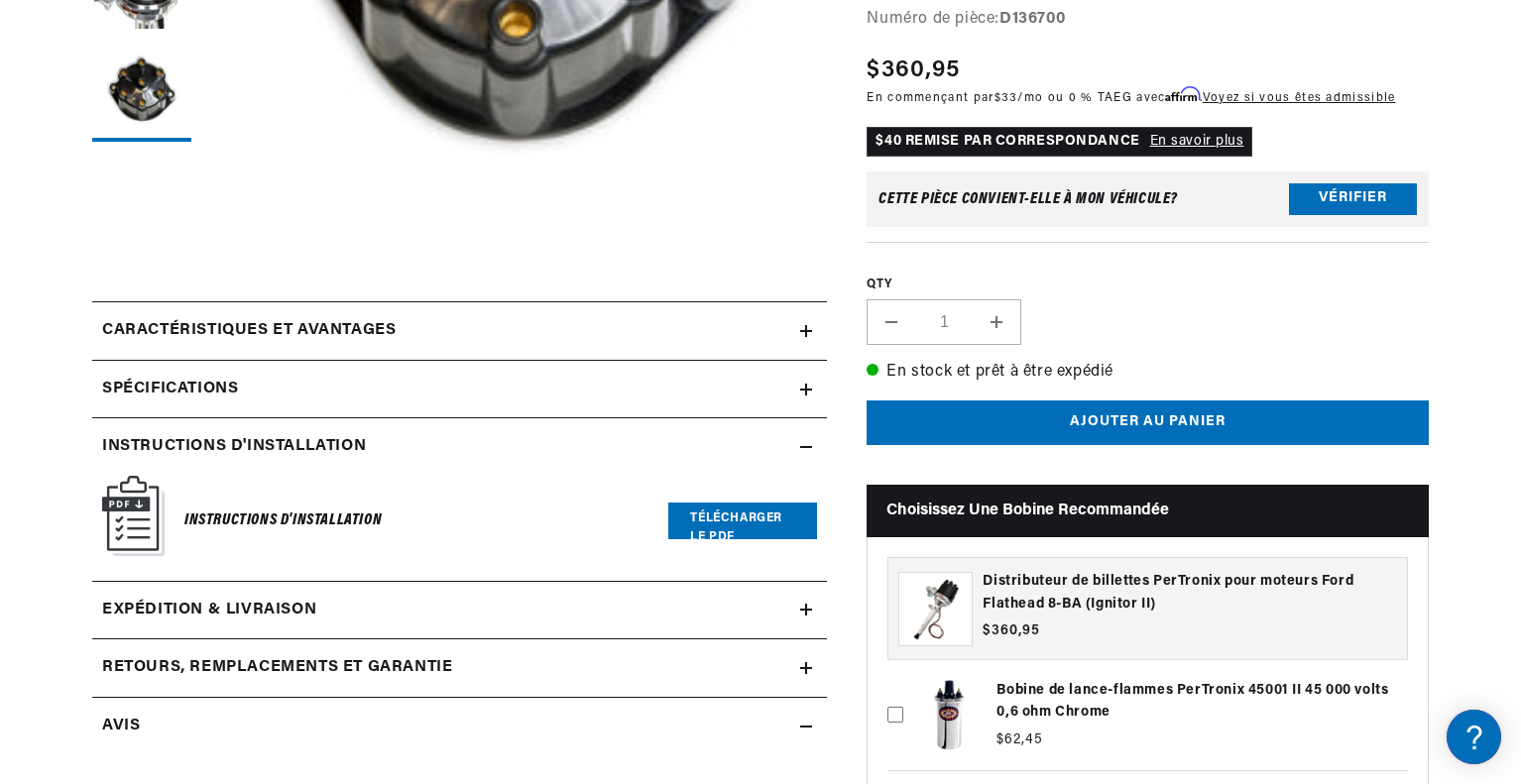 scroll, scrollTop: 793, scrollLeft: 0, axis: vertical 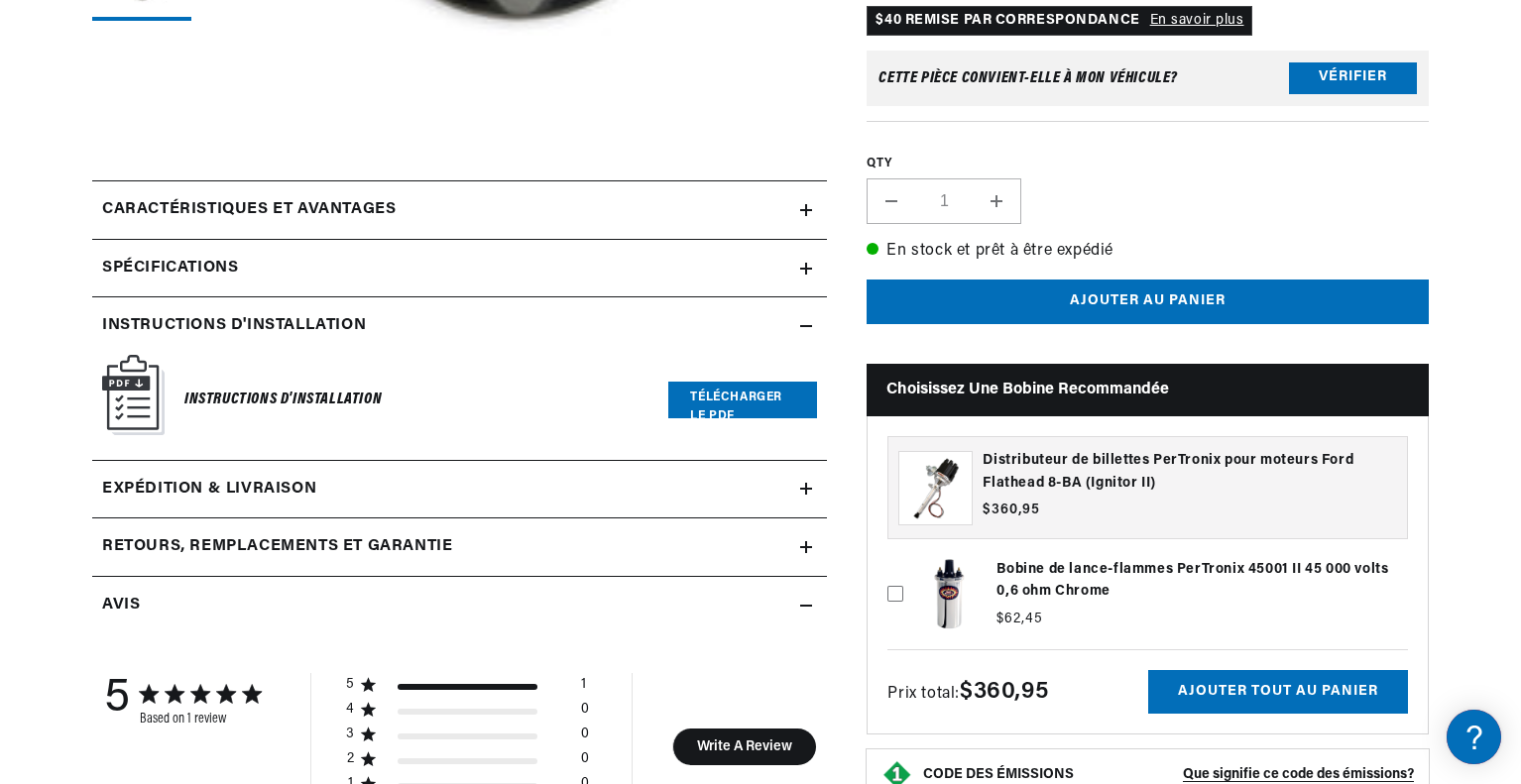 click on "Télécharger le PDF" at bounding box center (743, 399) 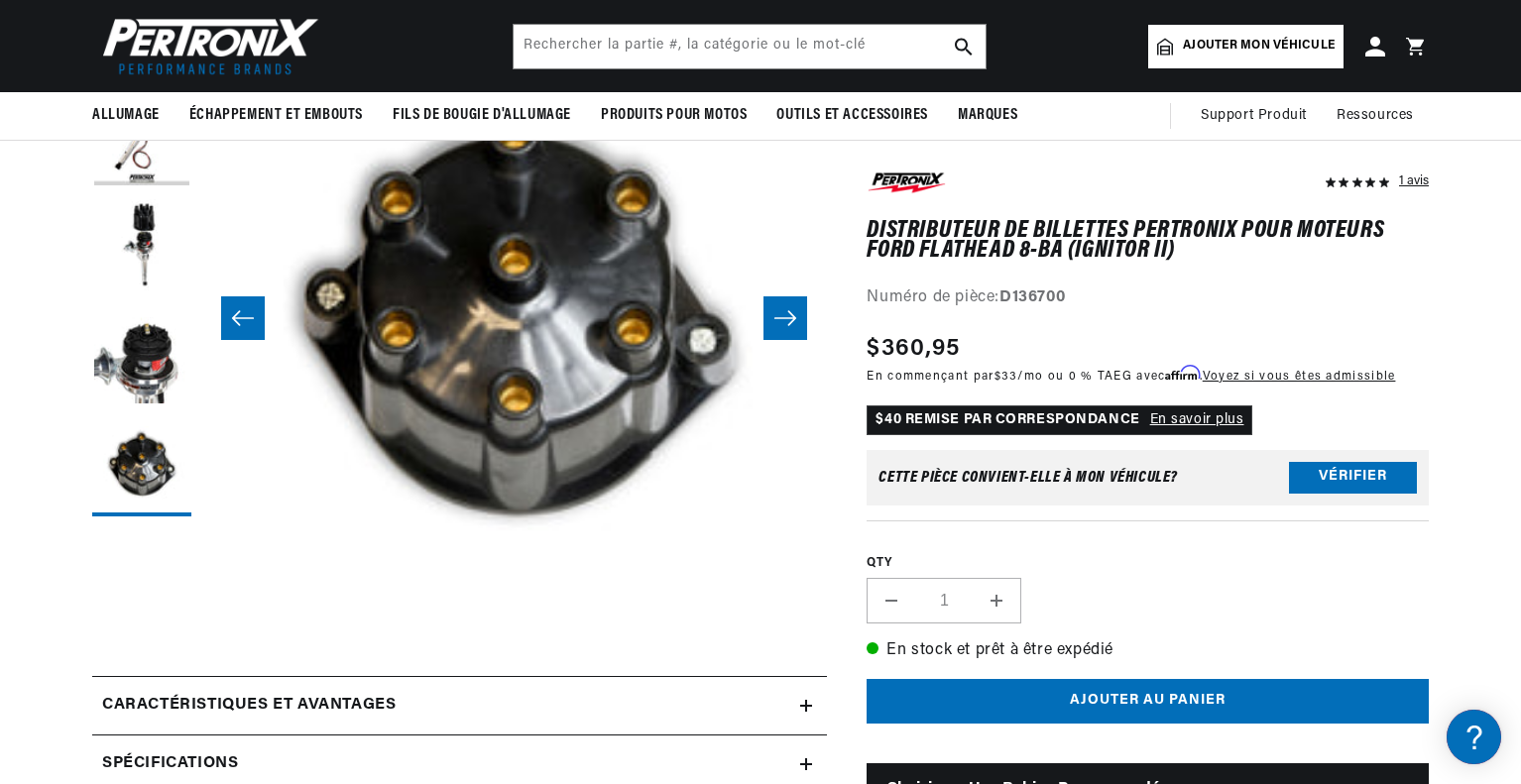 scroll, scrollTop: 99, scrollLeft: 0, axis: vertical 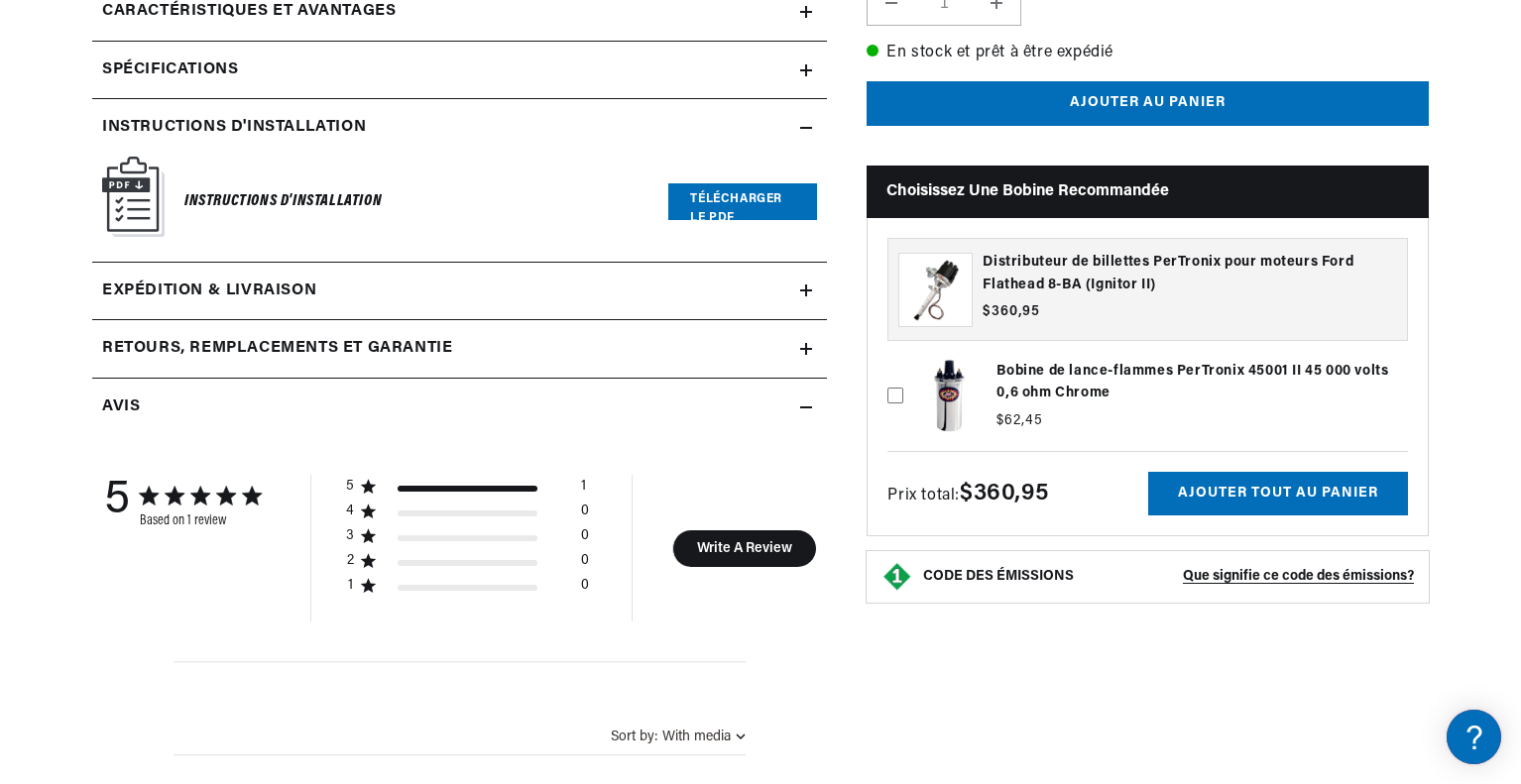 click 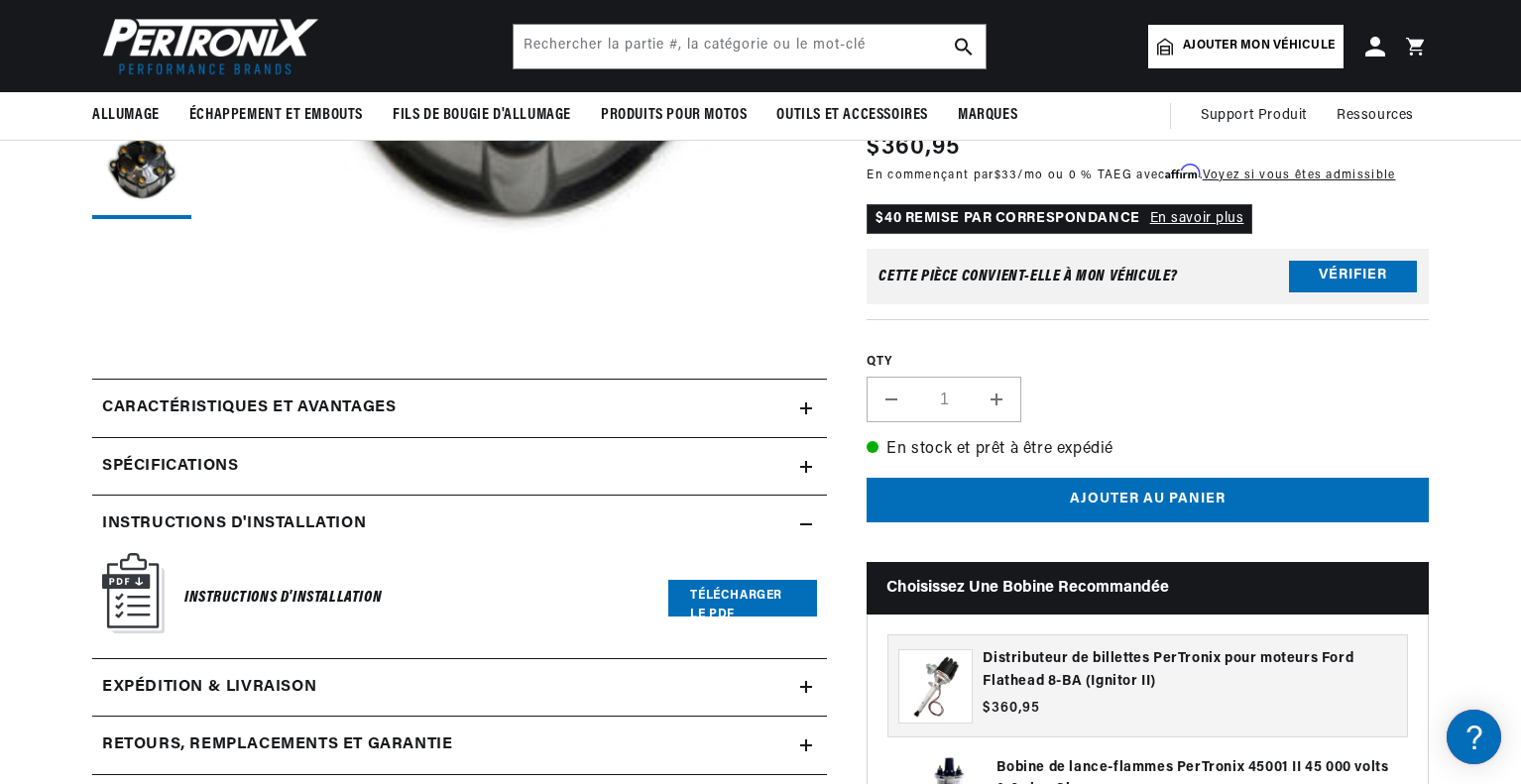 scroll, scrollTop: 297, scrollLeft: 0, axis: vertical 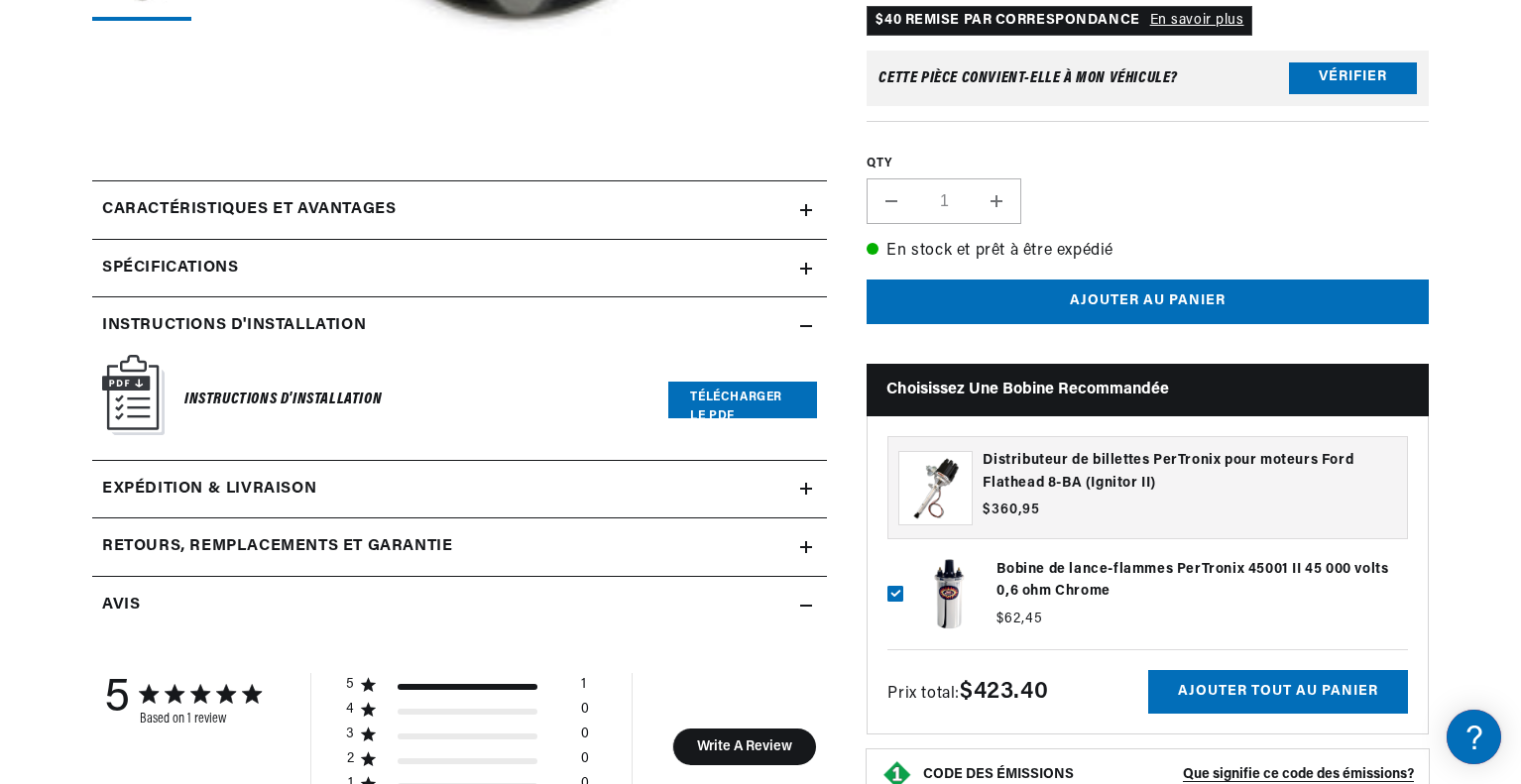 click on "Caractéristiques et avantages" at bounding box center [446, 210] 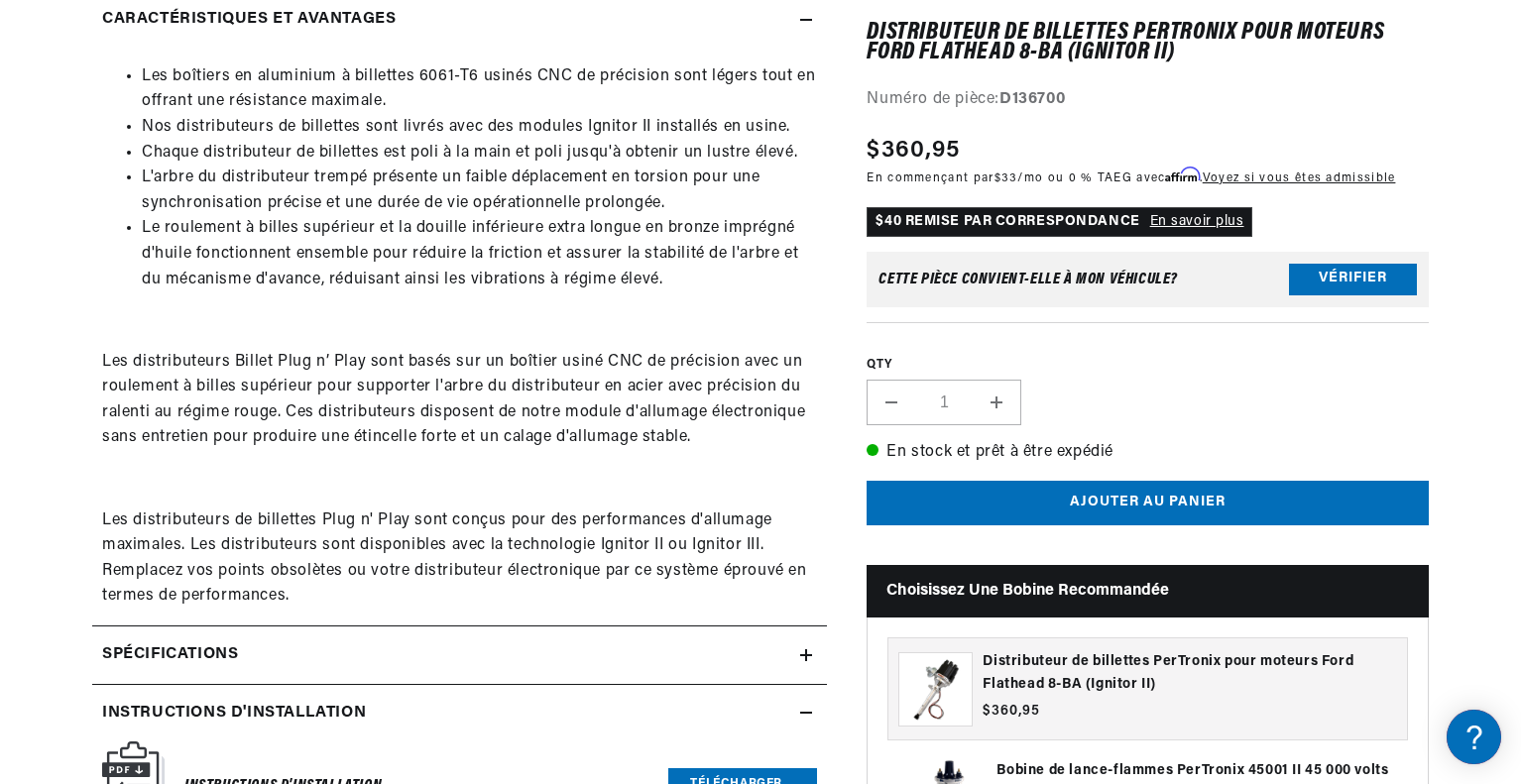 scroll, scrollTop: 991, scrollLeft: 0, axis: vertical 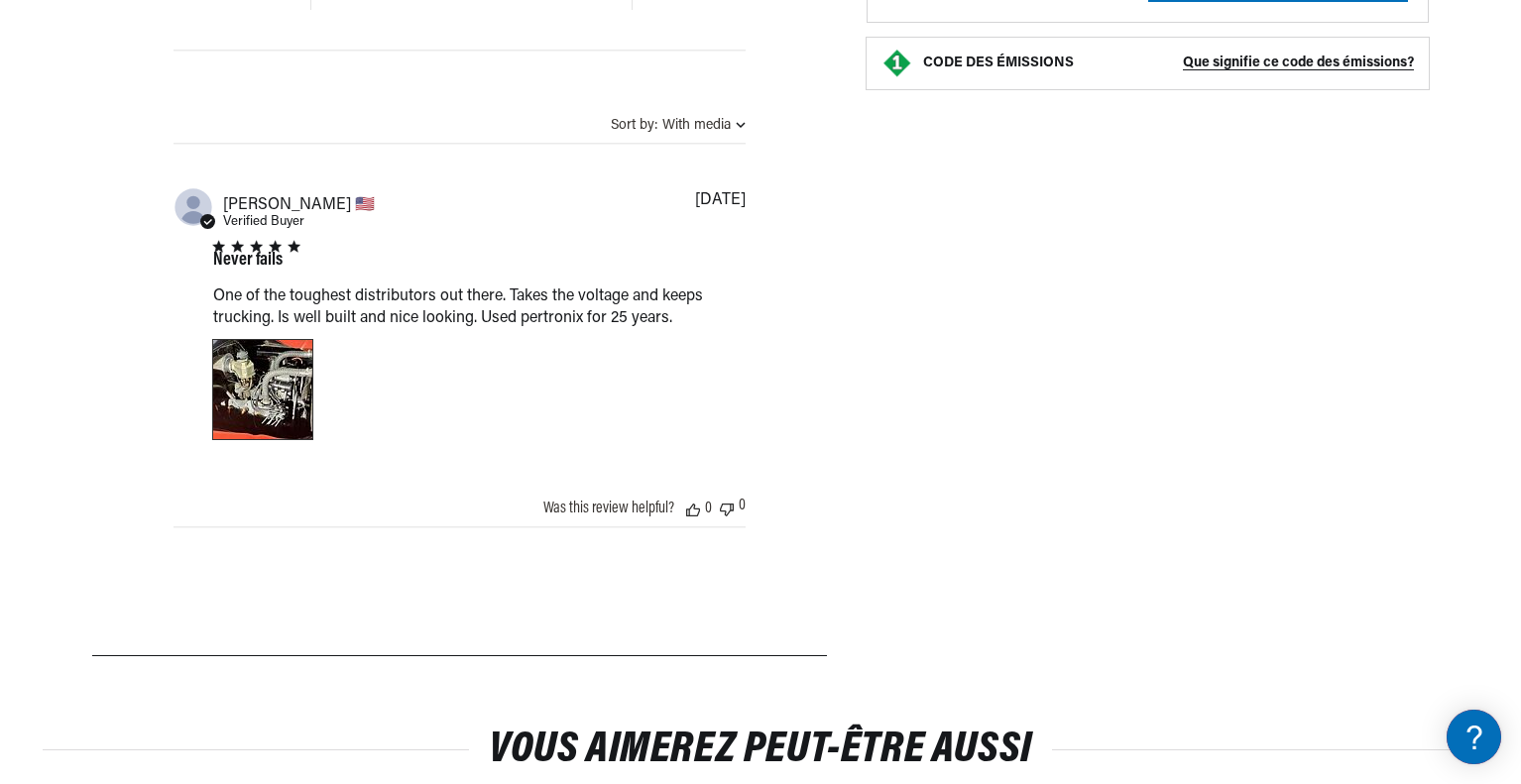 click at bounding box center (263, 390) 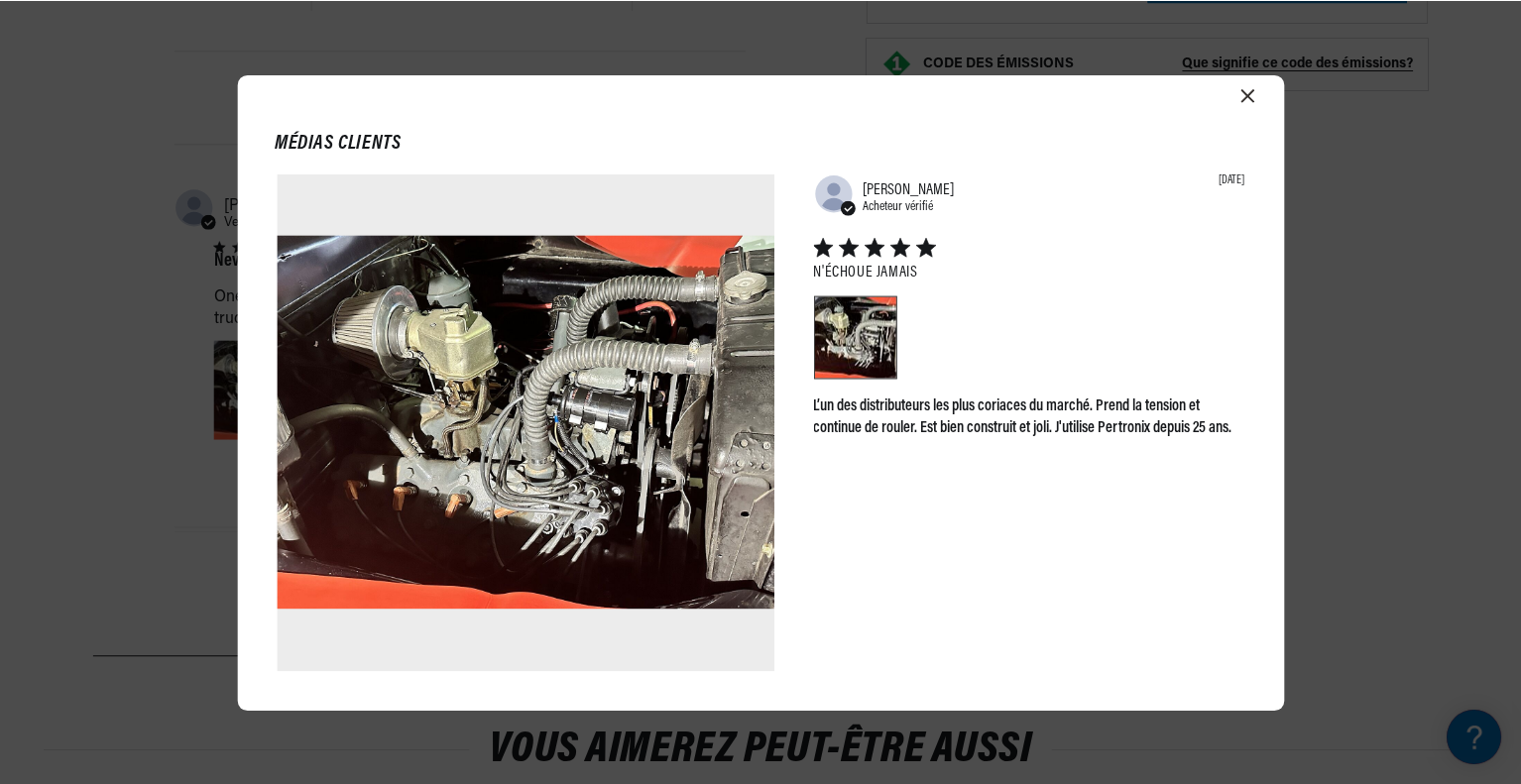scroll, scrollTop: 0, scrollLeft: 1257, axis: horizontal 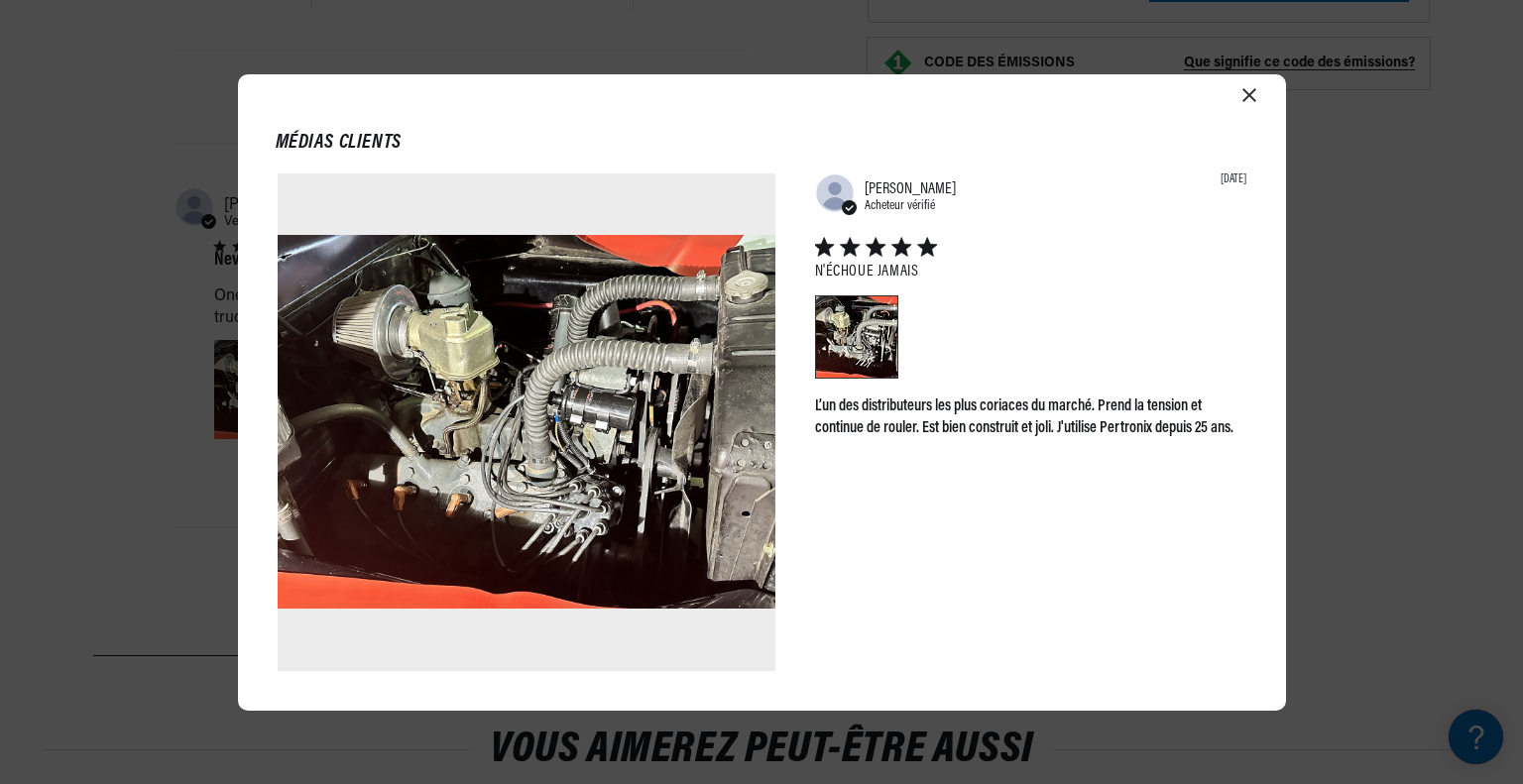 click 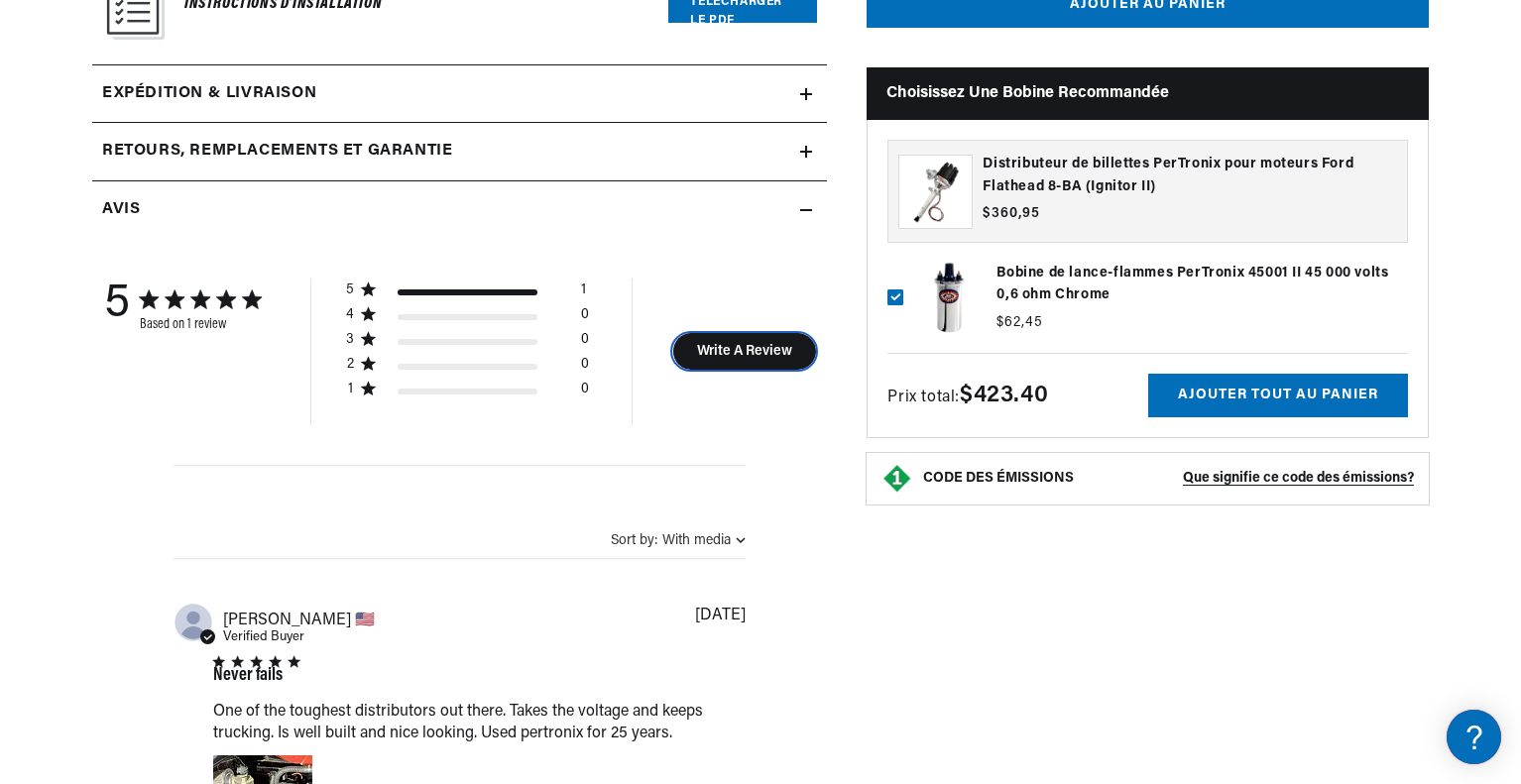 scroll, scrollTop: 2021, scrollLeft: 0, axis: vertical 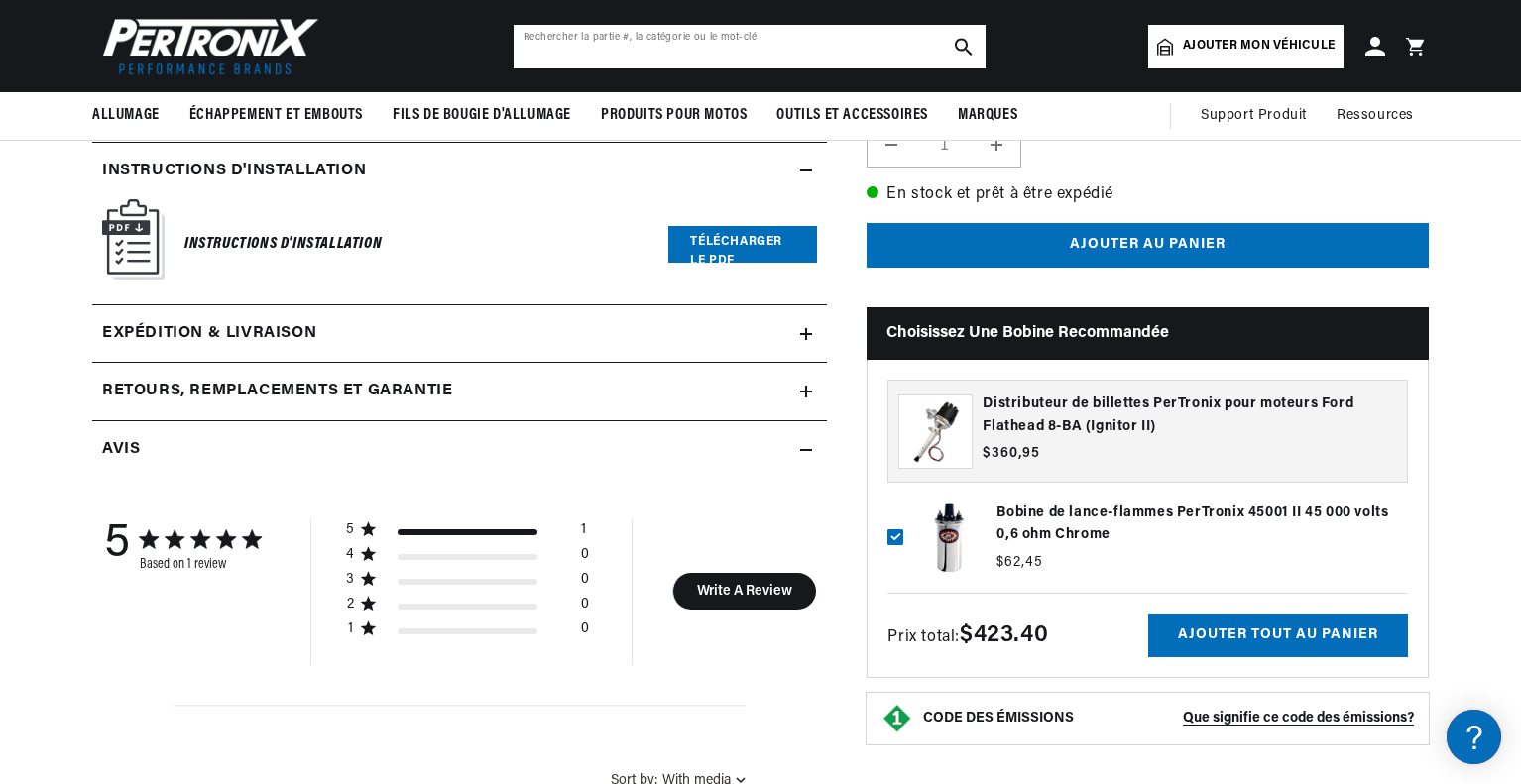 click at bounding box center (750, 47) 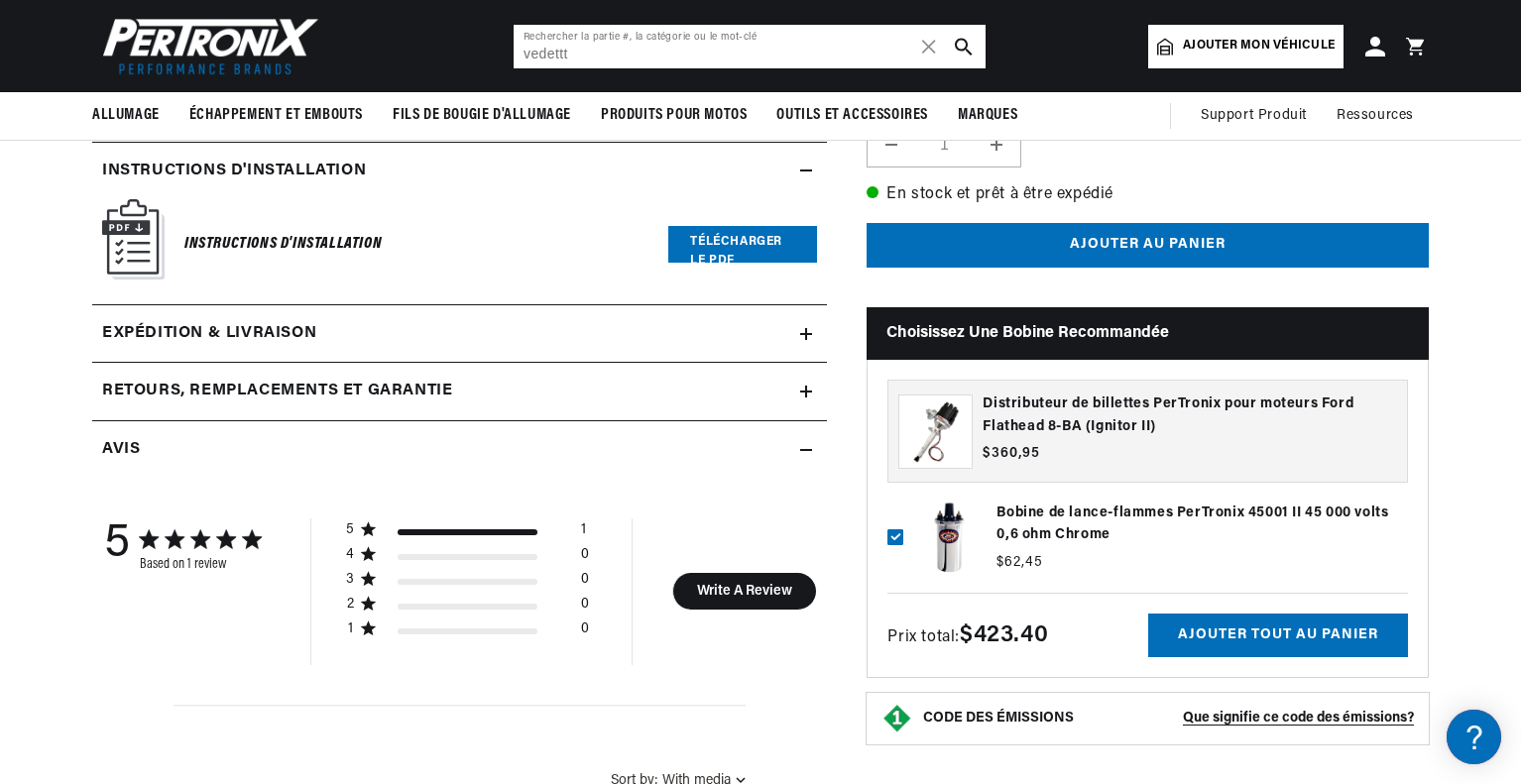 scroll, scrollTop: 0, scrollLeft: 0, axis: both 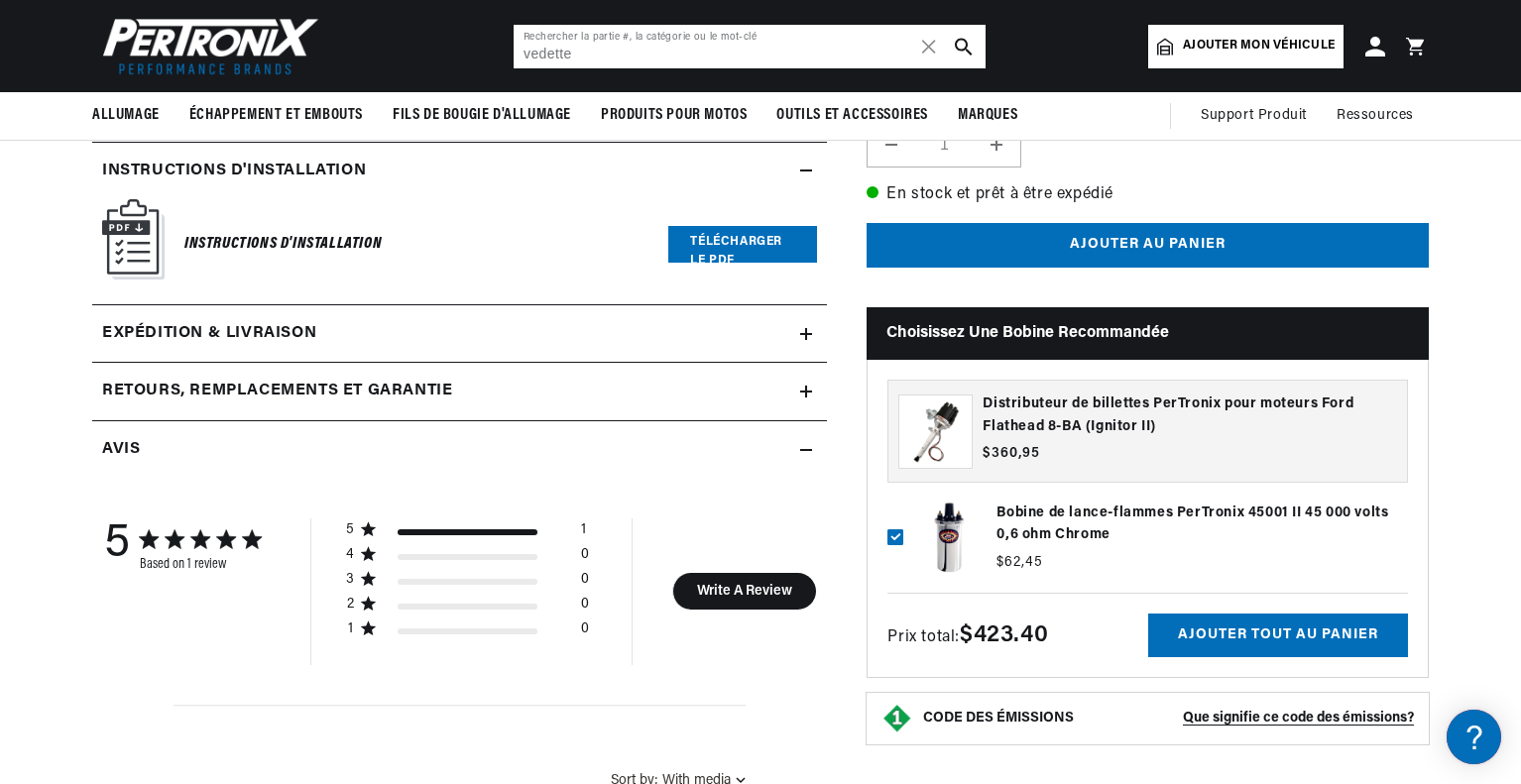 type on "vedette" 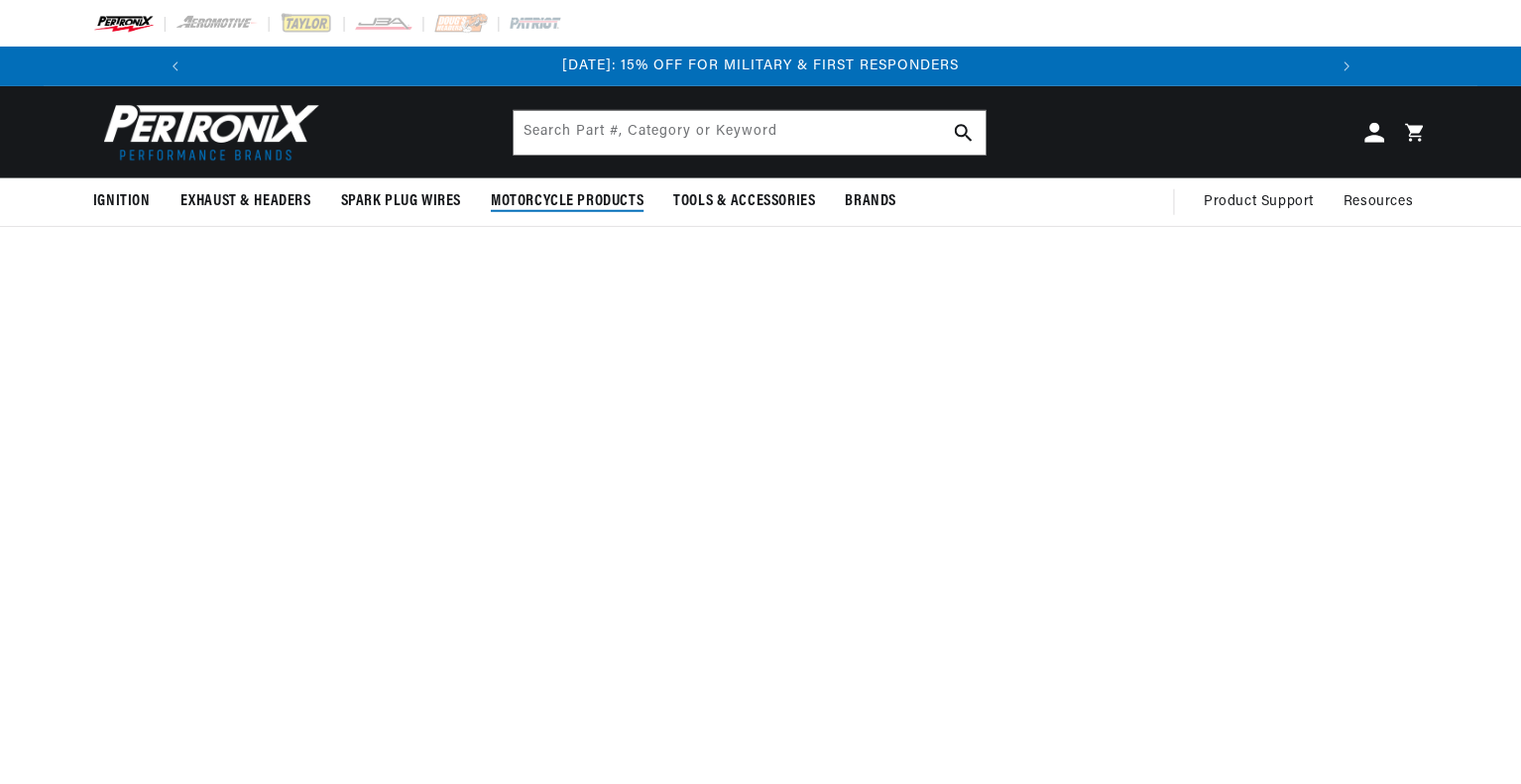scroll, scrollTop: 0, scrollLeft: 0, axis: both 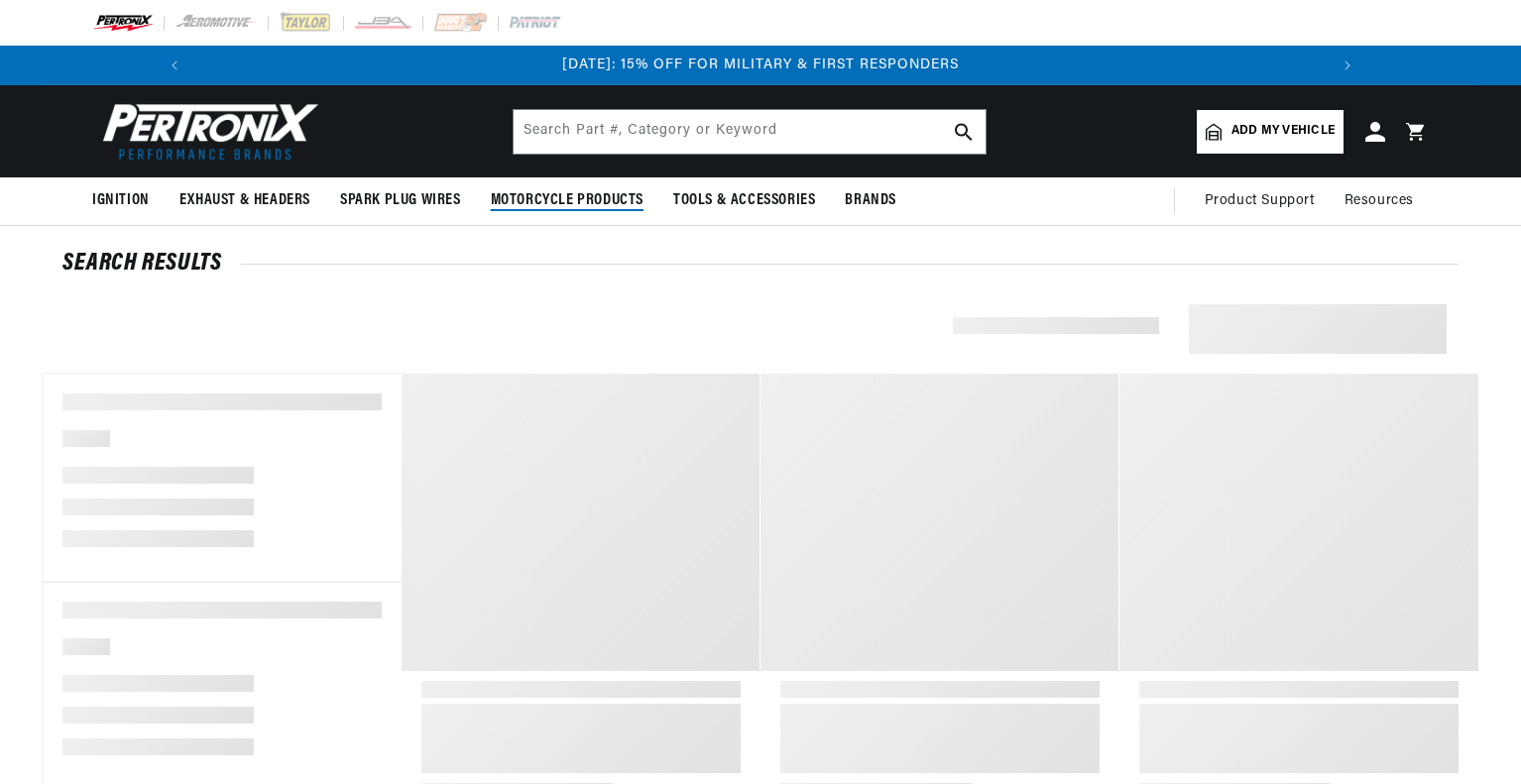 type on "vedette" 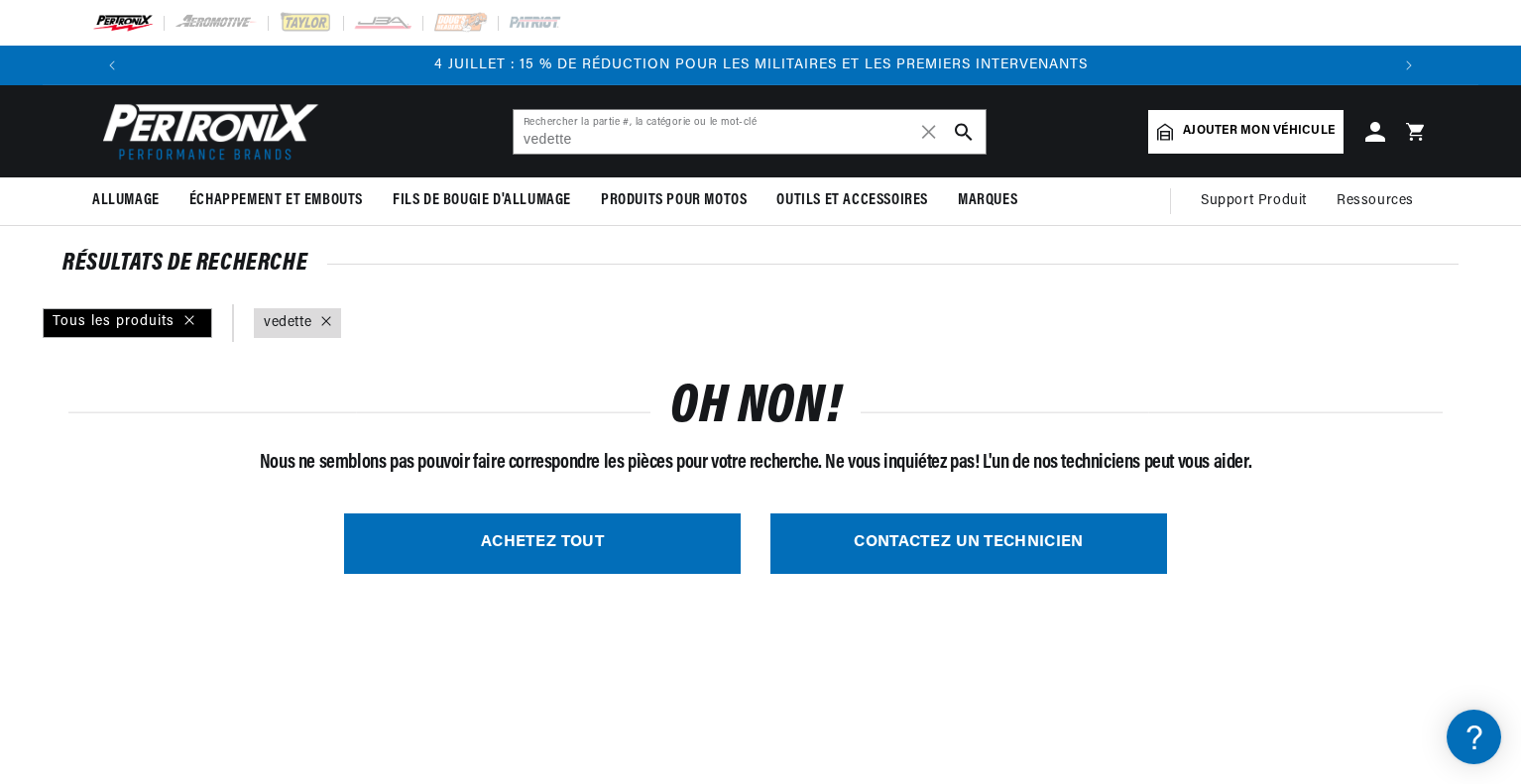 click on "ACHETEZ TOUT" at bounding box center [542, 543] 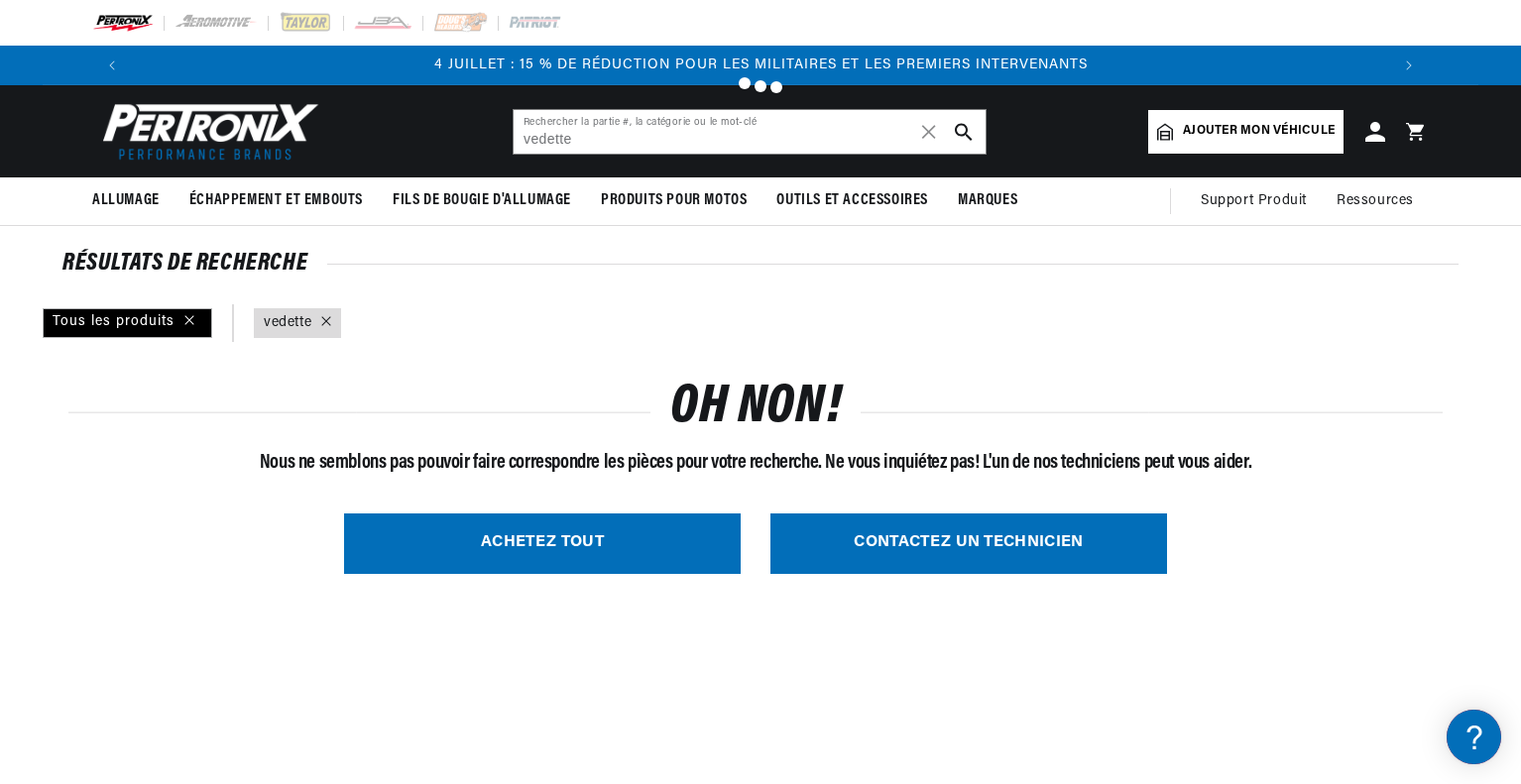 scroll, scrollTop: 0, scrollLeft: 0, axis: both 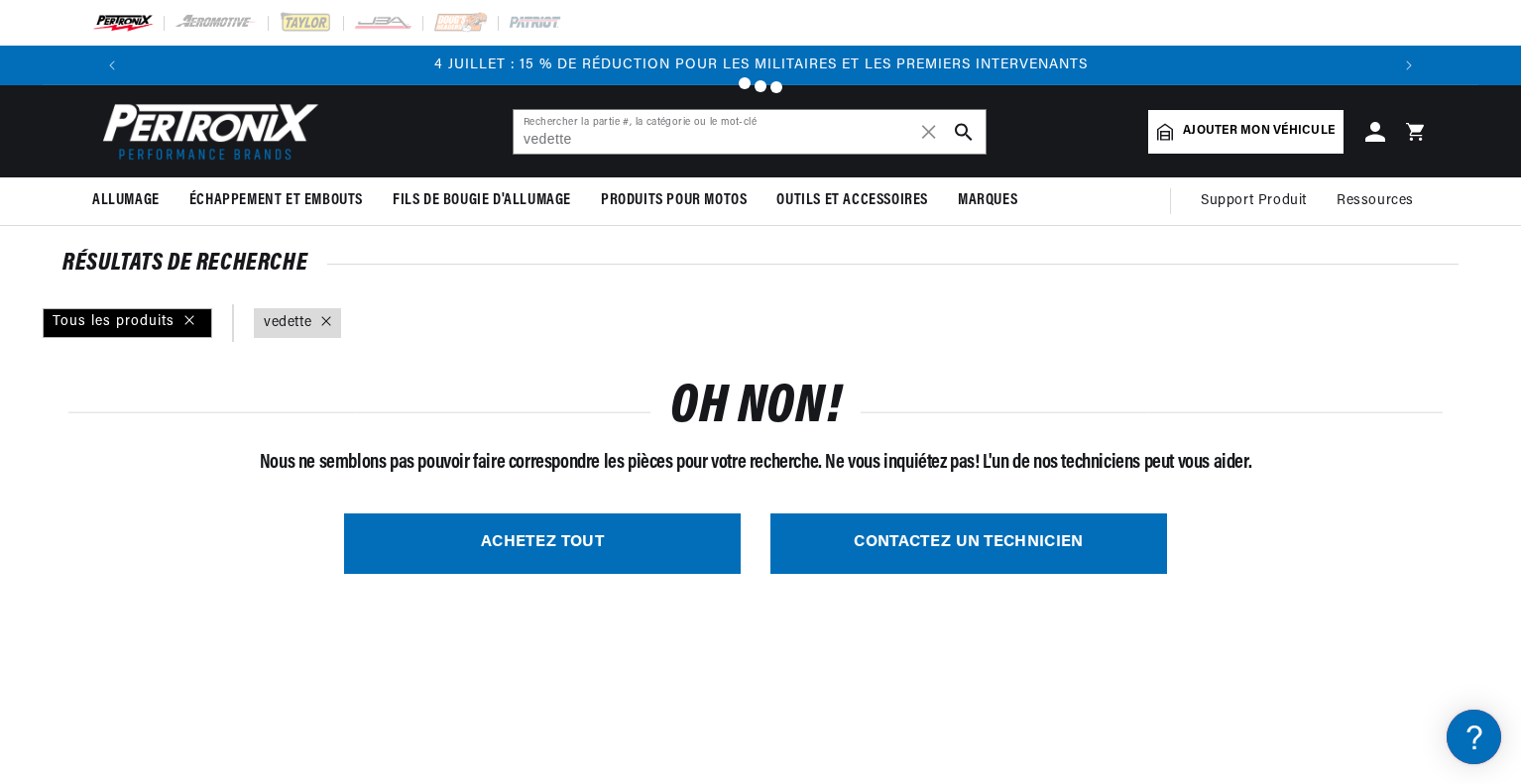 type 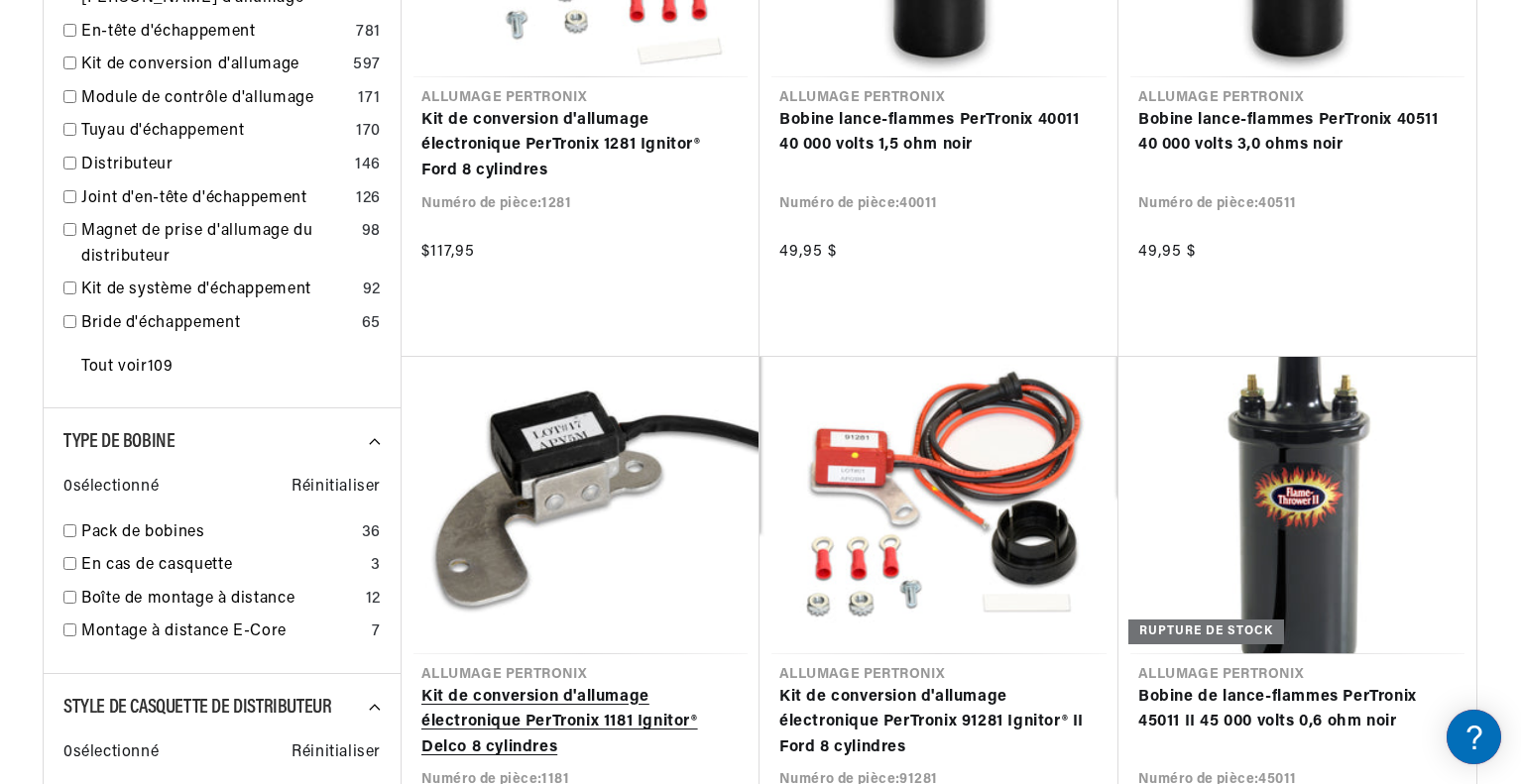 scroll, scrollTop: 793, scrollLeft: 0, axis: vertical 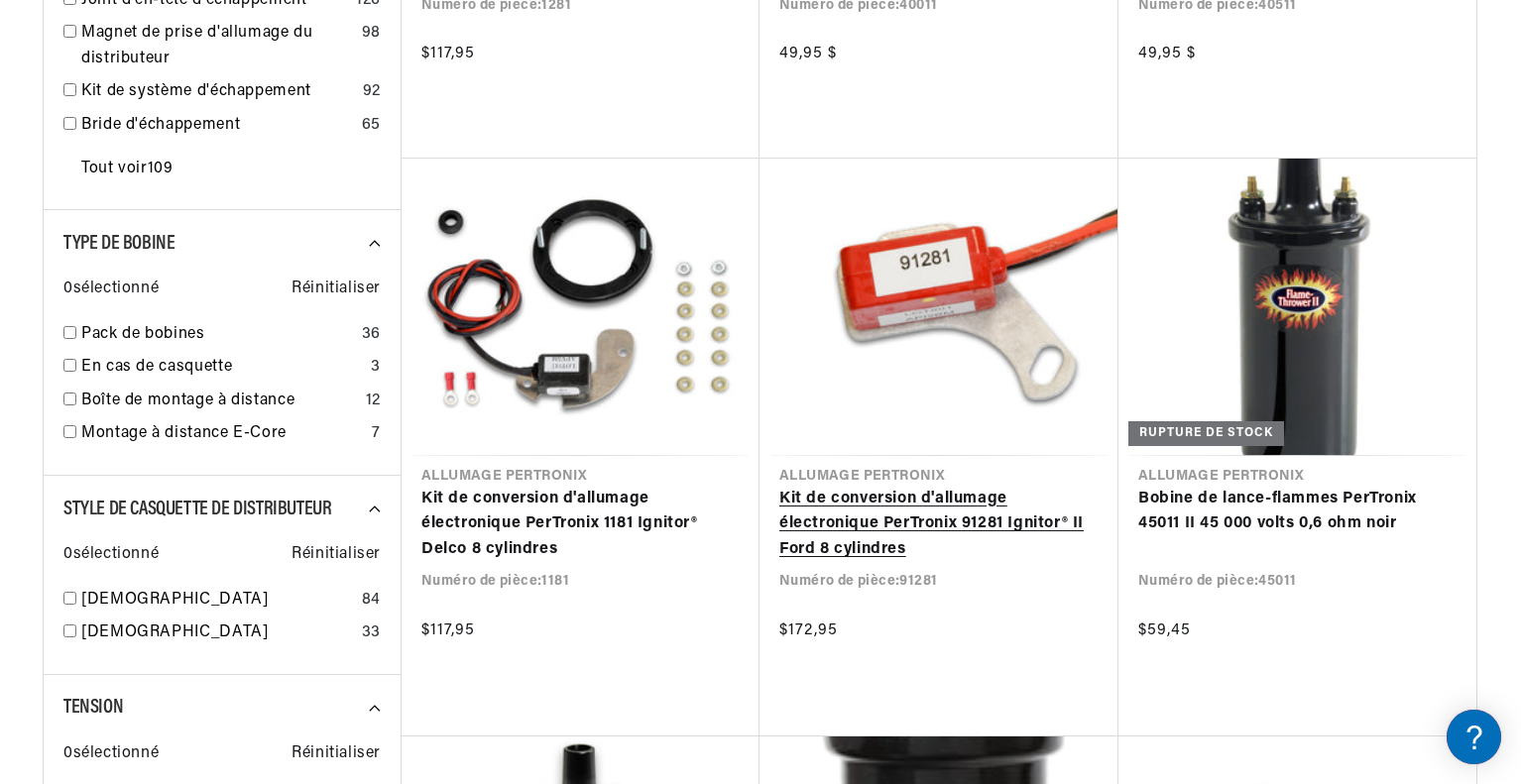 click on "Kit de conversion d'allumage électronique PerTronix 91281 Ignitor® II Ford 8 cylindres" at bounding box center (939, 524) 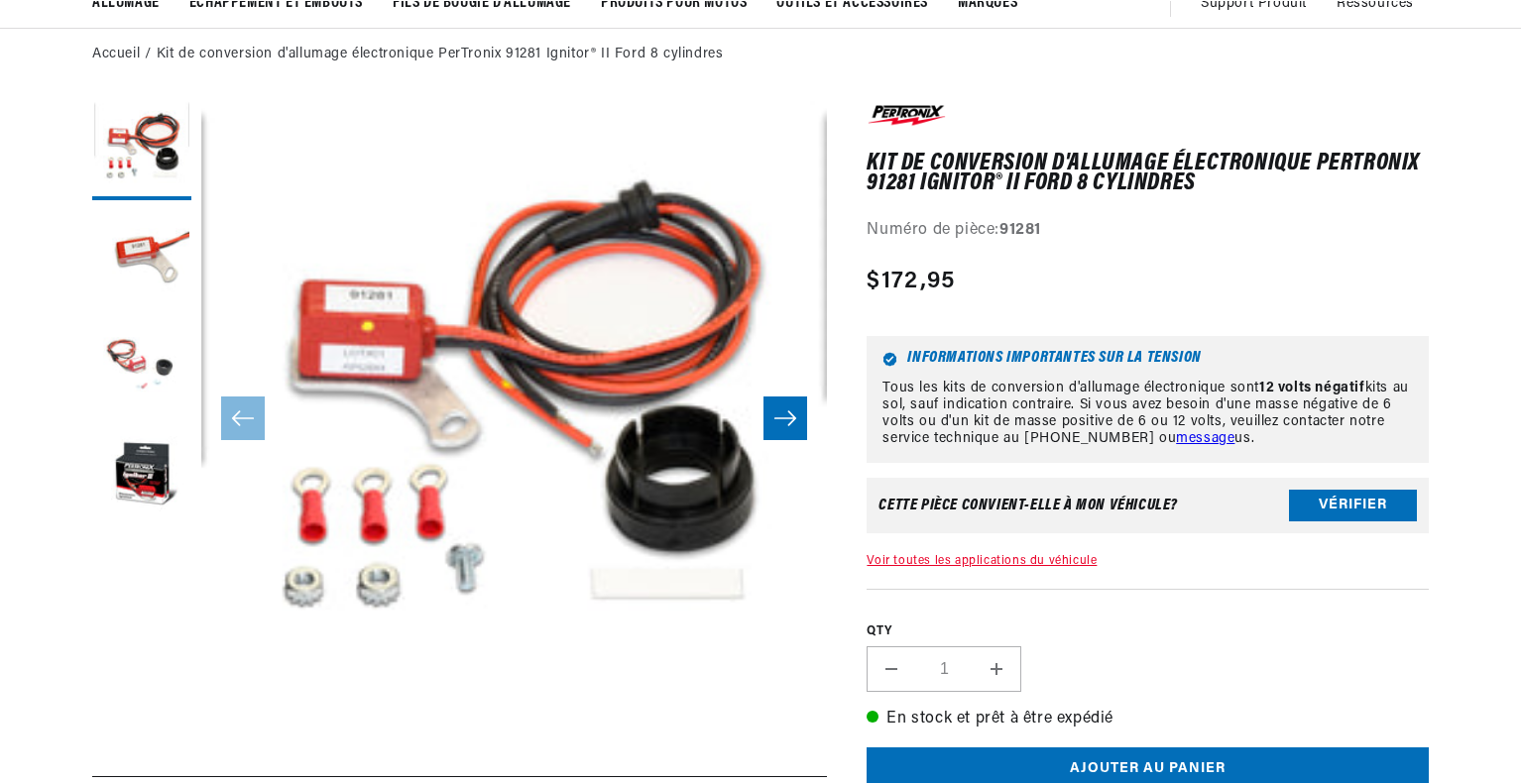scroll, scrollTop: 198, scrollLeft: 0, axis: vertical 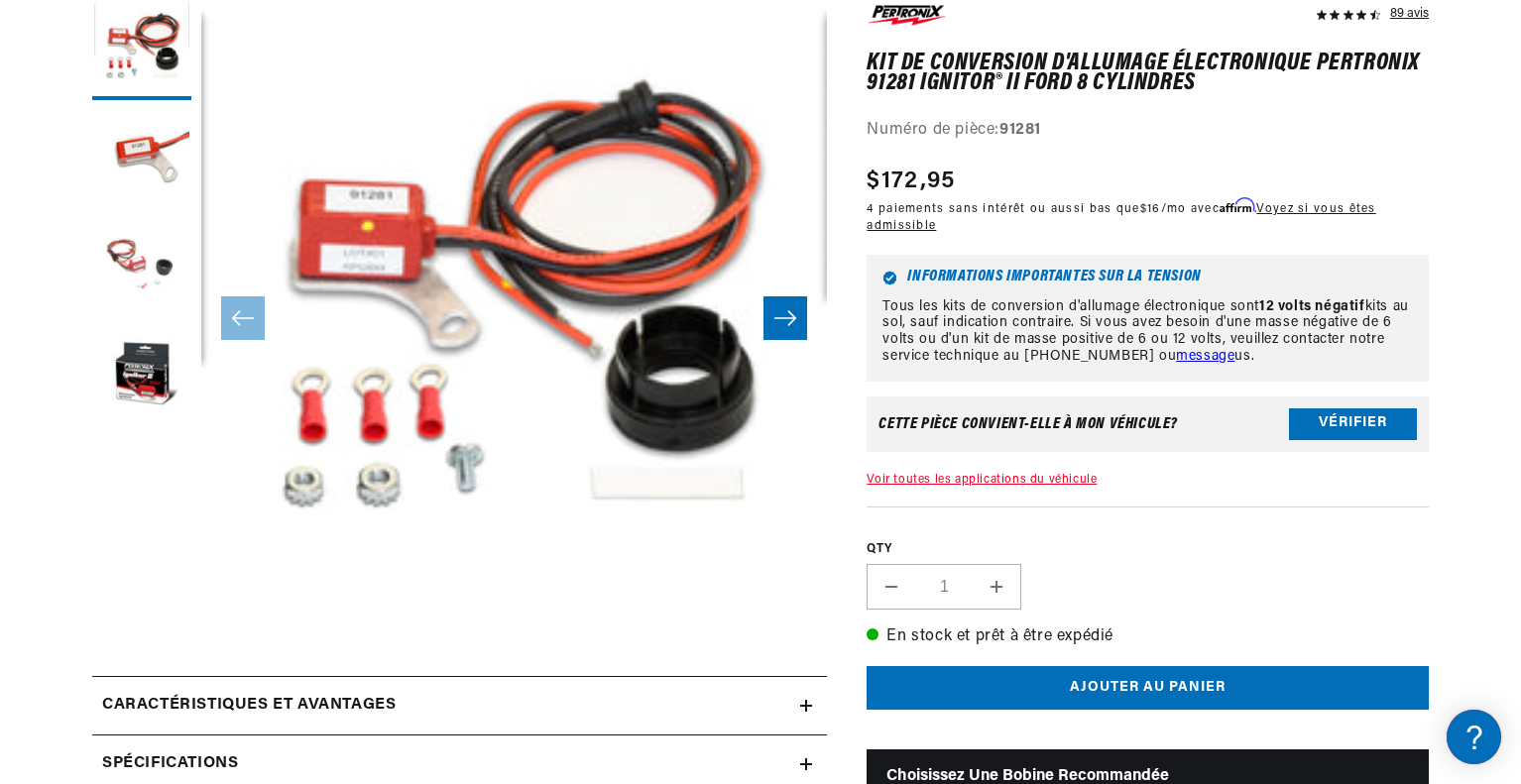 click on "message" at bounding box center [1205, 356] 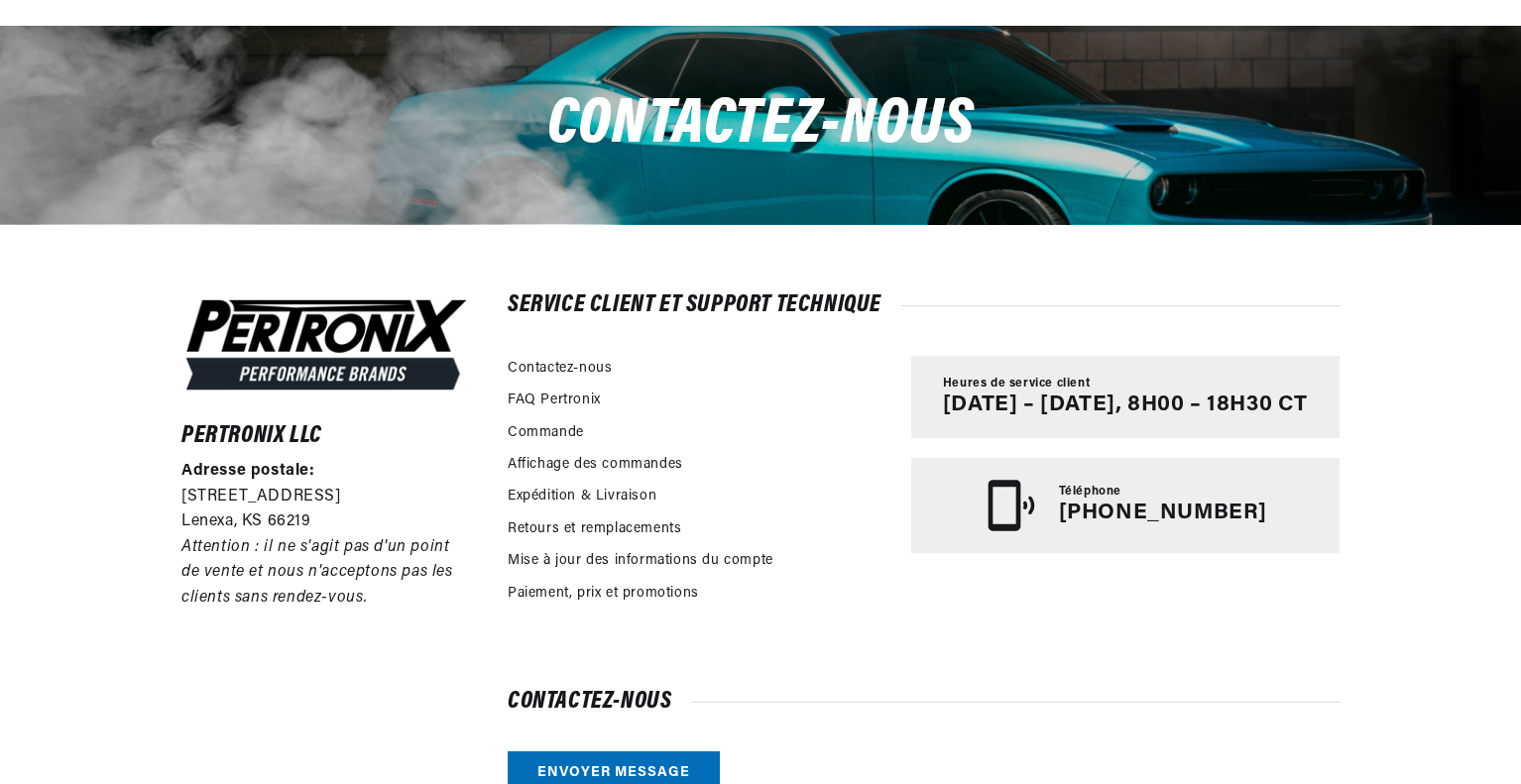 scroll, scrollTop: 297, scrollLeft: 0, axis: vertical 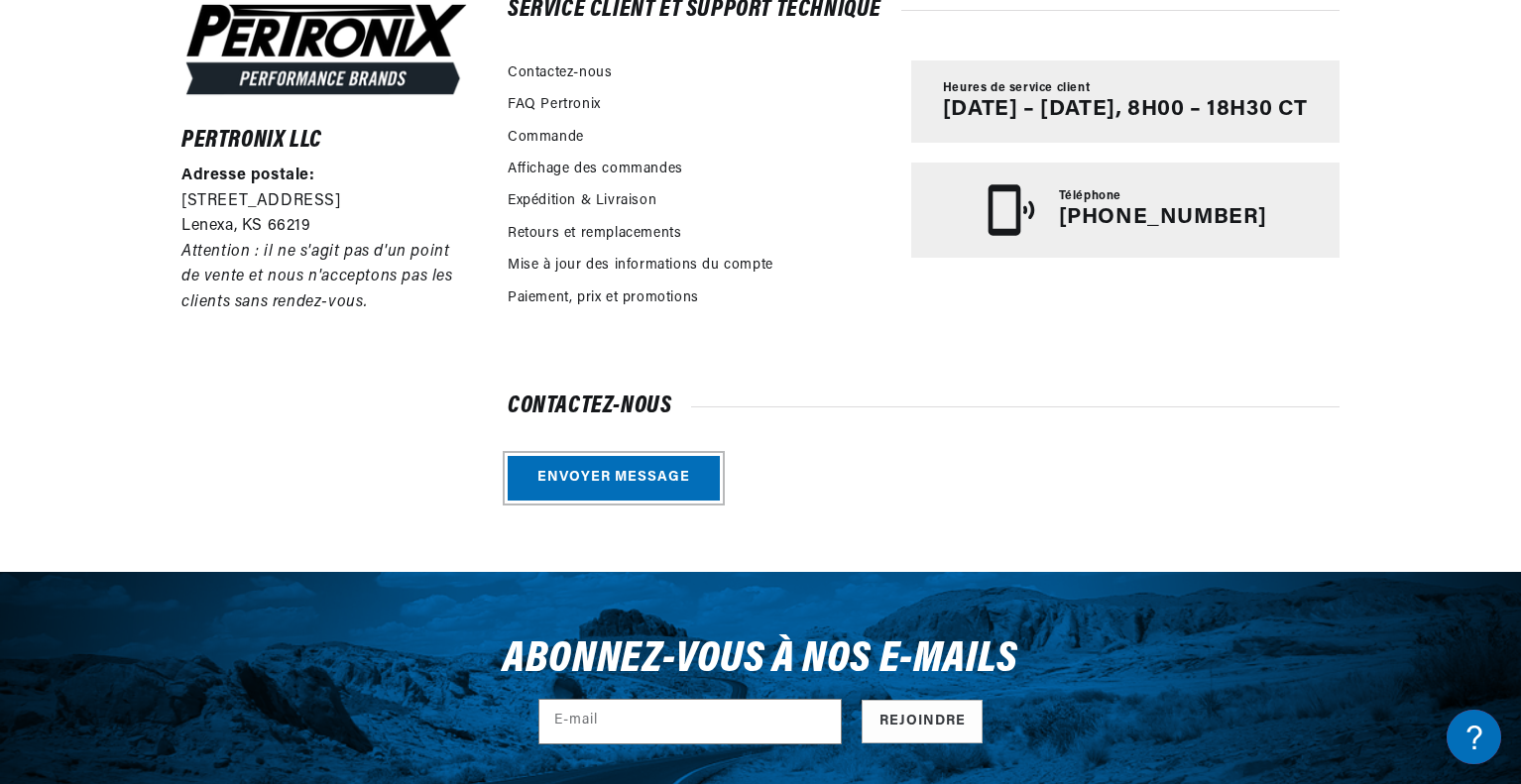 click on "Envoyer message" at bounding box center [614, 478] 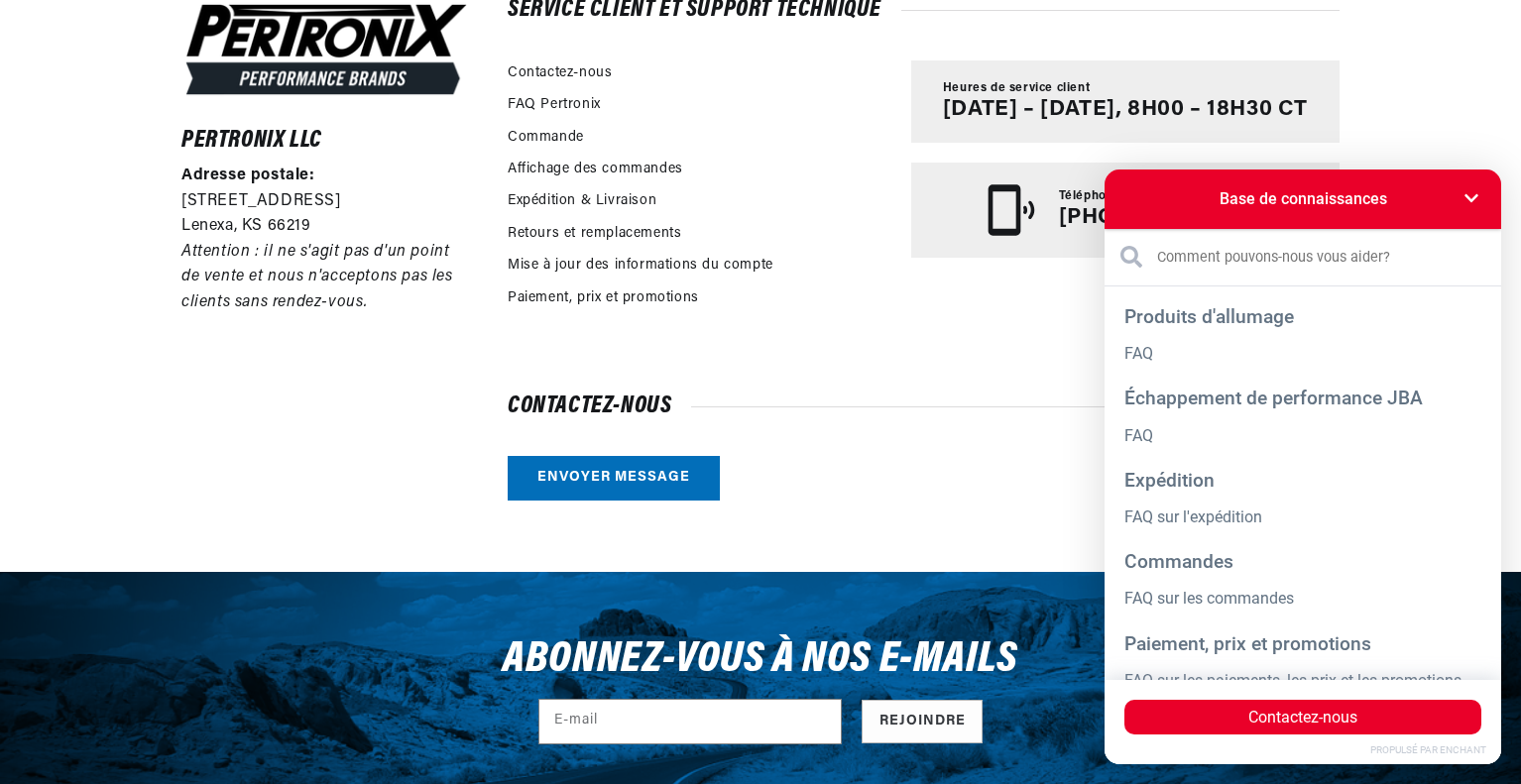 scroll, scrollTop: 0, scrollLeft: 2515, axis: horizontal 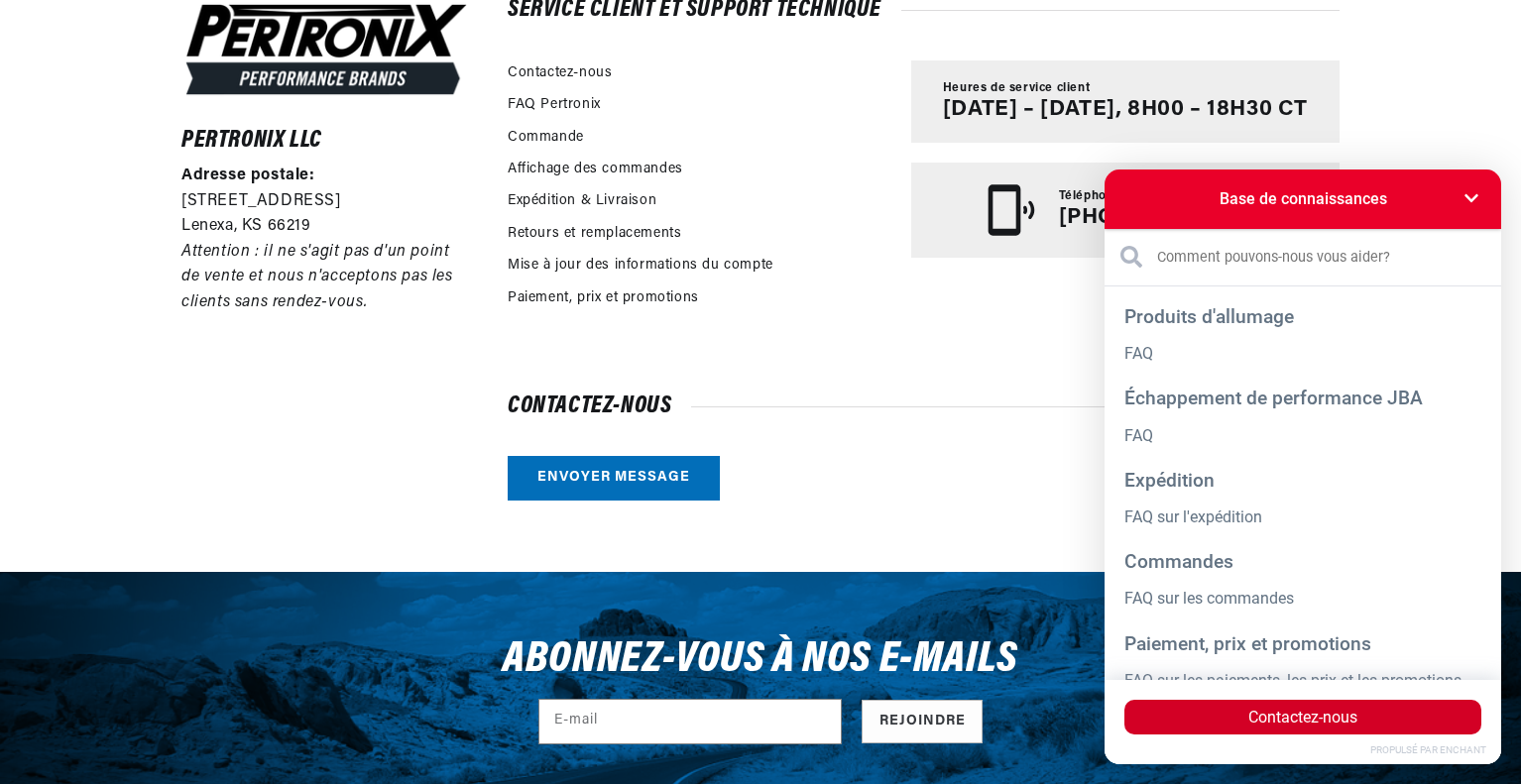 click on "Contactez-nous" at bounding box center (1303, 717) 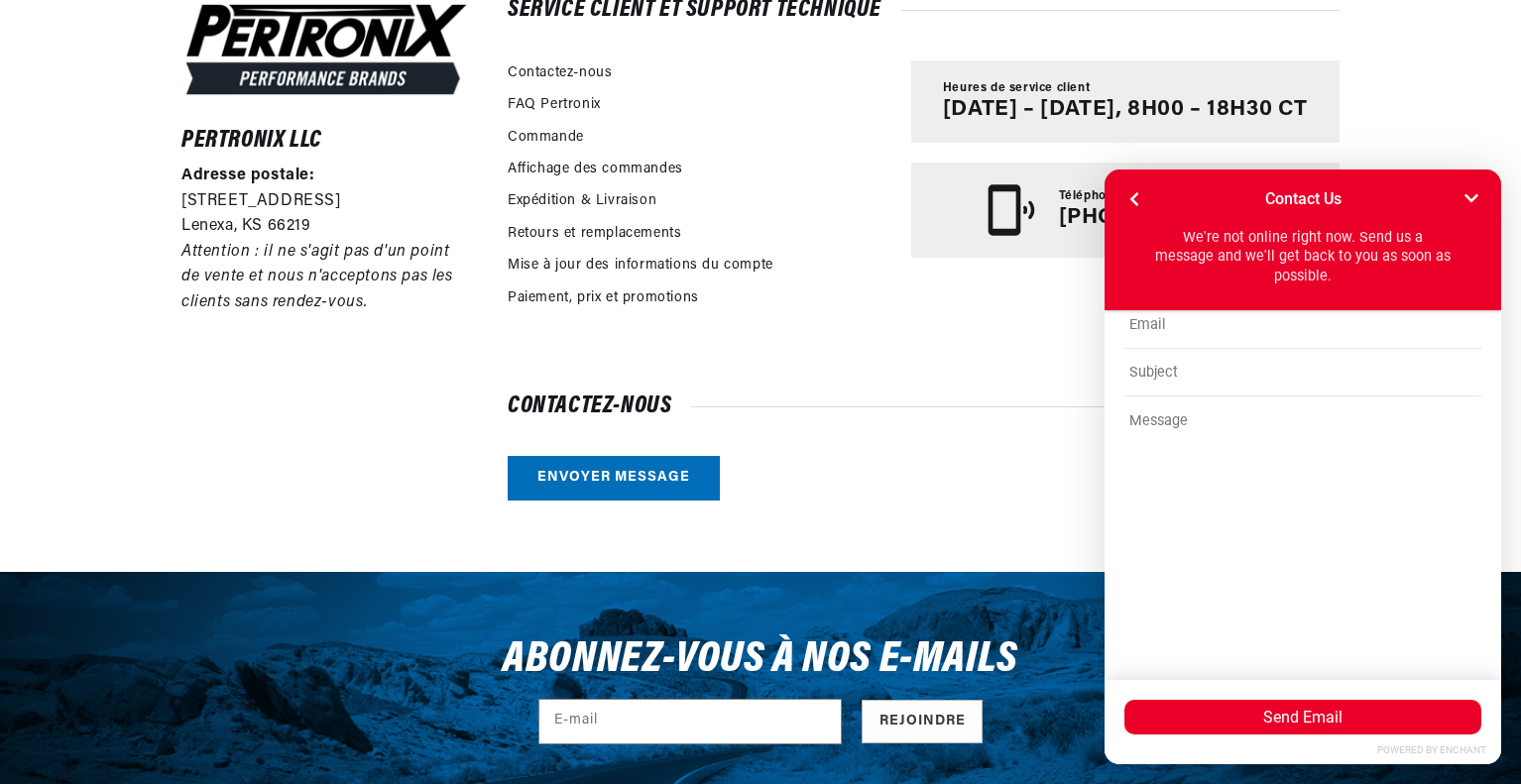 scroll, scrollTop: 0, scrollLeft: 0, axis: both 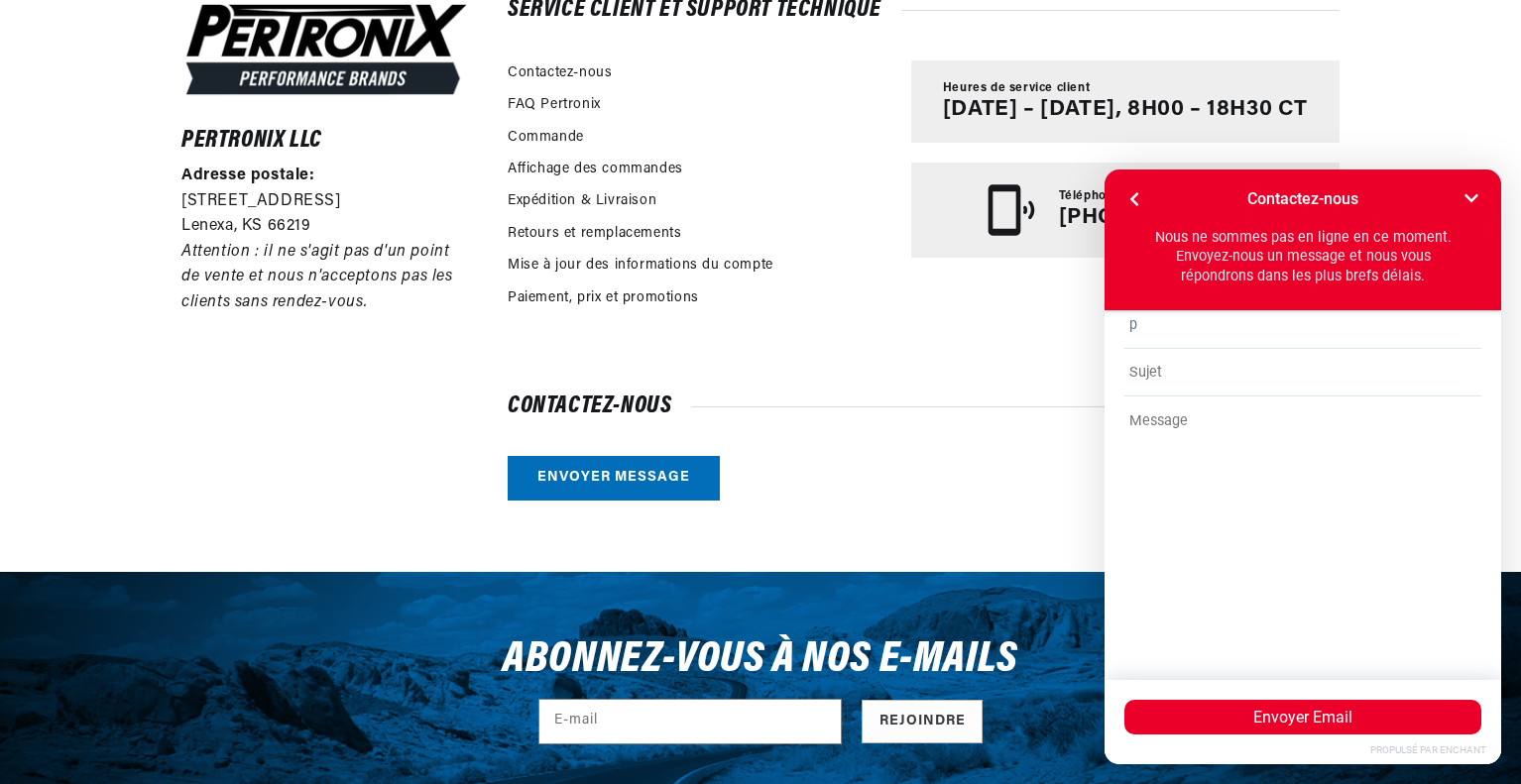 type on "patoch8895@hotmail.fr" 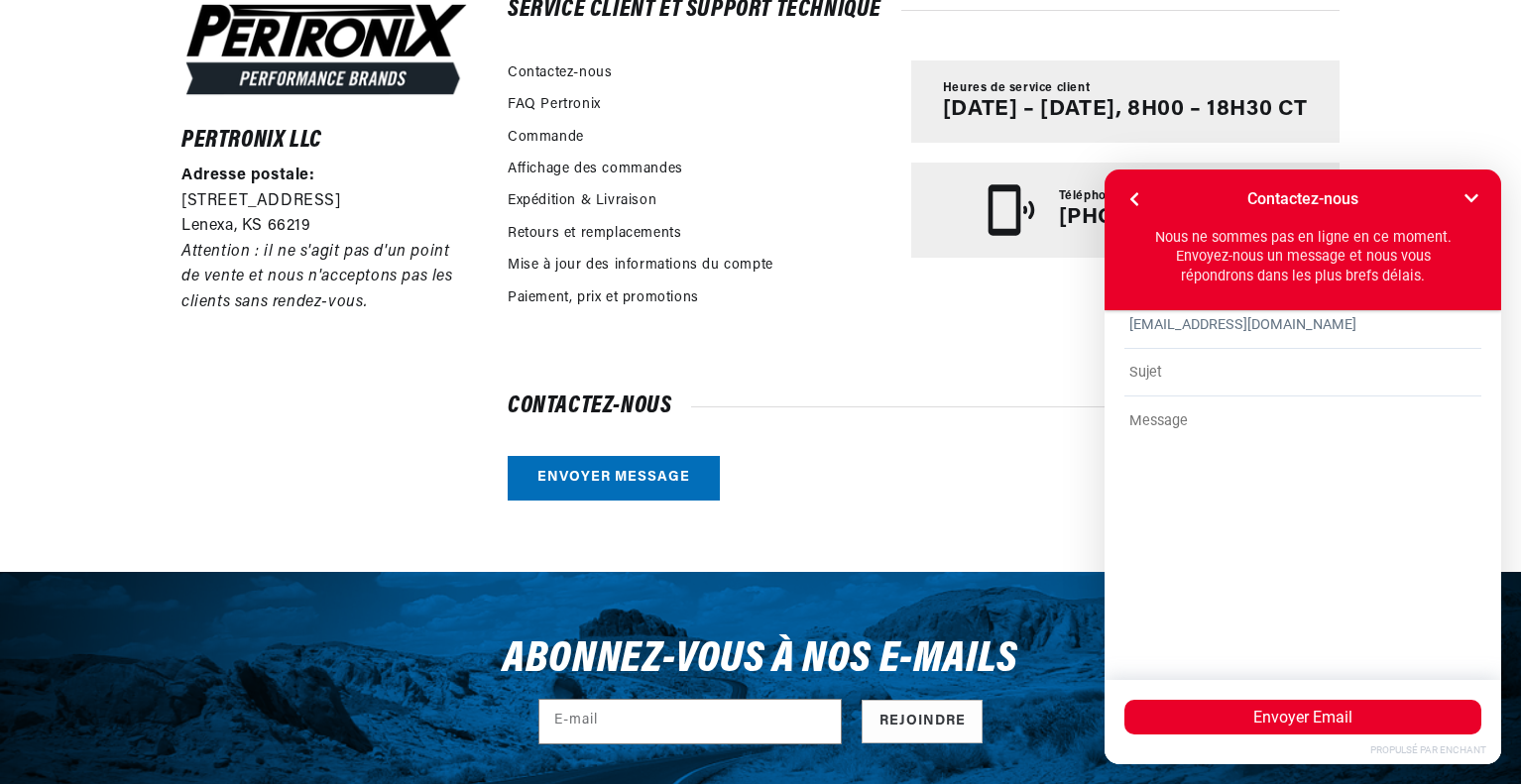 scroll, scrollTop: 0, scrollLeft: 1257, axis: horizontal 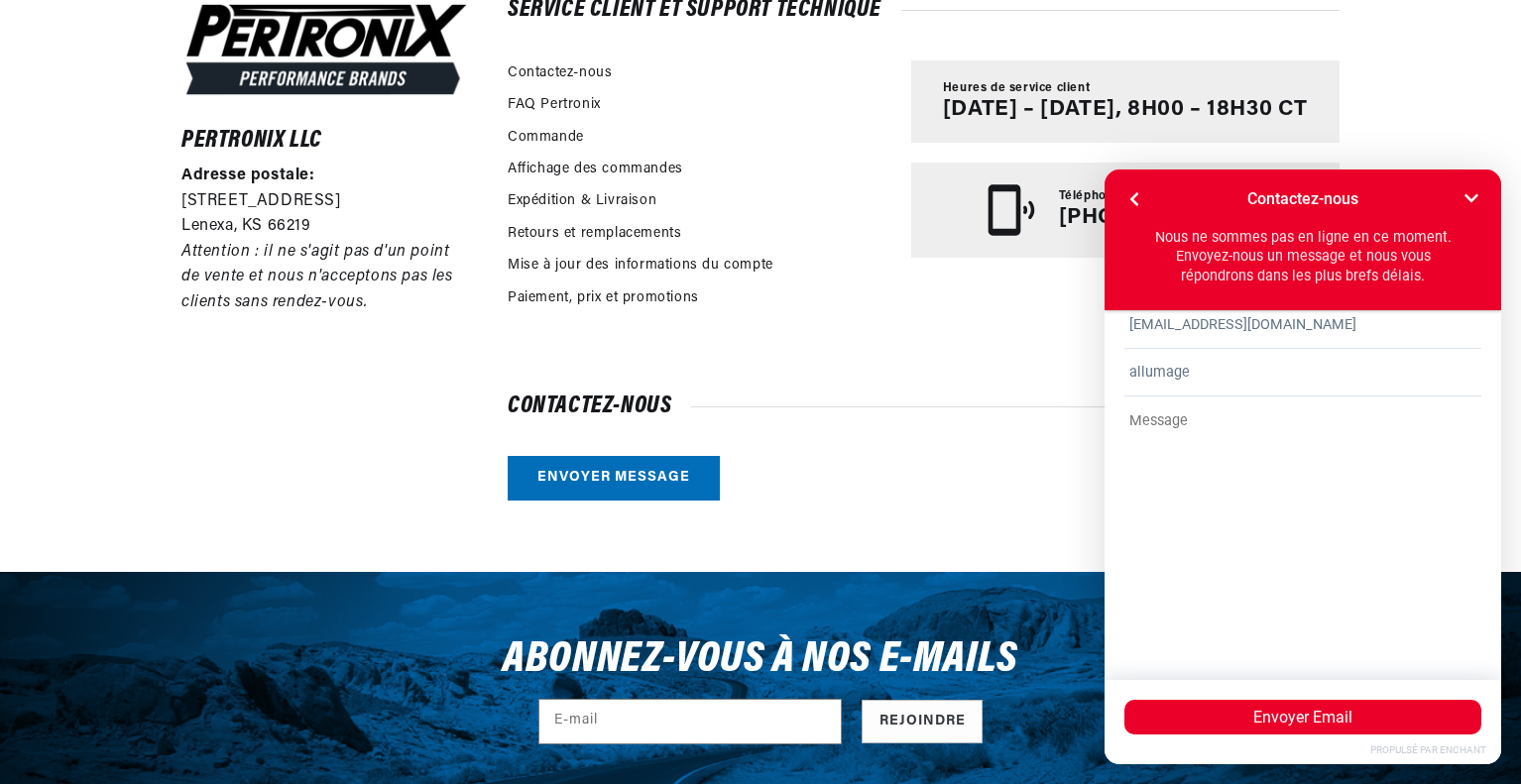 type on "allumage" 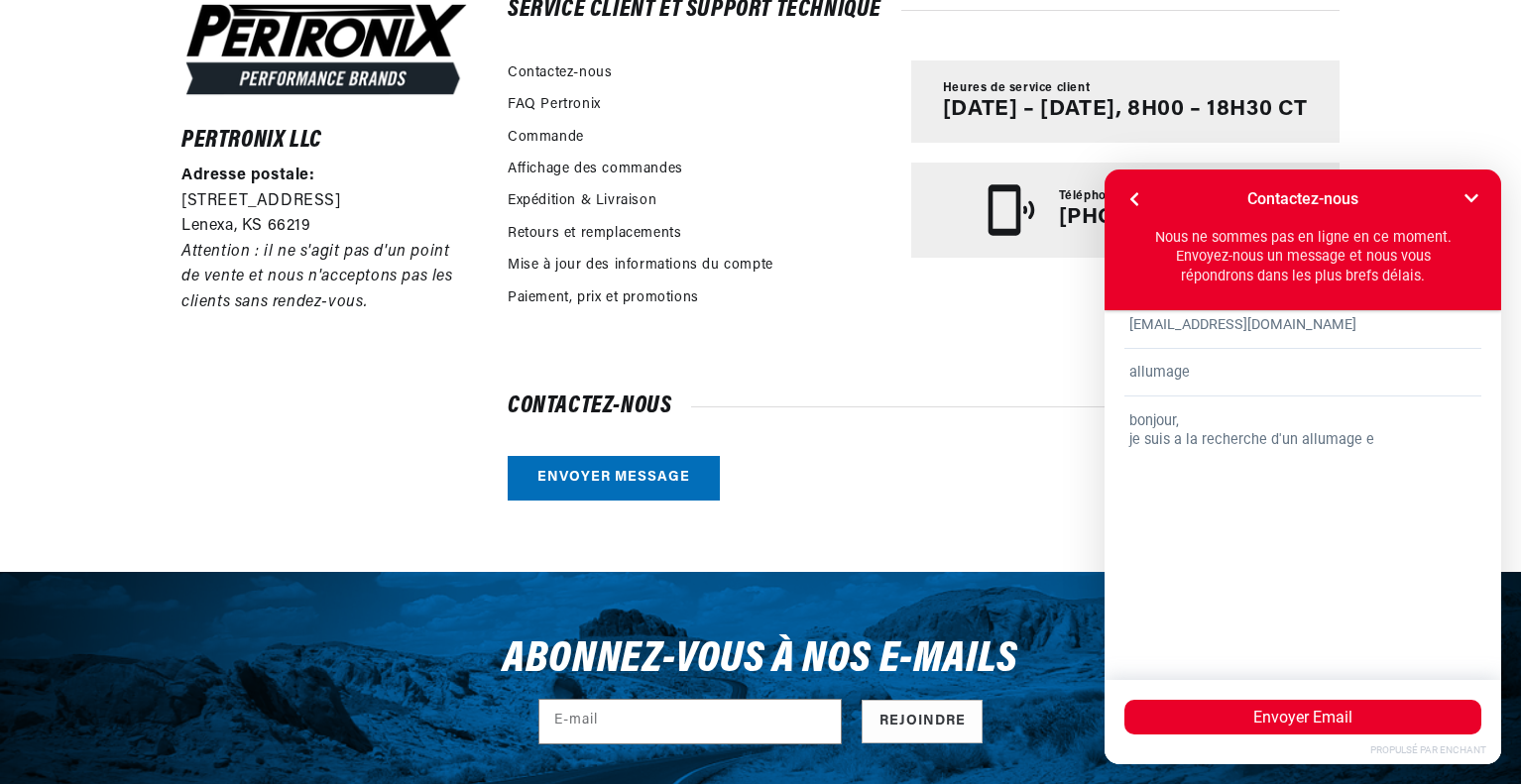 scroll, scrollTop: 0, scrollLeft: 1257, axis: horizontal 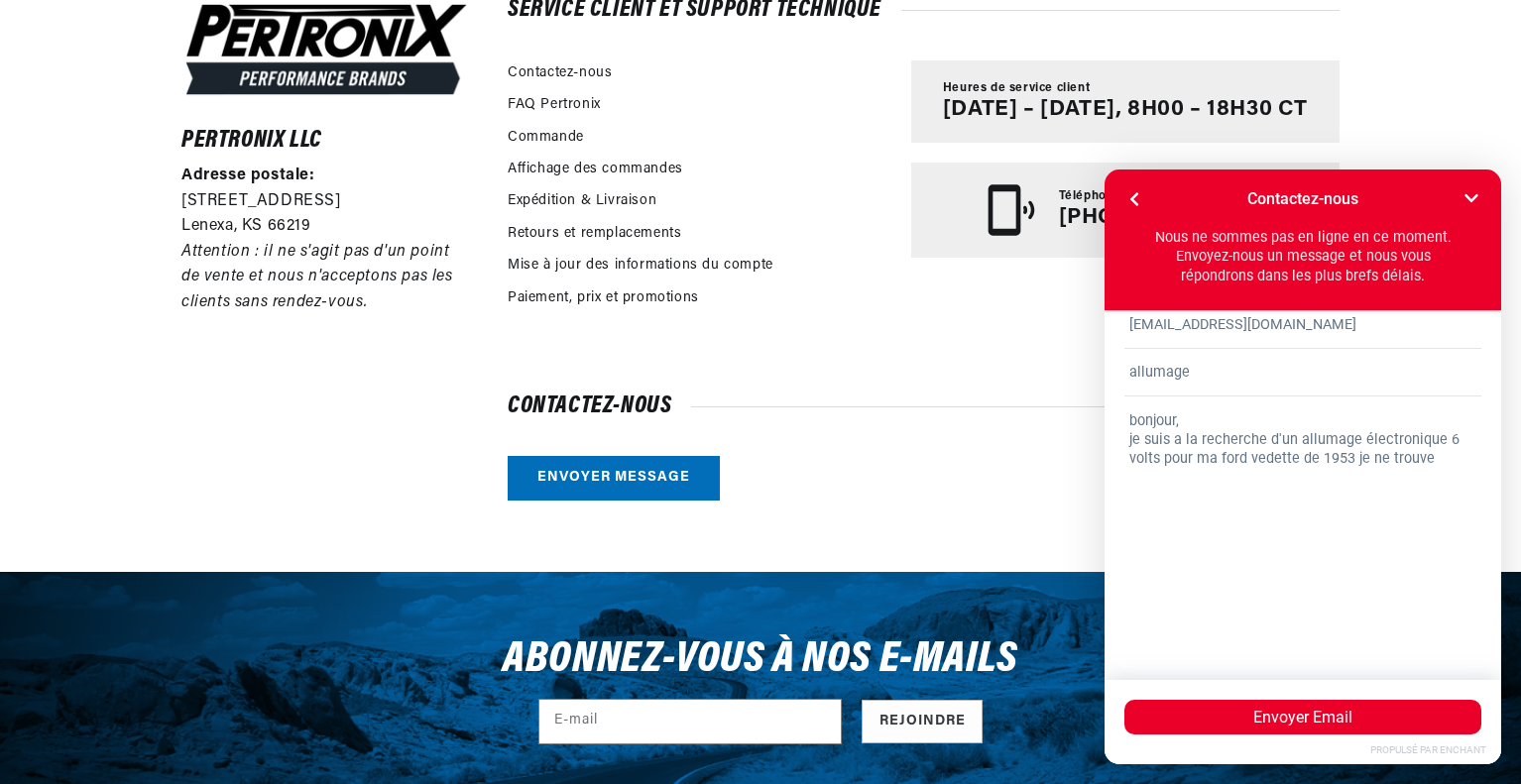 click on "bonjour,
je suis a la recherche d'un allumage électronique 6 volts pour ma ford vedette de 1953 je ne trouve" at bounding box center [1303, 523] 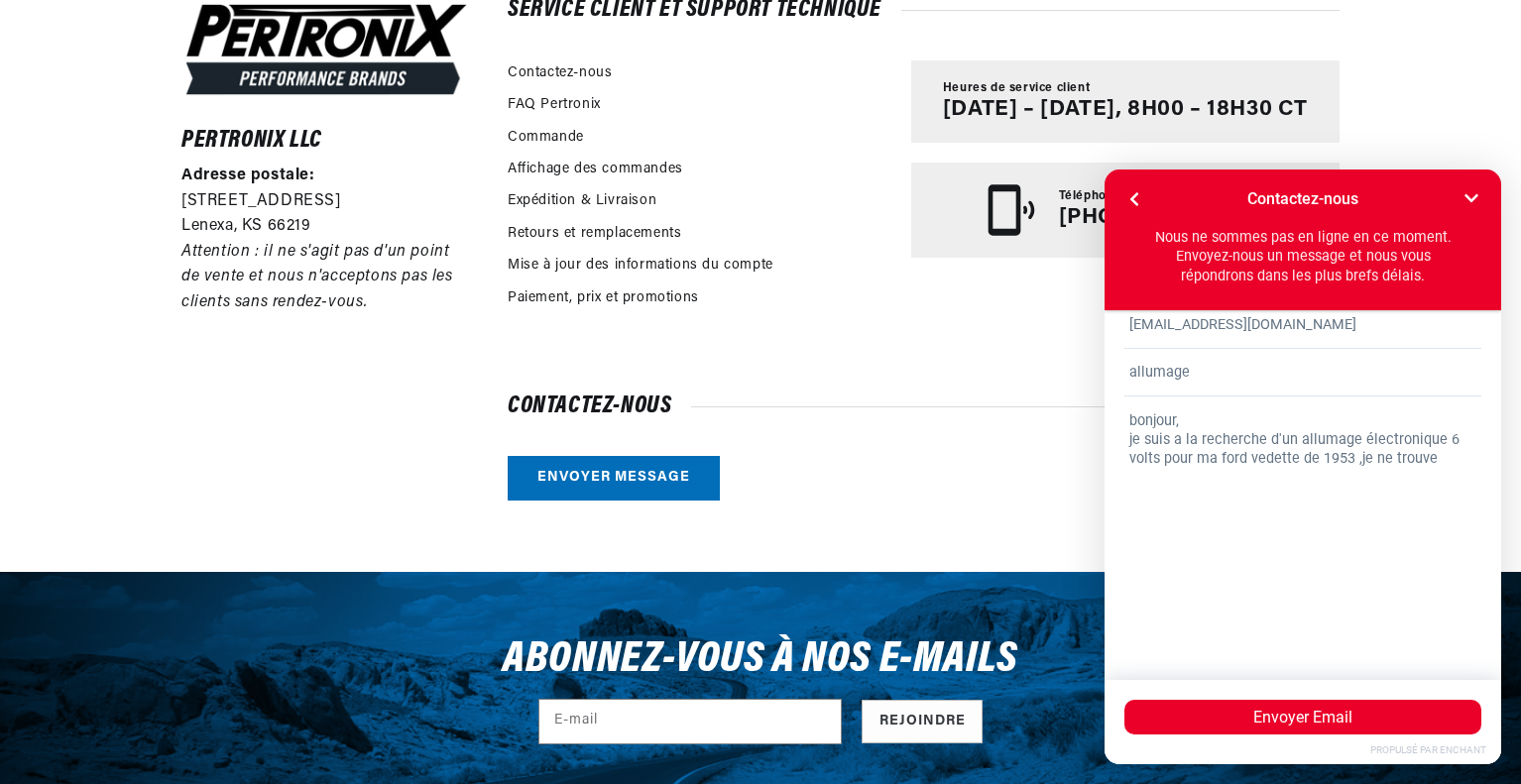 drag, startPoint x: 1442, startPoint y: 461, endPoint x: 1482, endPoint y: 477, distance: 43.081318 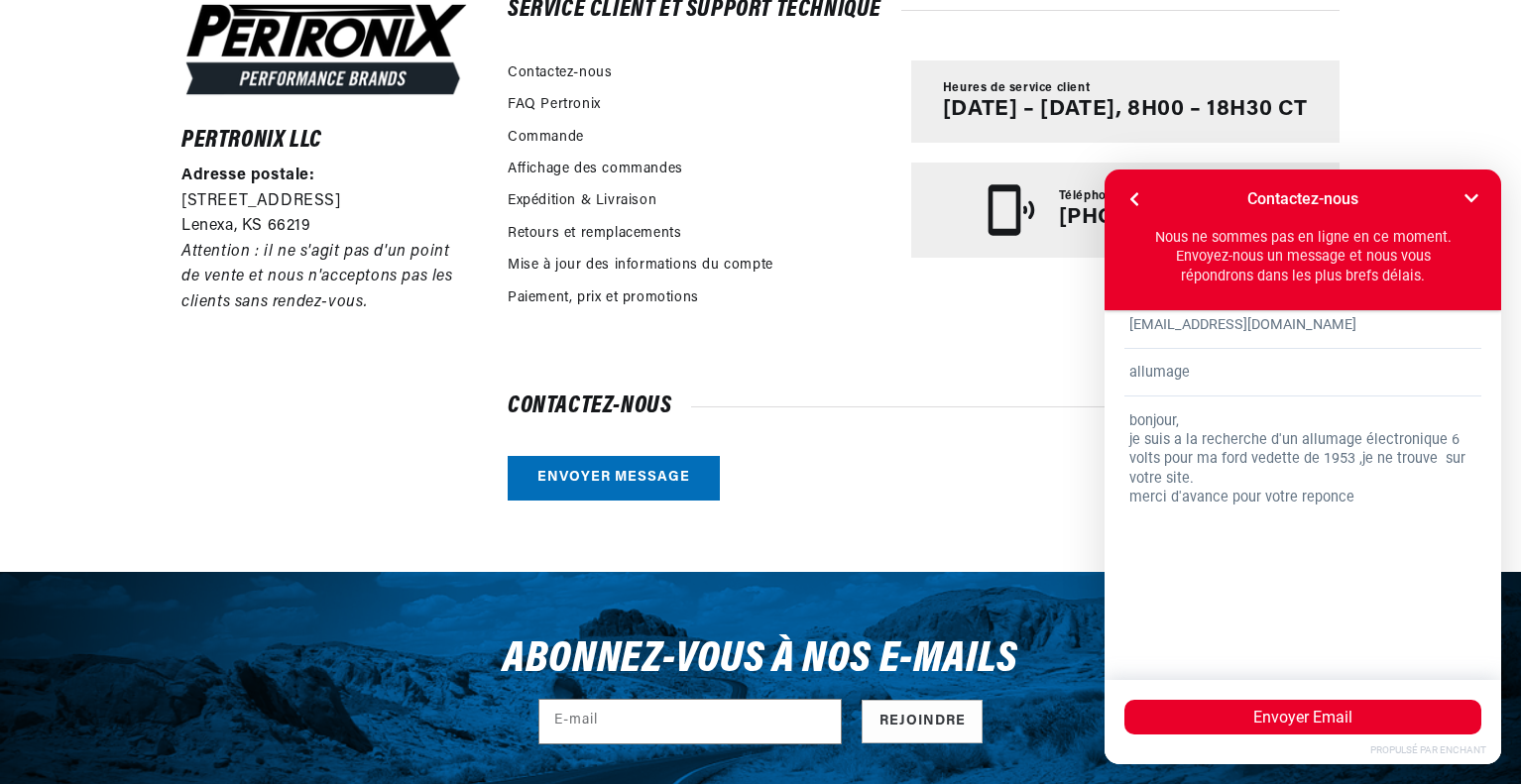 scroll, scrollTop: 0, scrollLeft: 1257, axis: horizontal 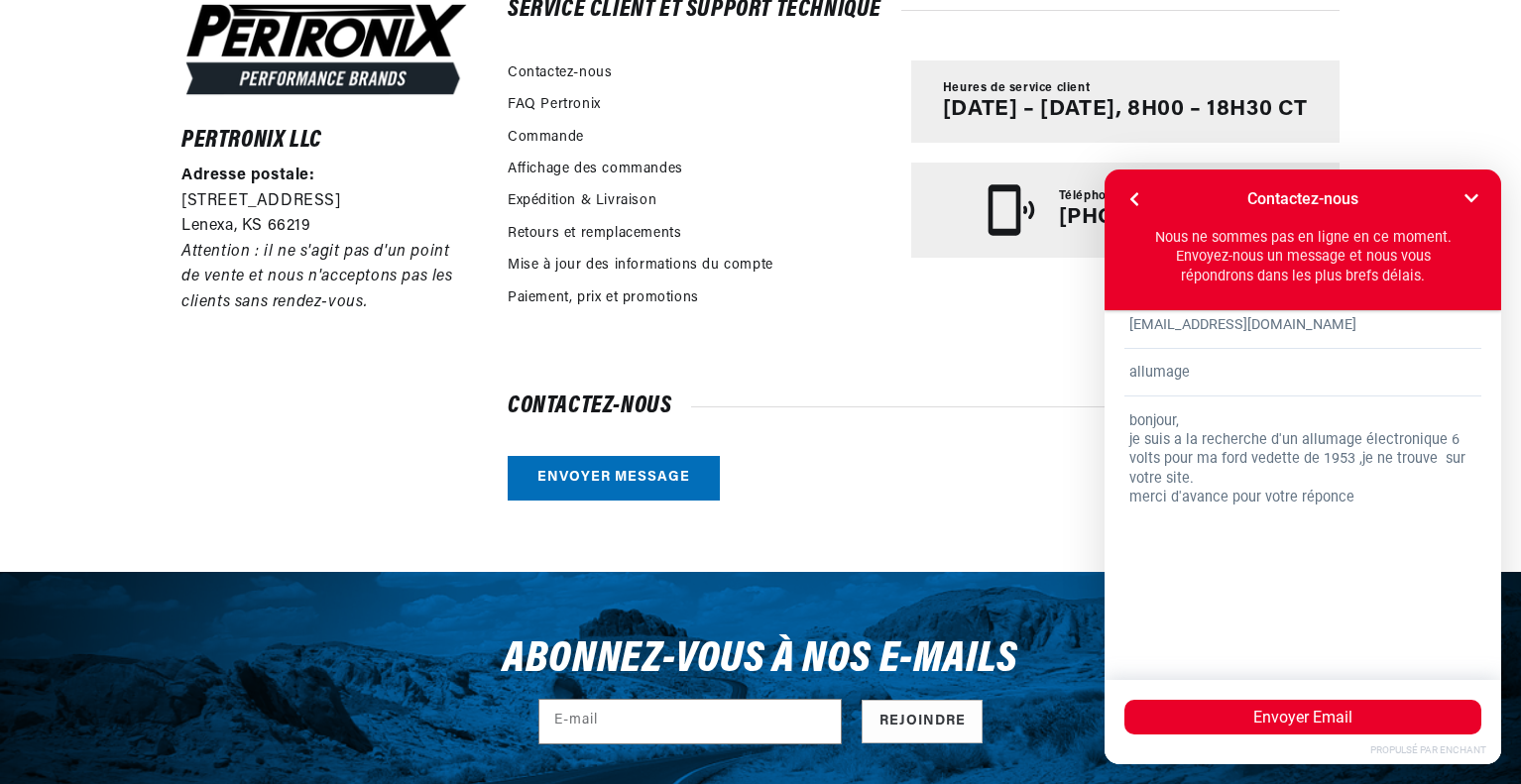 click on "bonjour,
je suis a la recherche d'un allumage électronique 6 volts pour ma ford vedette de 1953 ,je ne trouve  sur votre site.
merci d'avance pour votre réponce" at bounding box center [1303, 523] 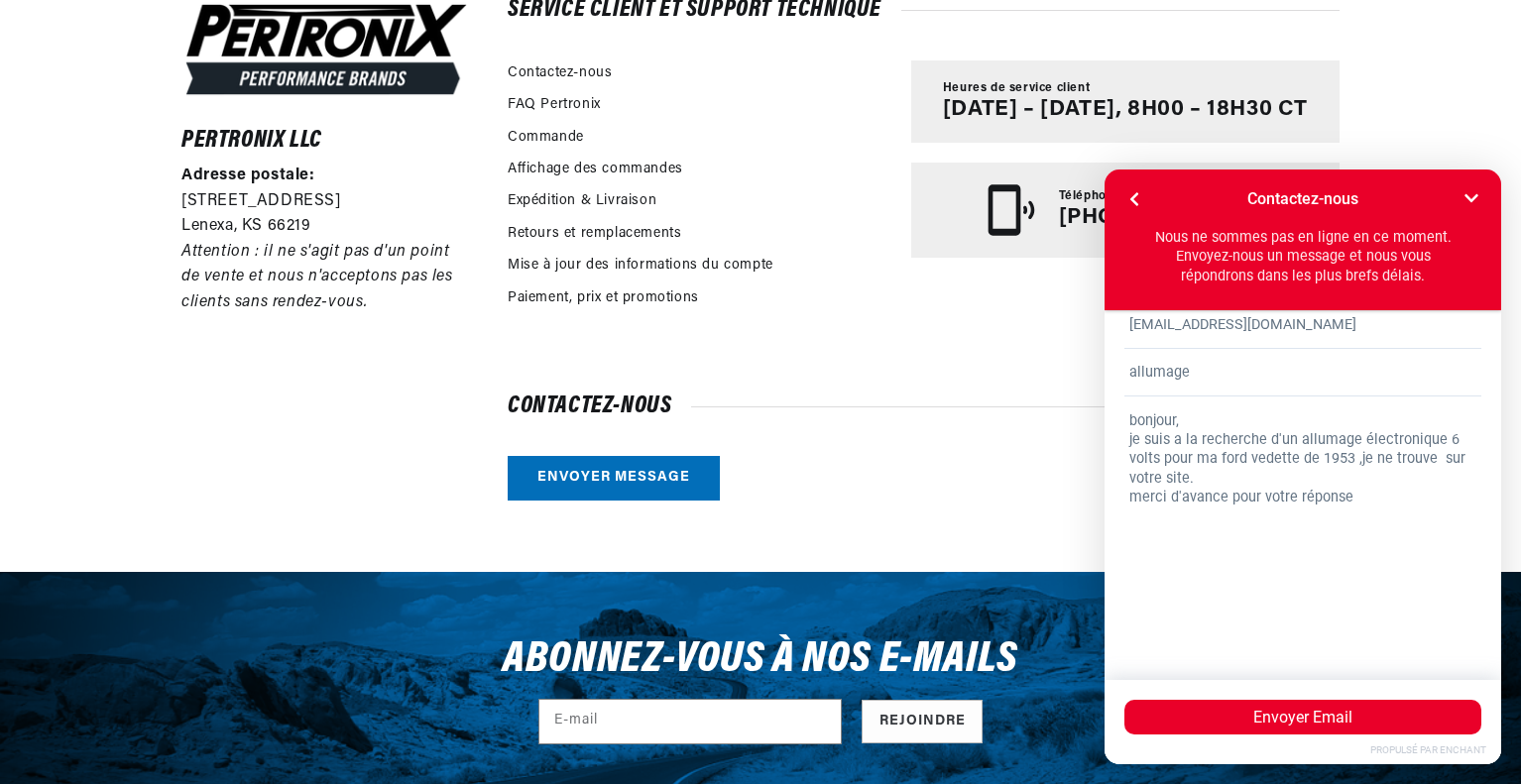 click on "bonjour,
je suis a la recherche d'un allumage électronique 6 volts pour ma ford vedette de 1953 ,je ne trouve  sur votre site.
merci d'avance pour votre réponse" at bounding box center (1303, 523) 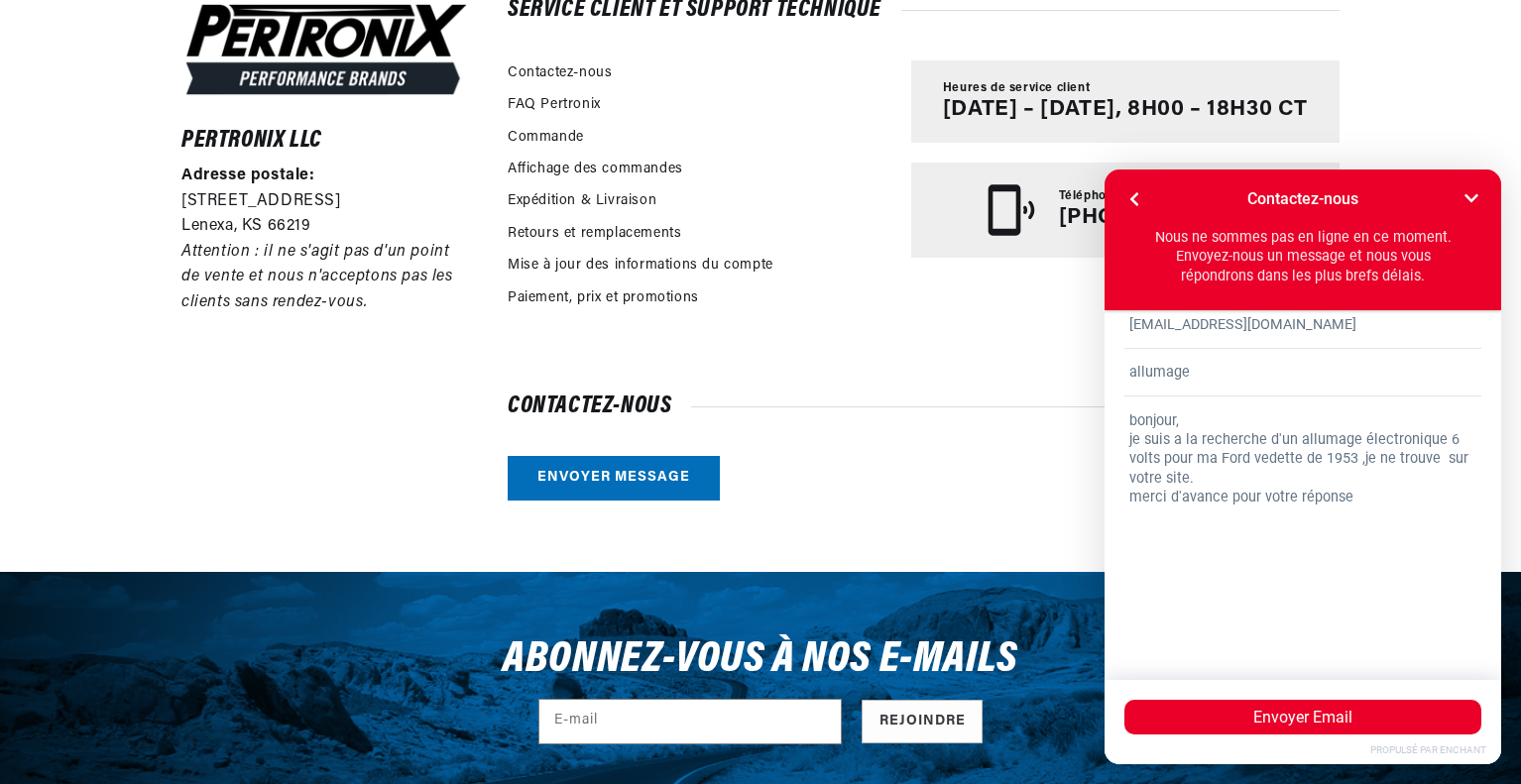 click on "bonjour,
je suis a la recherche d'un allumage électronique 6 volts pour ma Ford vedette de 1953 ,je ne trouve  sur votre site.
merci d'avance pour votre réponse" at bounding box center (1303, 523) 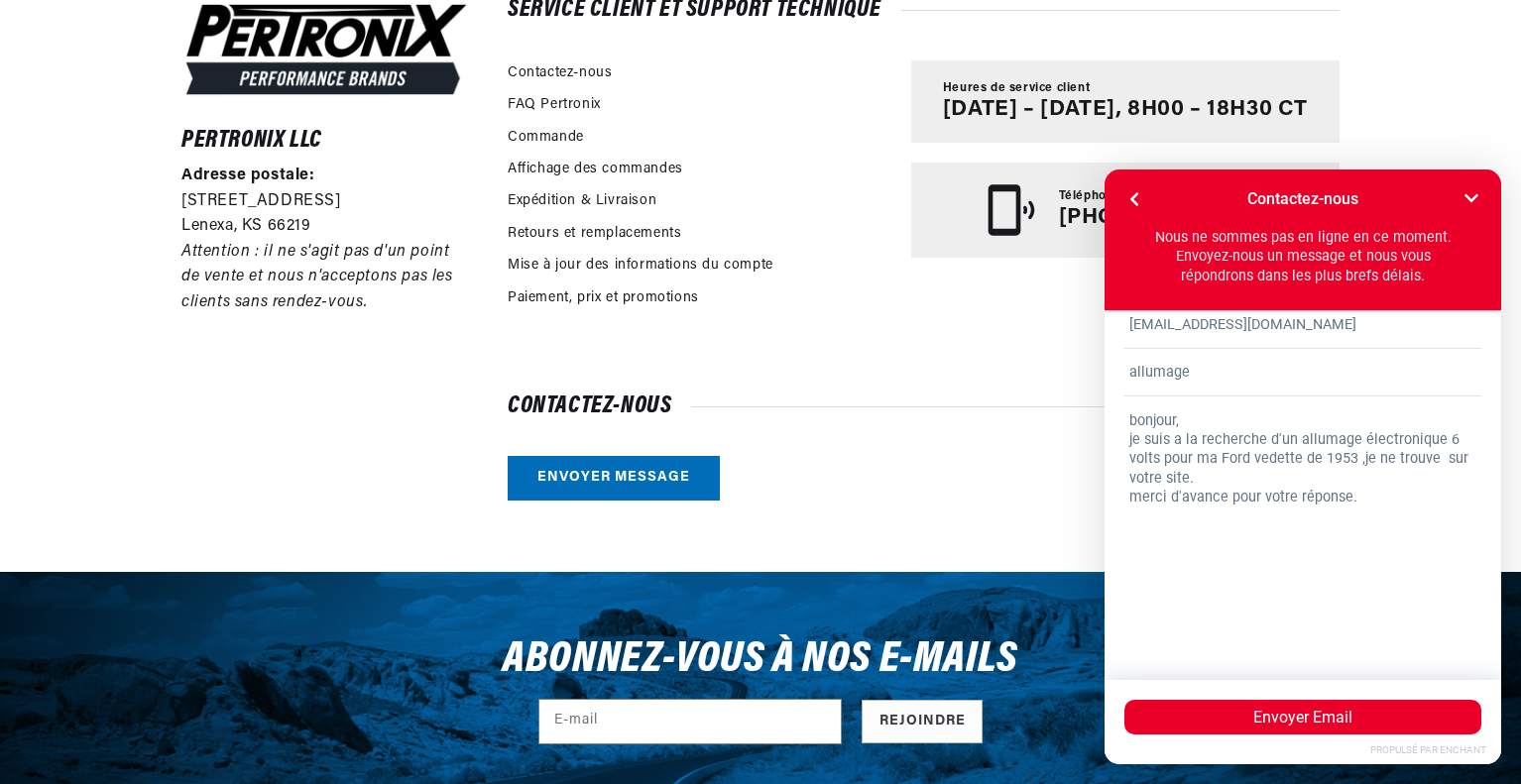 scroll, scrollTop: 0, scrollLeft: 2515, axis: horizontal 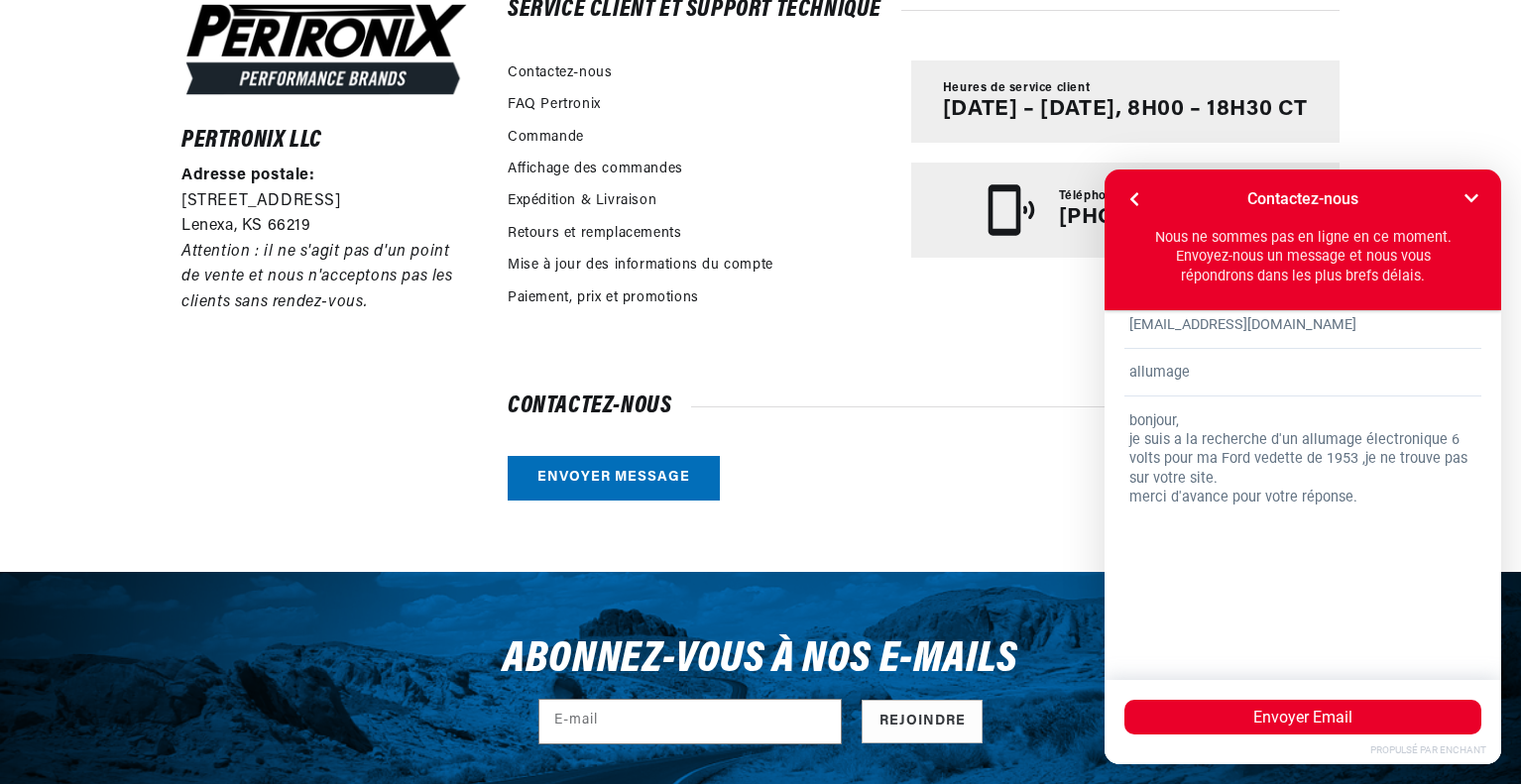 click on "bonjour,
je suis a la recherche d'un allumage électronique 6 volts pour ma Ford vedette de 1953 ,je ne trouve pas sur votre site.
merci d'avance pour votre réponse." at bounding box center (1303, 523) 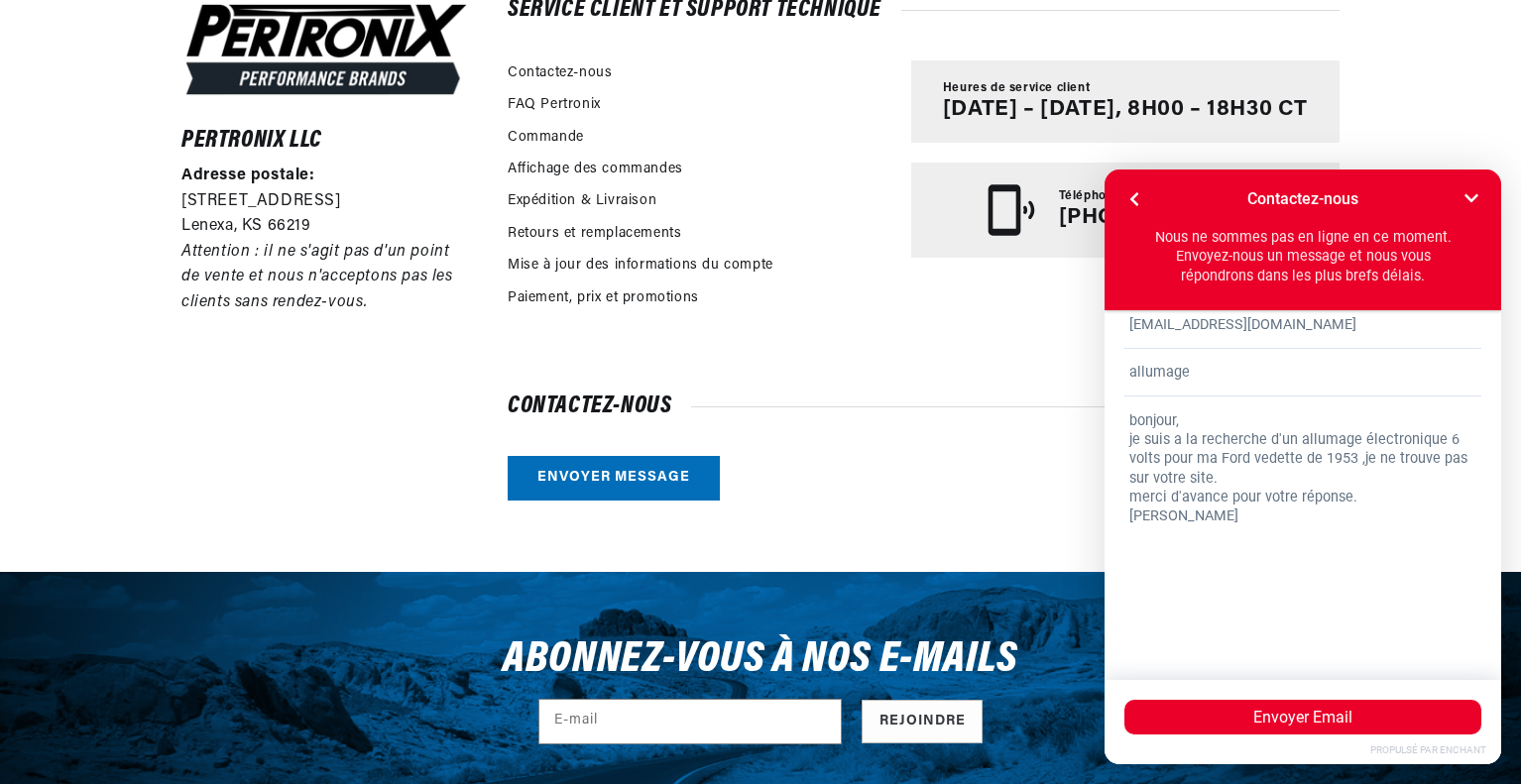 scroll, scrollTop: 0, scrollLeft: 1257, axis: horizontal 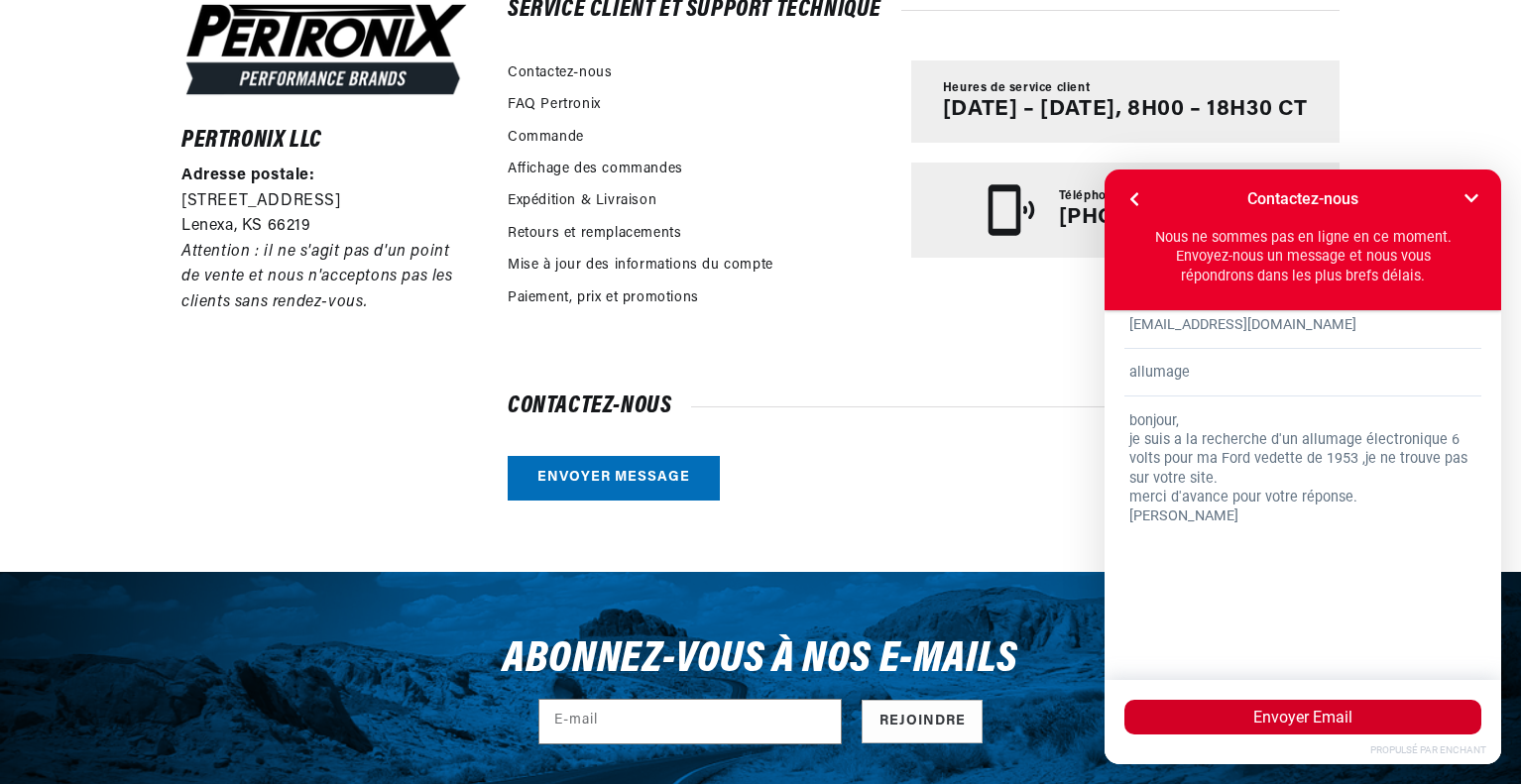 type on "bonjour,
je suis a la recherche d'un allumage électronique 6 volts pour ma Ford vedette de 1953 ,je ne trouve pas sur votre site.
merci d'avance pour votre réponse.
Patrick" 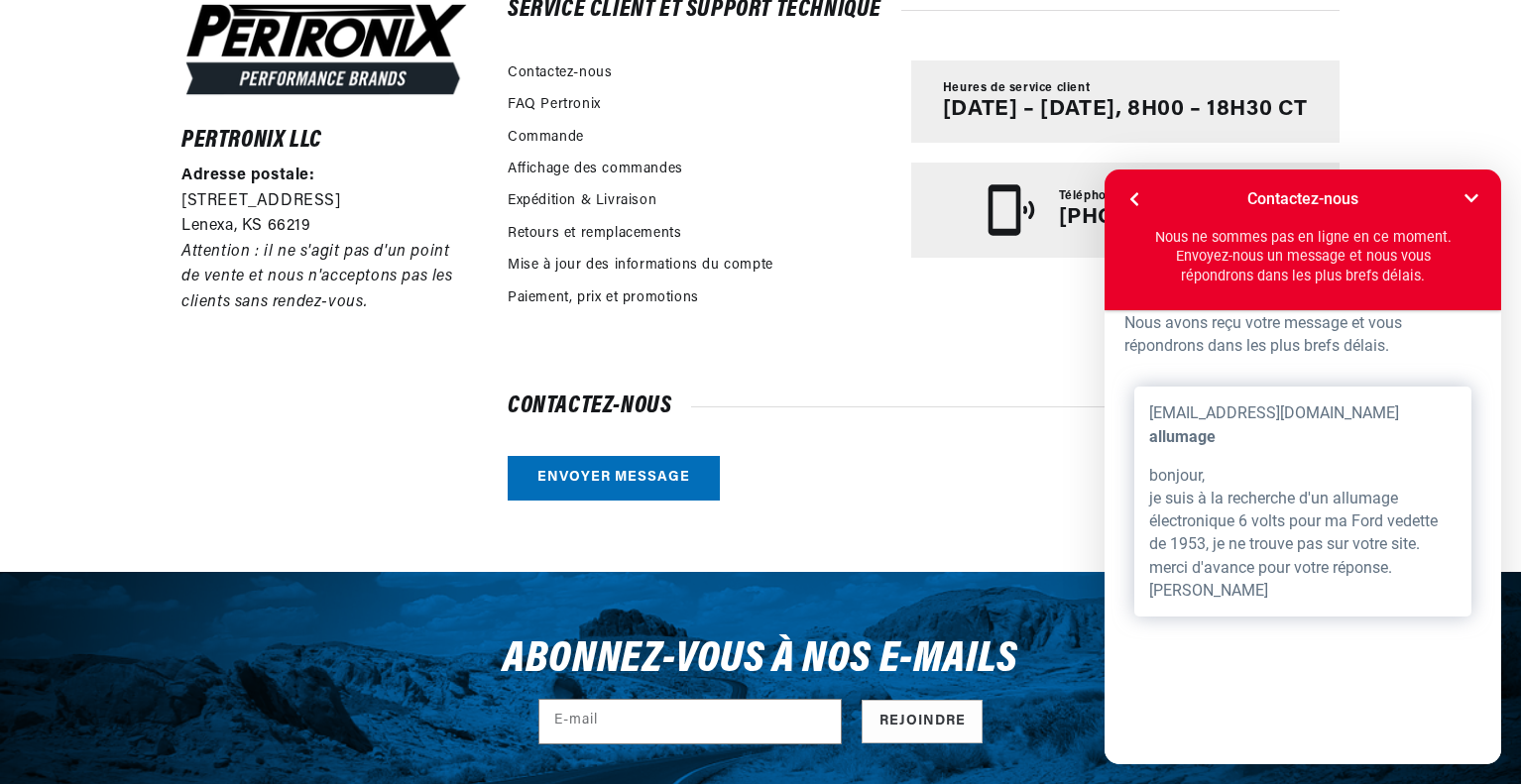 scroll, scrollTop: 0, scrollLeft: 2515, axis: horizontal 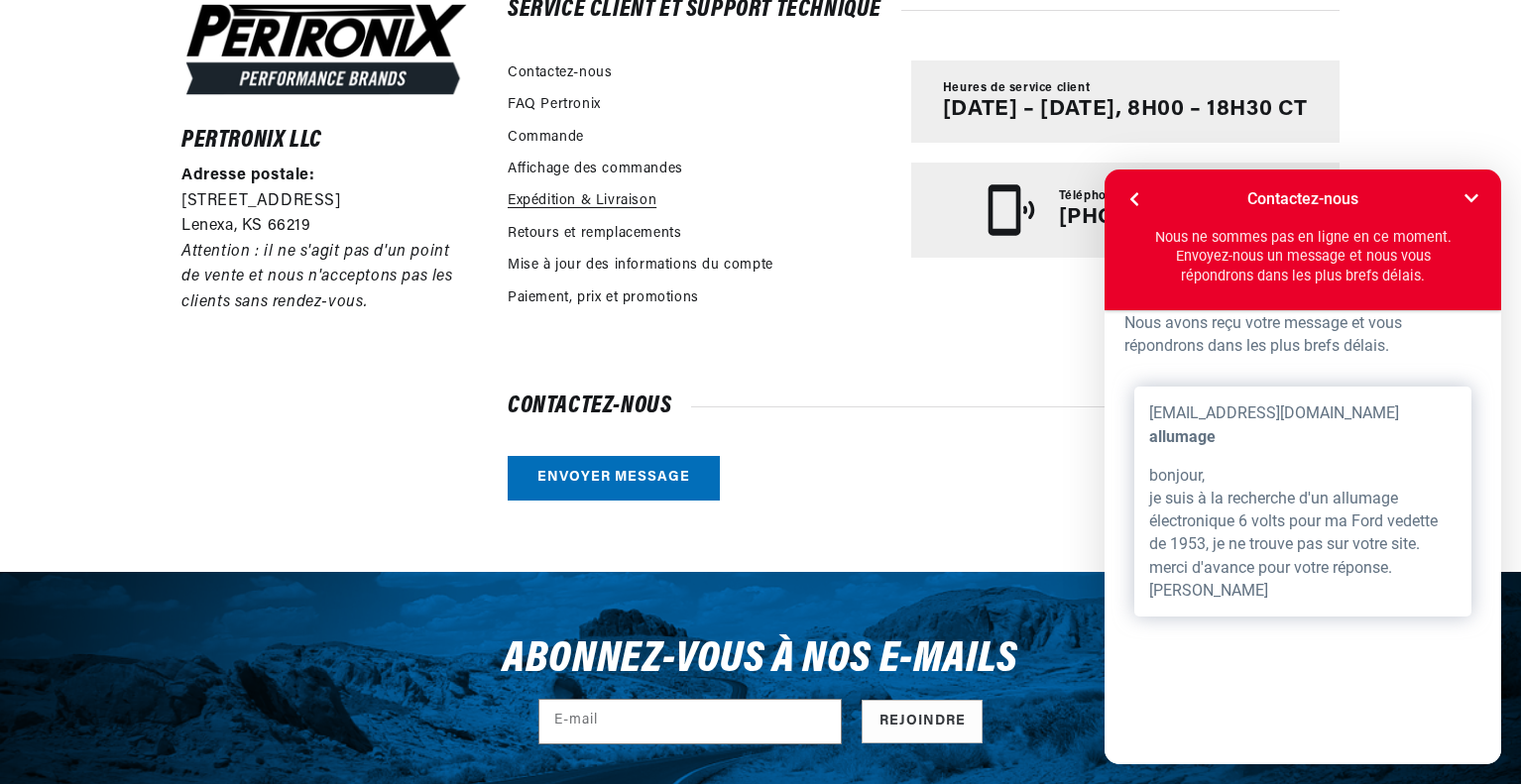 click on "Expédition & Livraison" at bounding box center [582, 200] 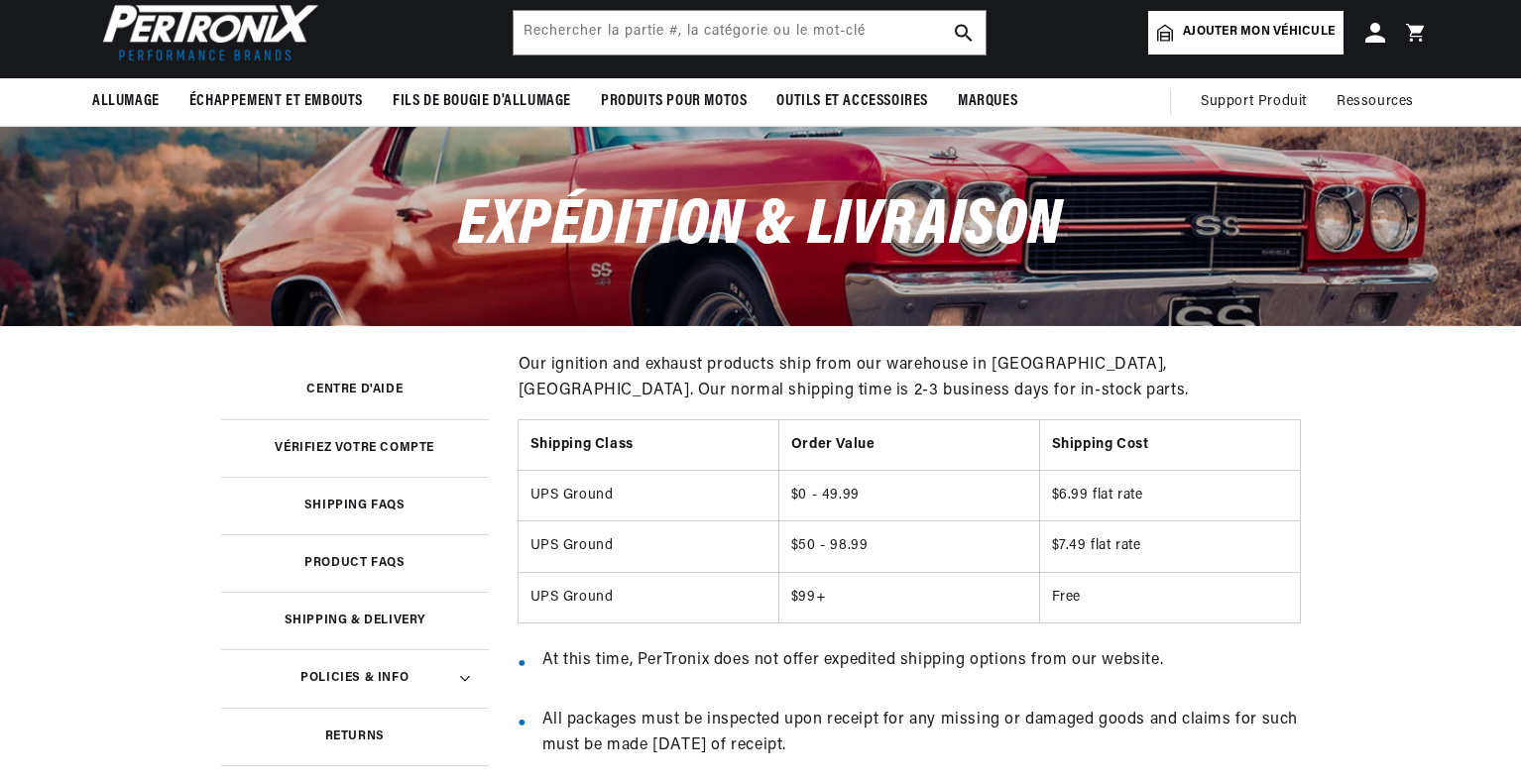 scroll, scrollTop: 198, scrollLeft: 0, axis: vertical 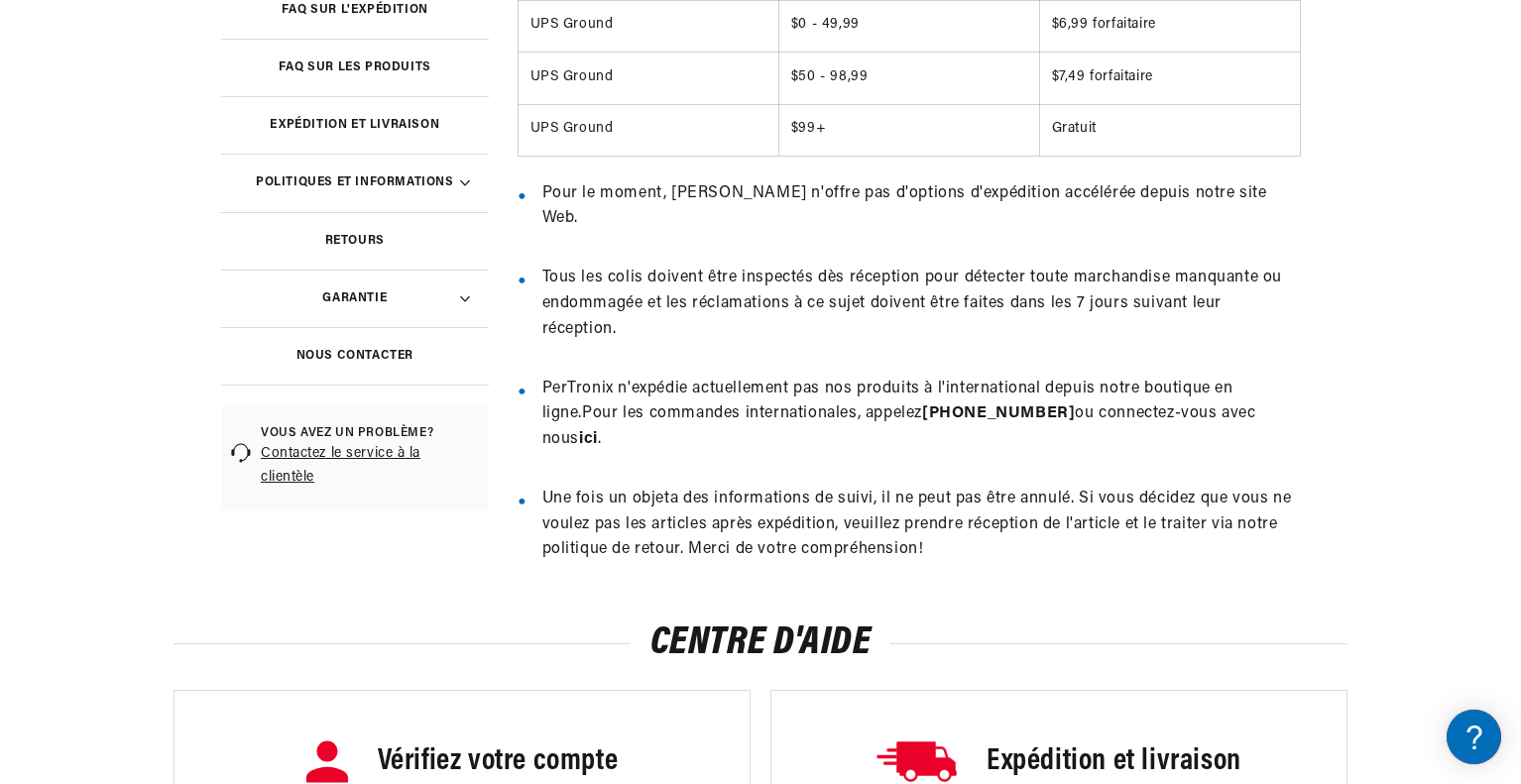 click on "ici" at bounding box center (588, 439) 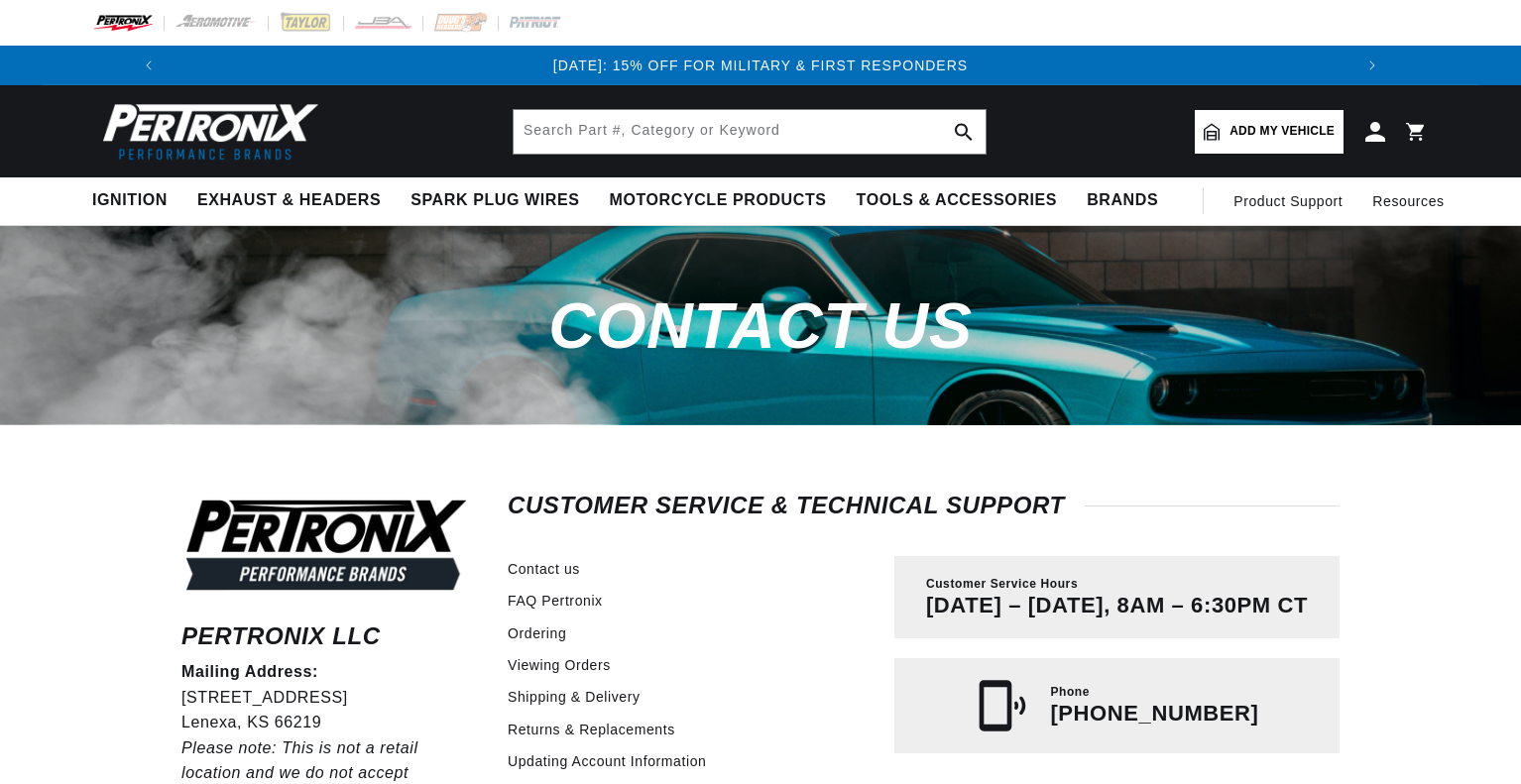 scroll, scrollTop: 0, scrollLeft: 0, axis: both 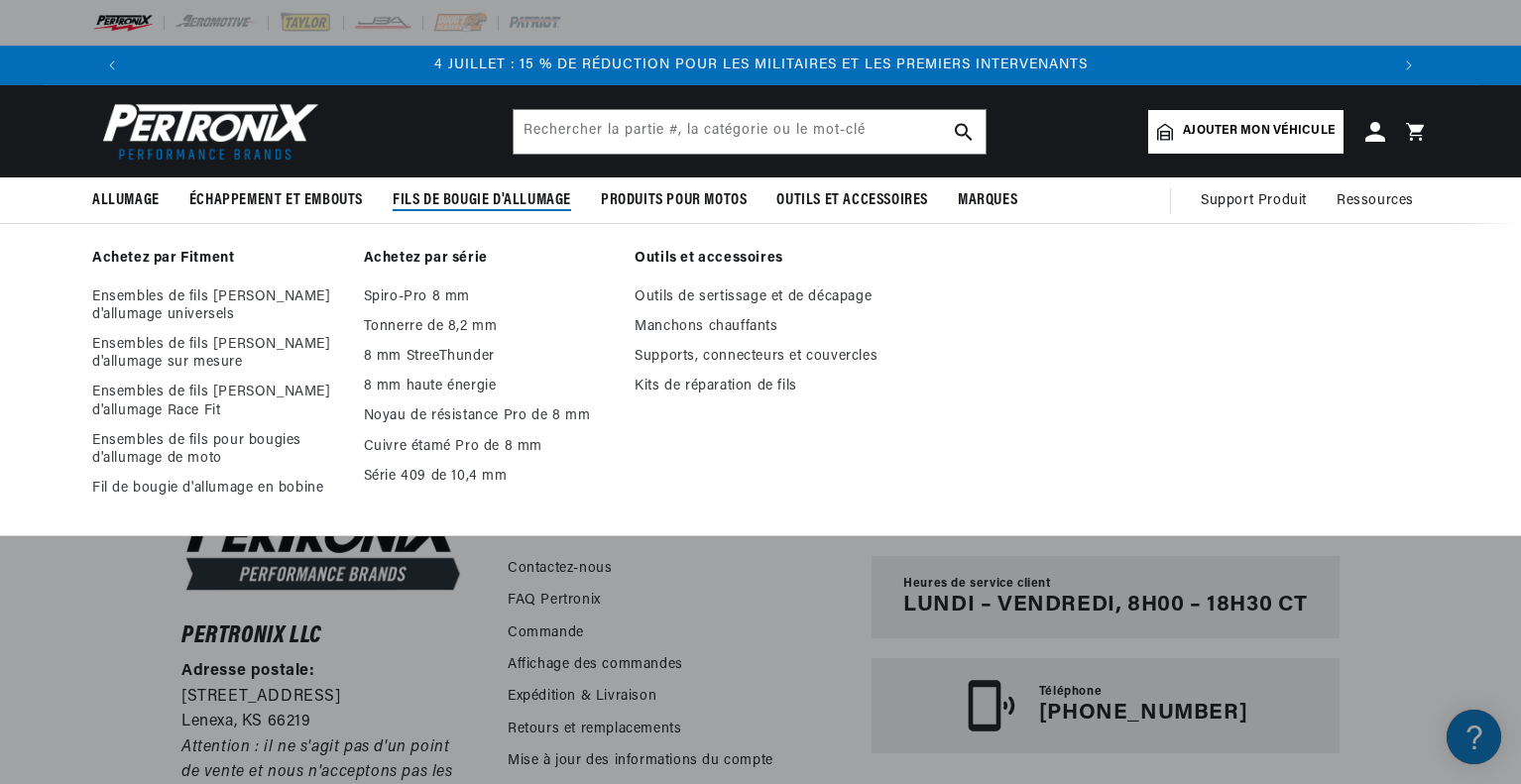 click on "Achetez par série" at bounding box center (425, 258) 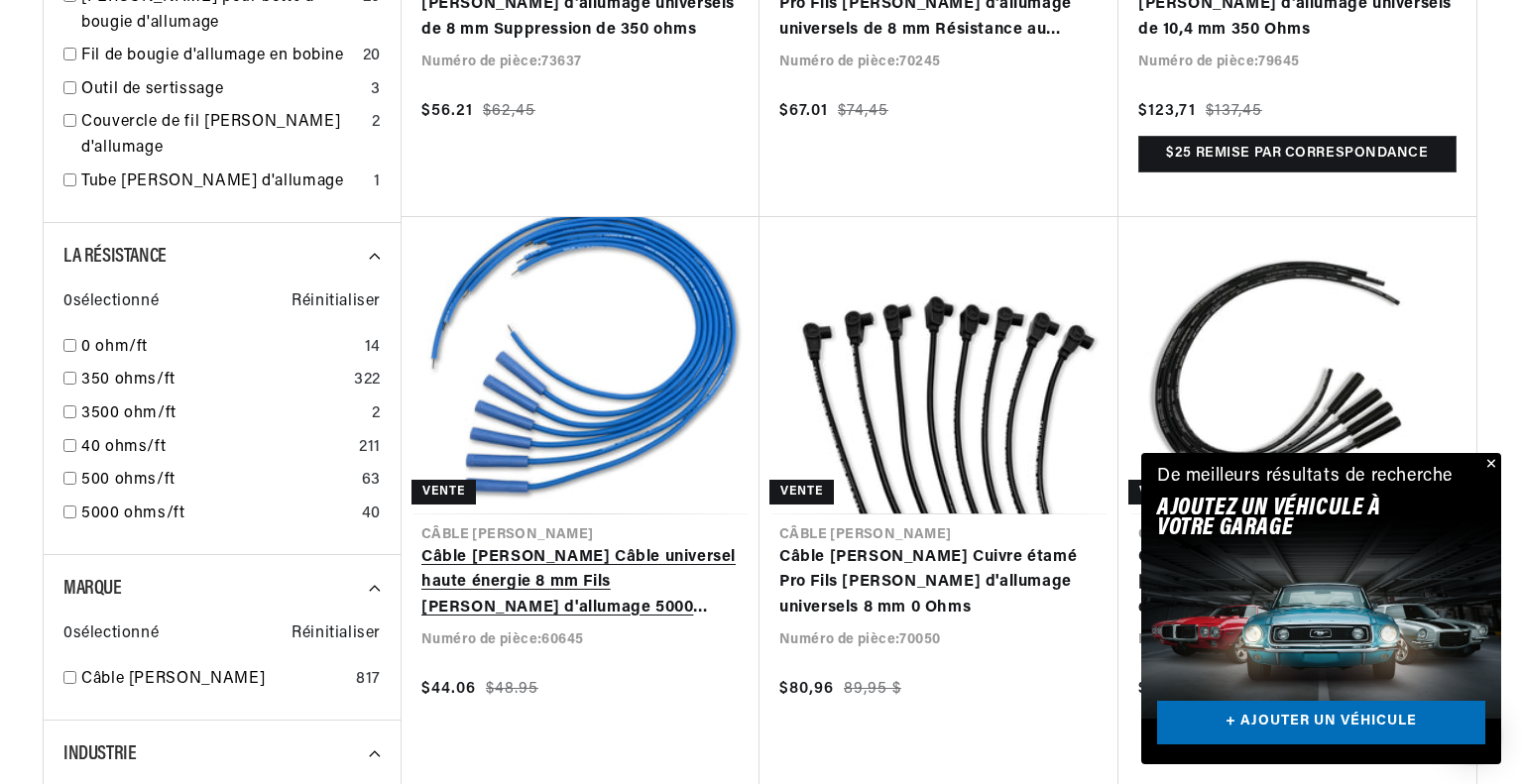 scroll, scrollTop: 991, scrollLeft: 0, axis: vertical 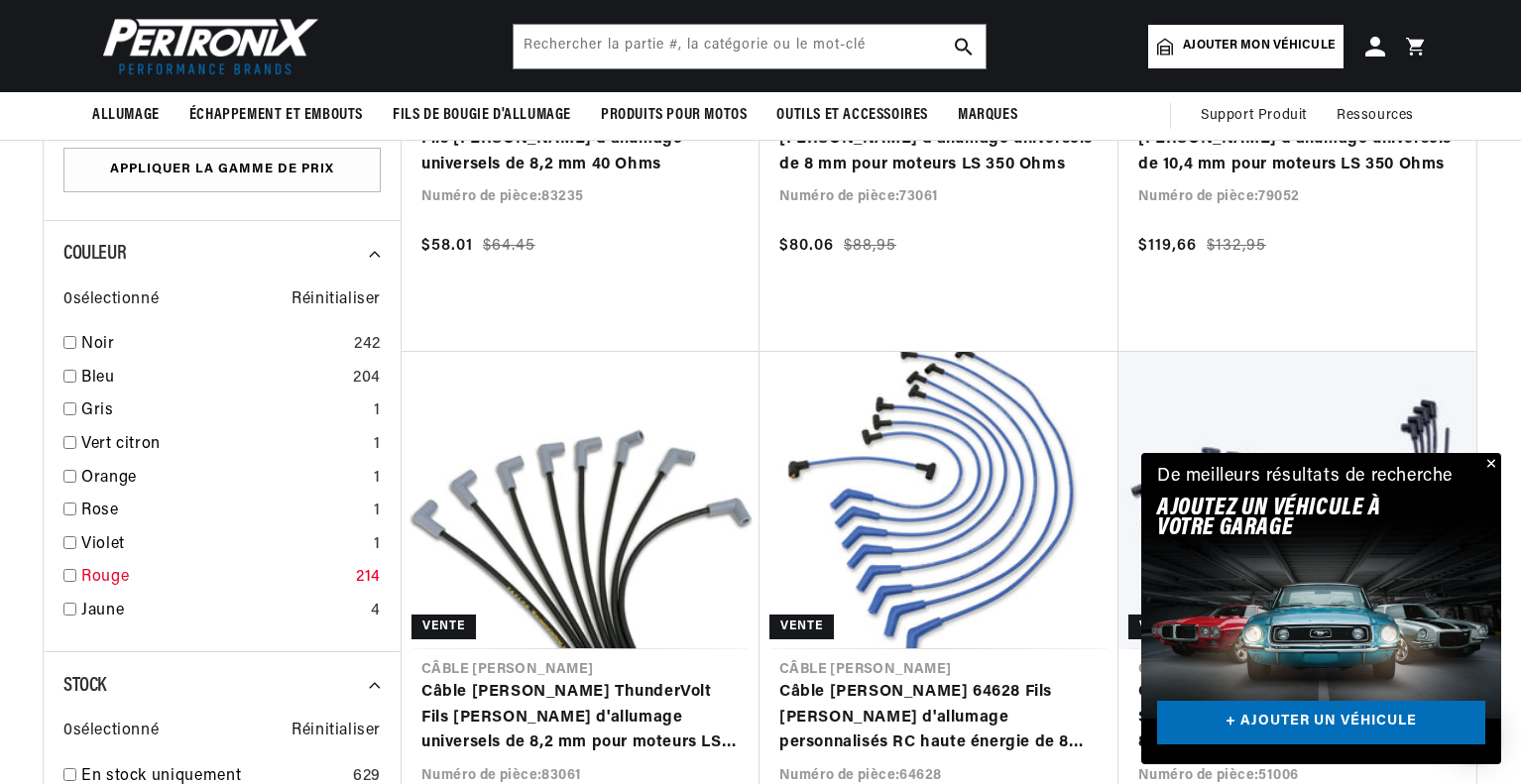 click at bounding box center [69, 575] 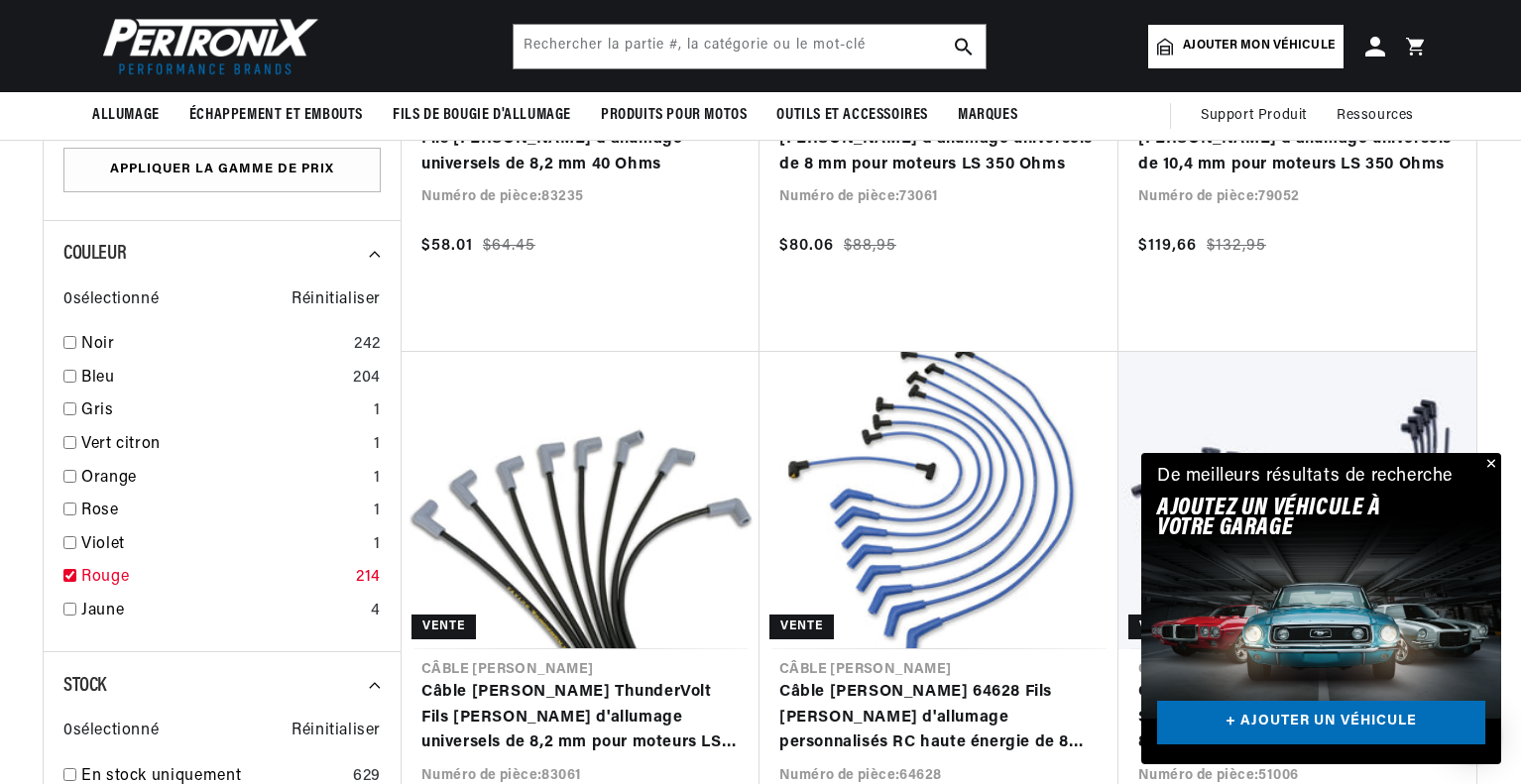 checkbox on "true" 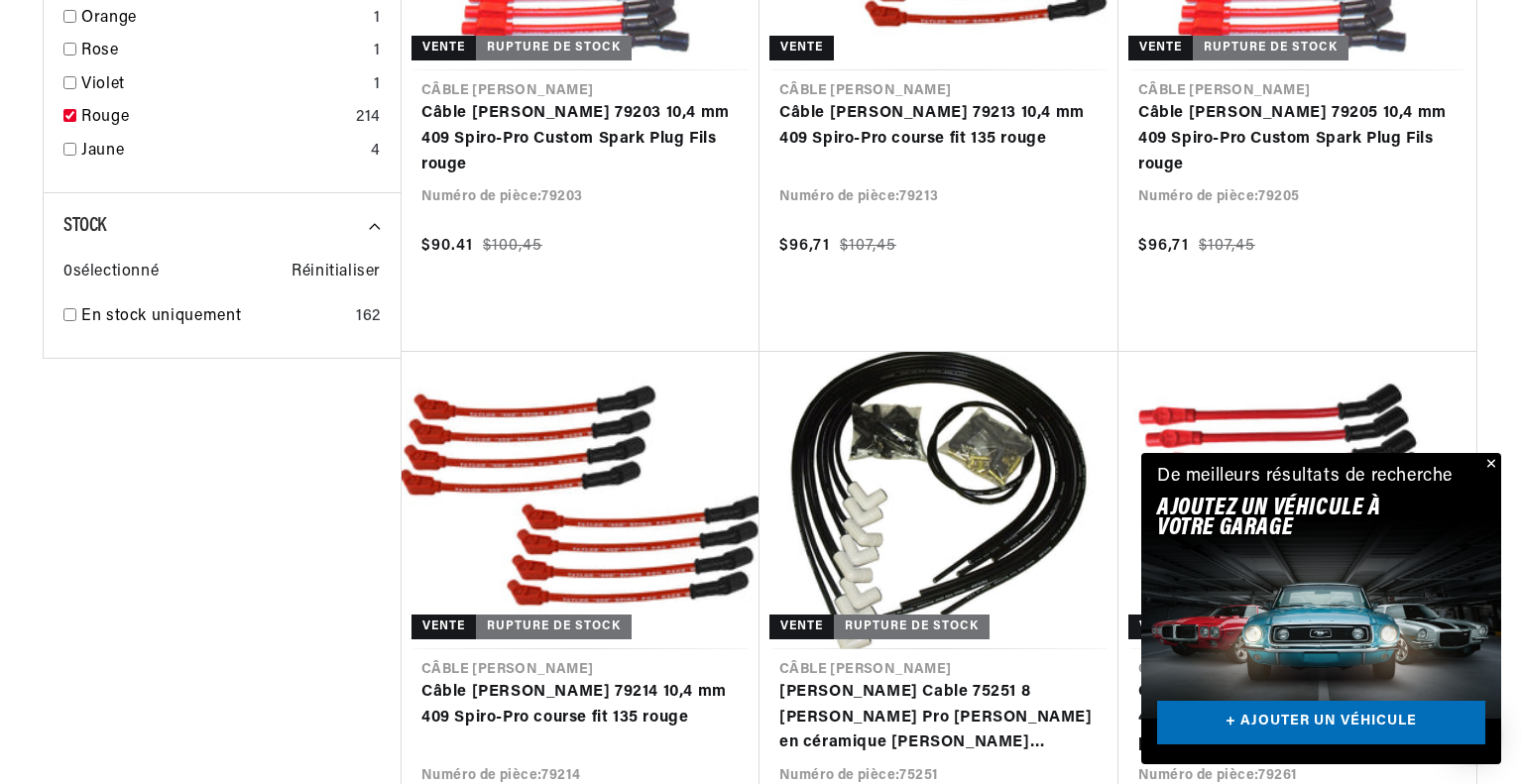 scroll, scrollTop: 2081, scrollLeft: 0, axis: vertical 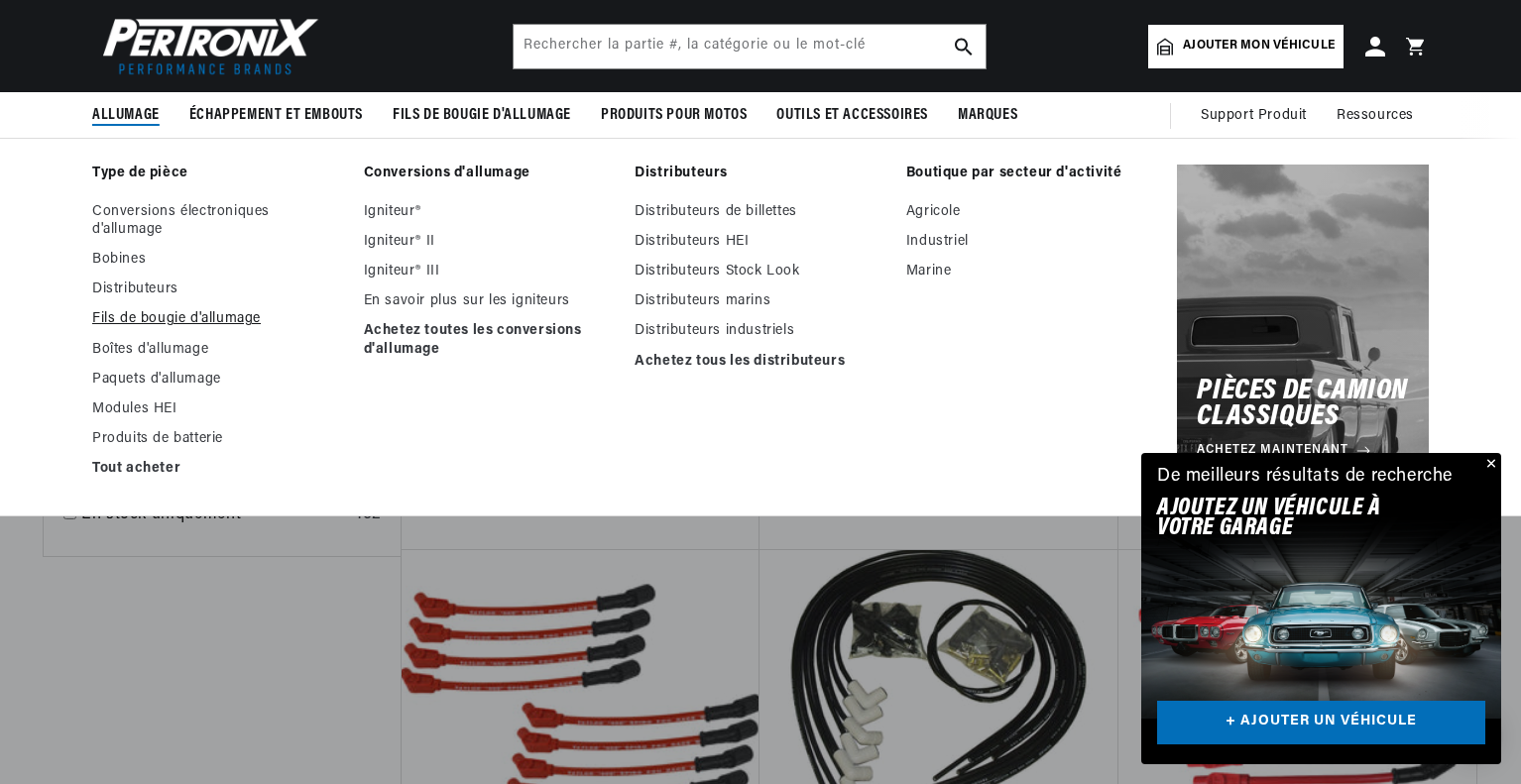 click on "Fils de bougie d'allumage" at bounding box center [176, 318] 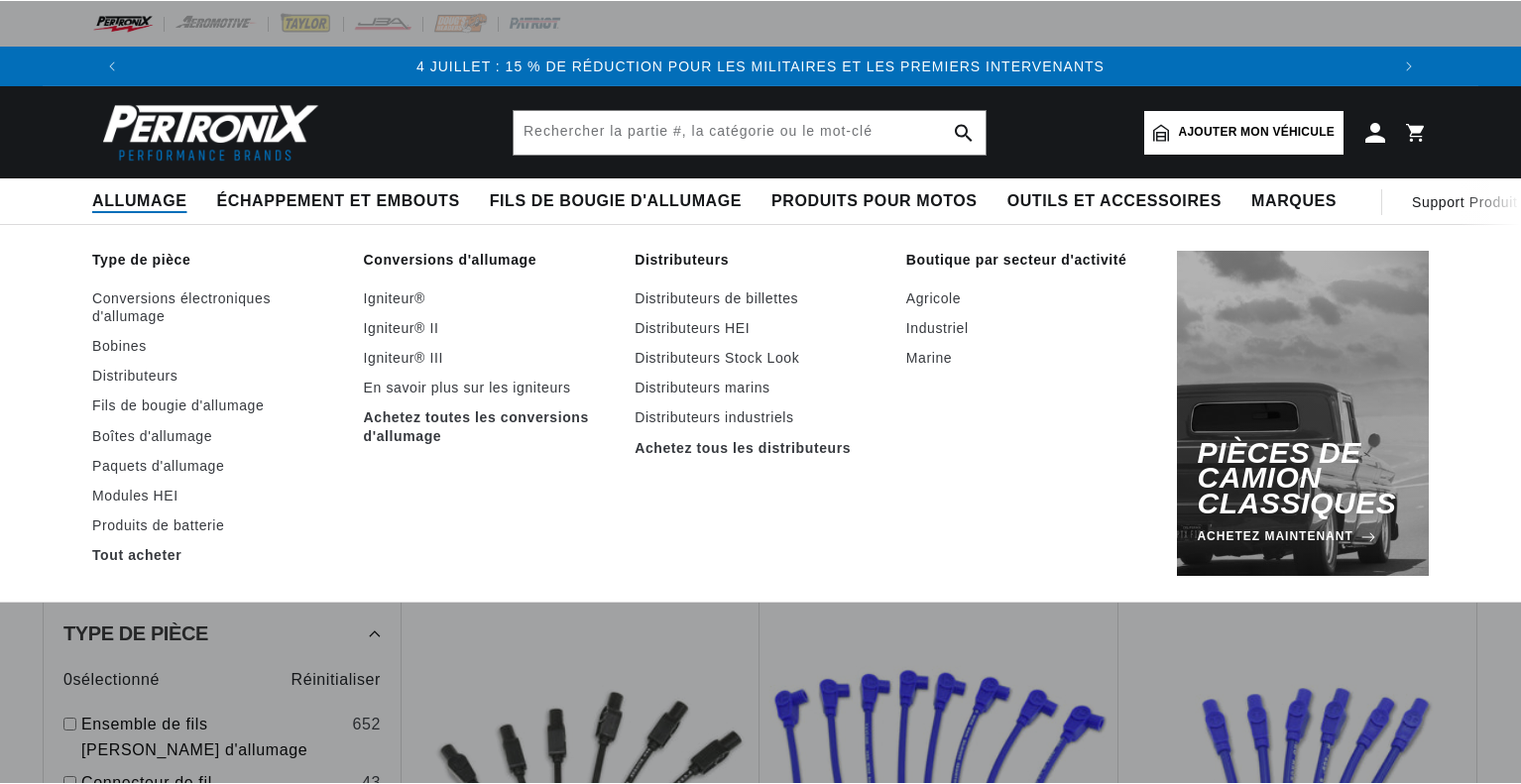 scroll, scrollTop: 0, scrollLeft: 0, axis: both 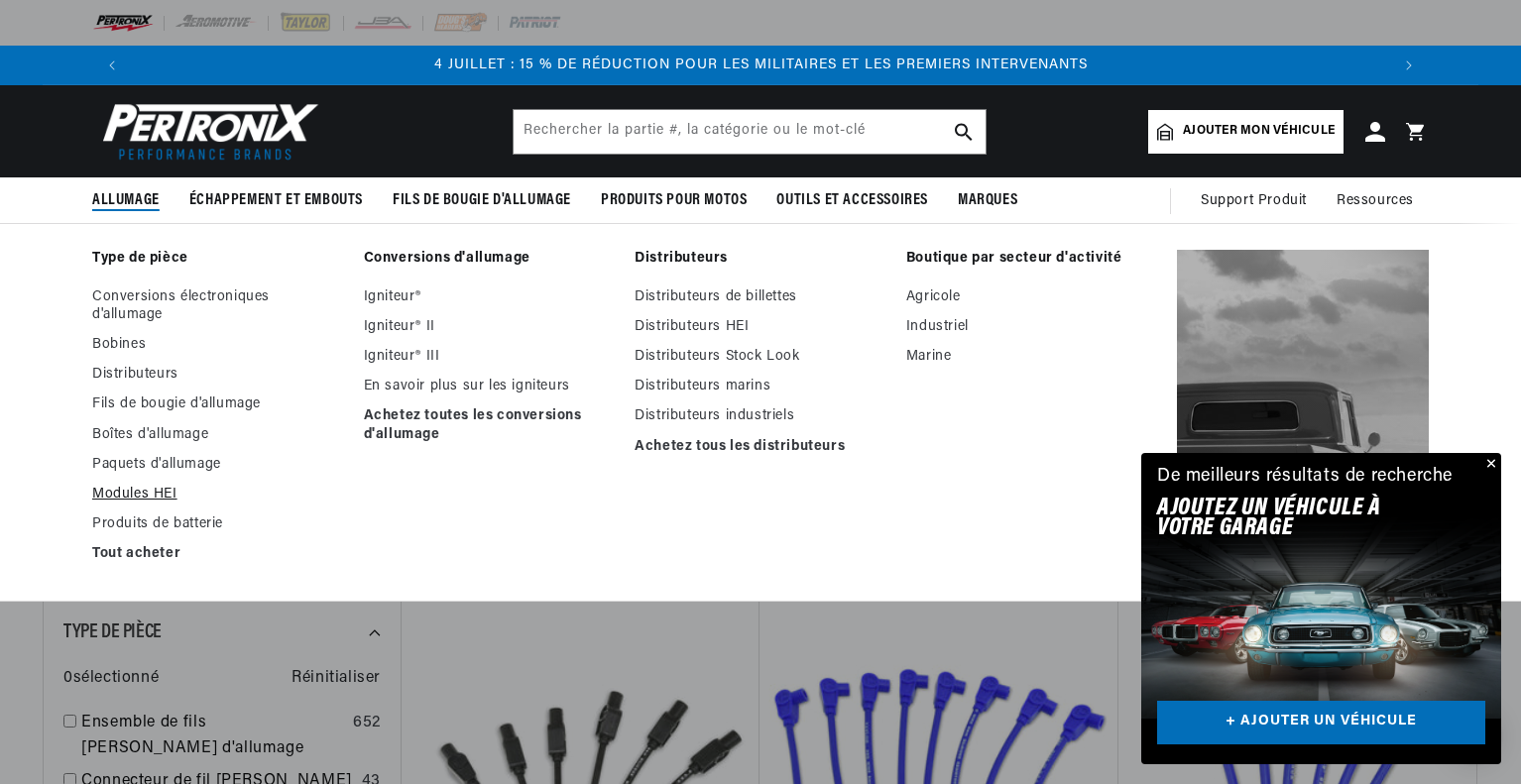 click on "Modules HEI" at bounding box center [135, 494] 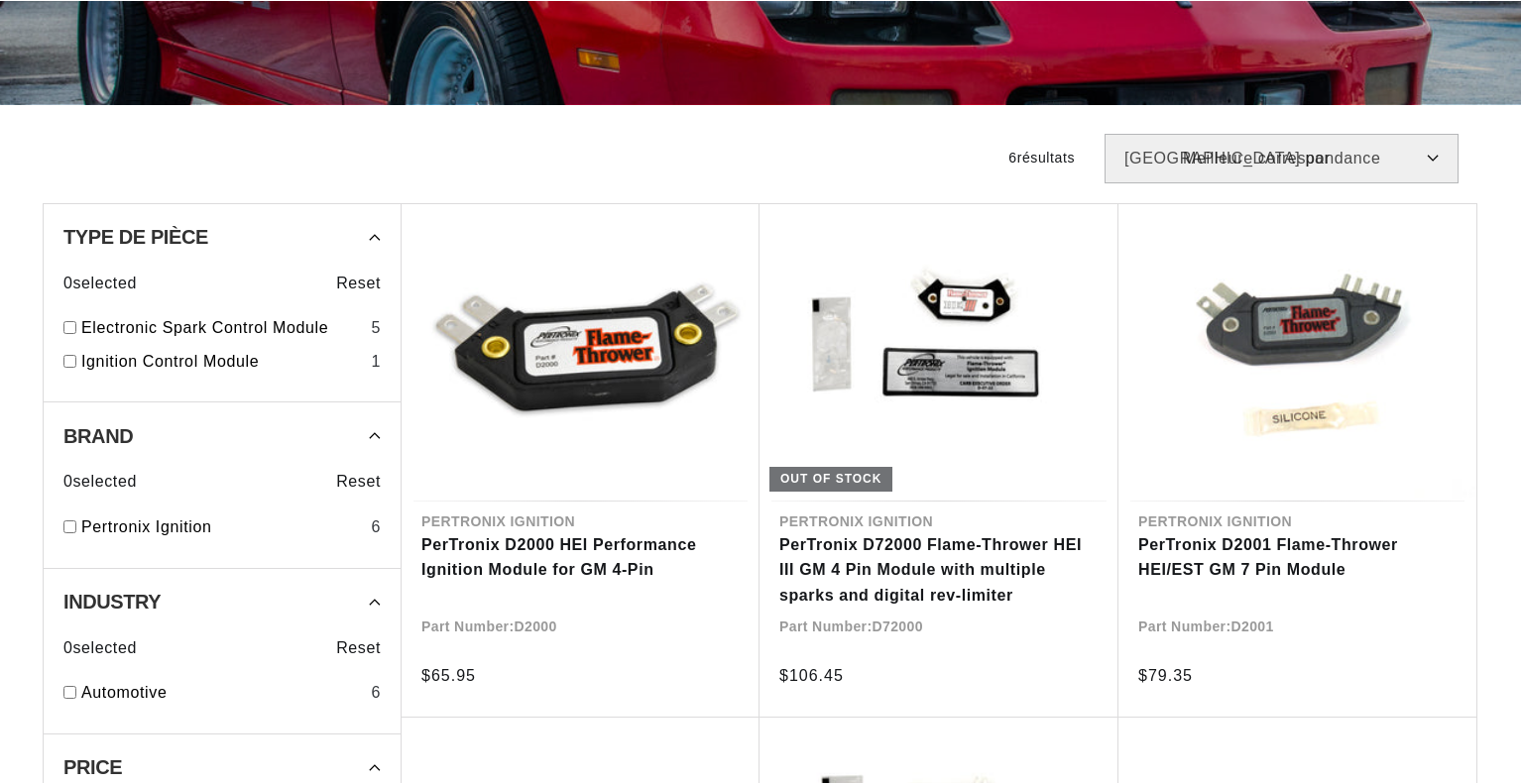 scroll, scrollTop: 396, scrollLeft: 0, axis: vertical 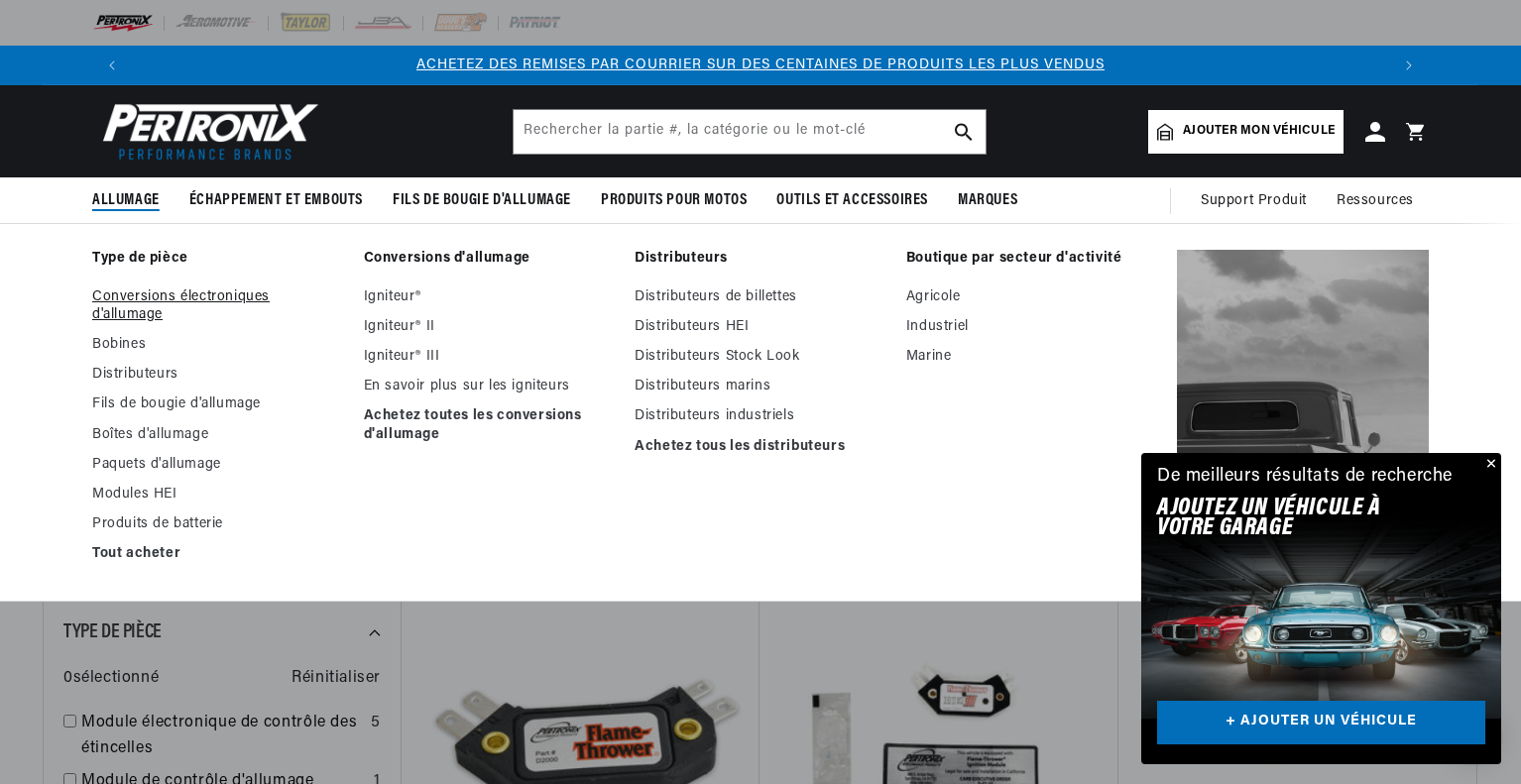 click on "Conversions électroniques d'allumage" at bounding box center (180, 305) 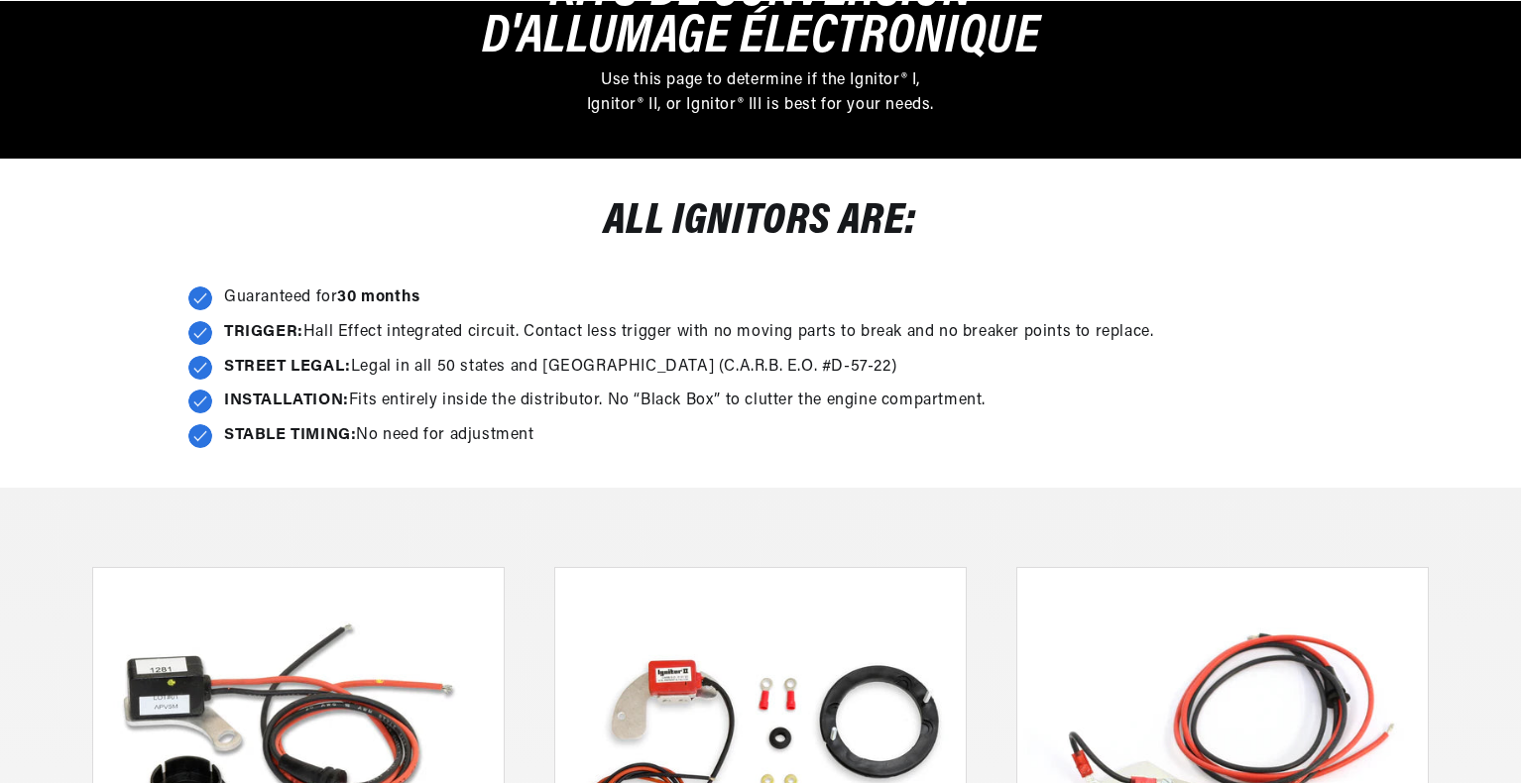 scroll, scrollTop: 496, scrollLeft: 0, axis: vertical 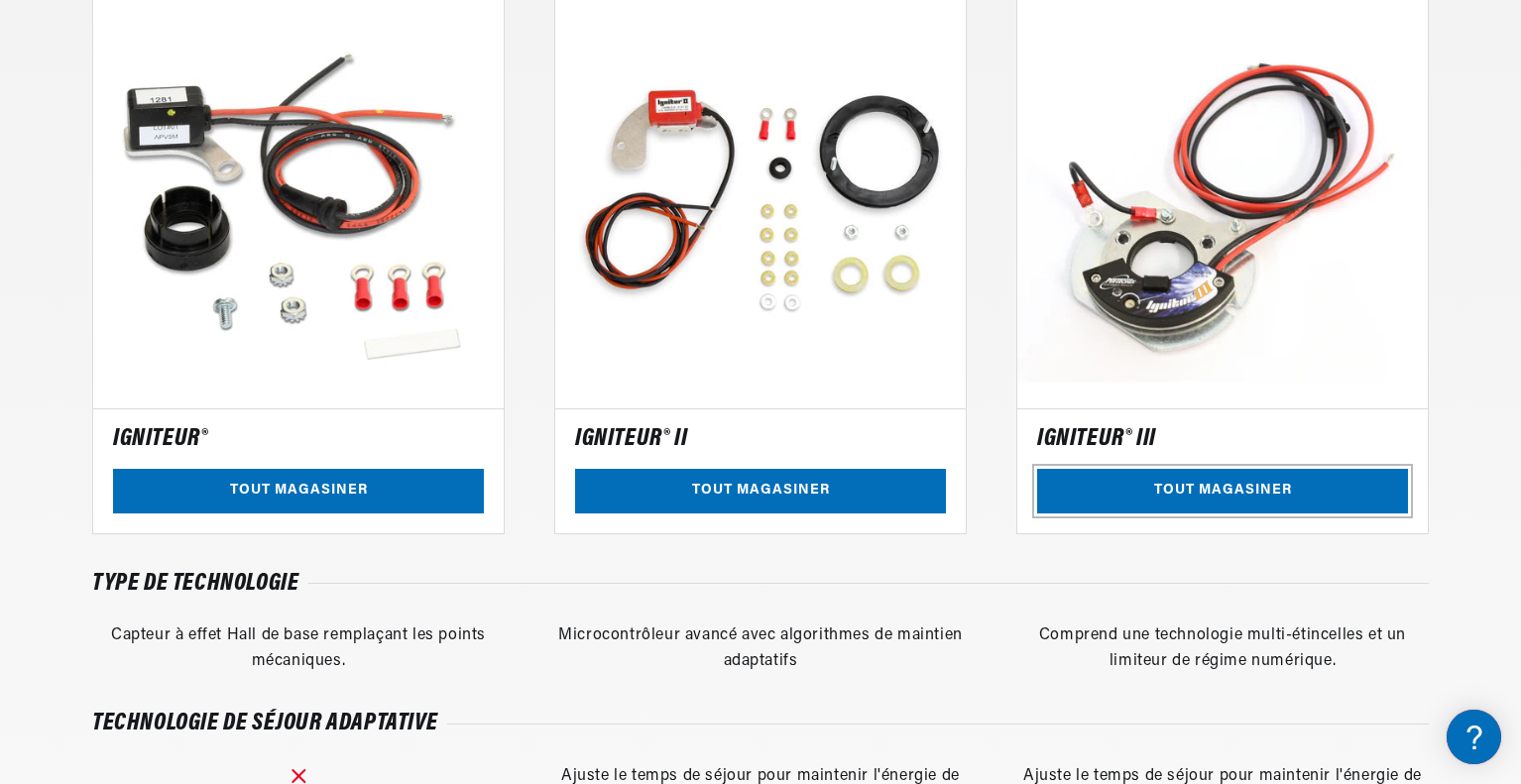 click on "TOUT MAGASINER" at bounding box center (1223, 491) 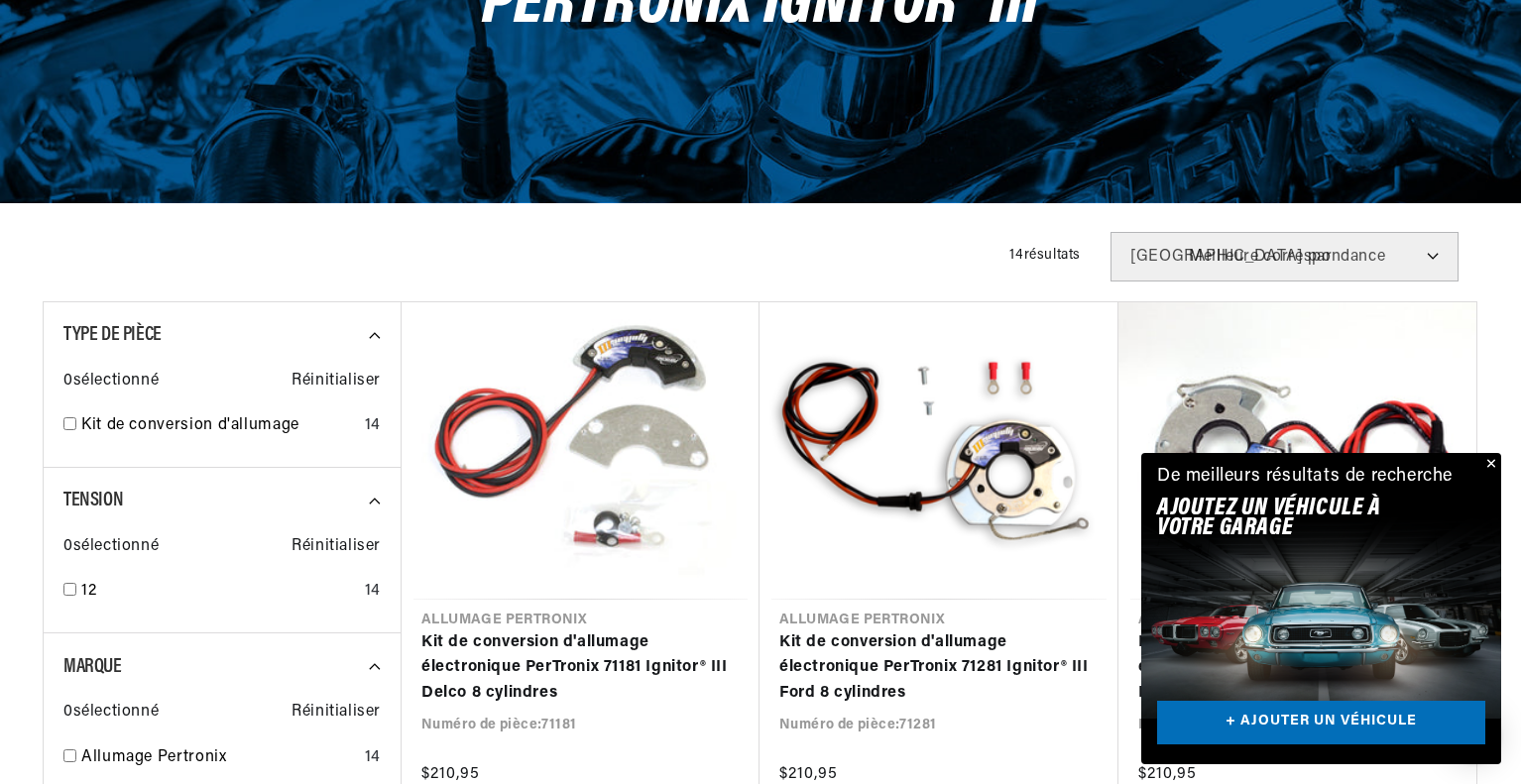 scroll, scrollTop: 496, scrollLeft: 0, axis: vertical 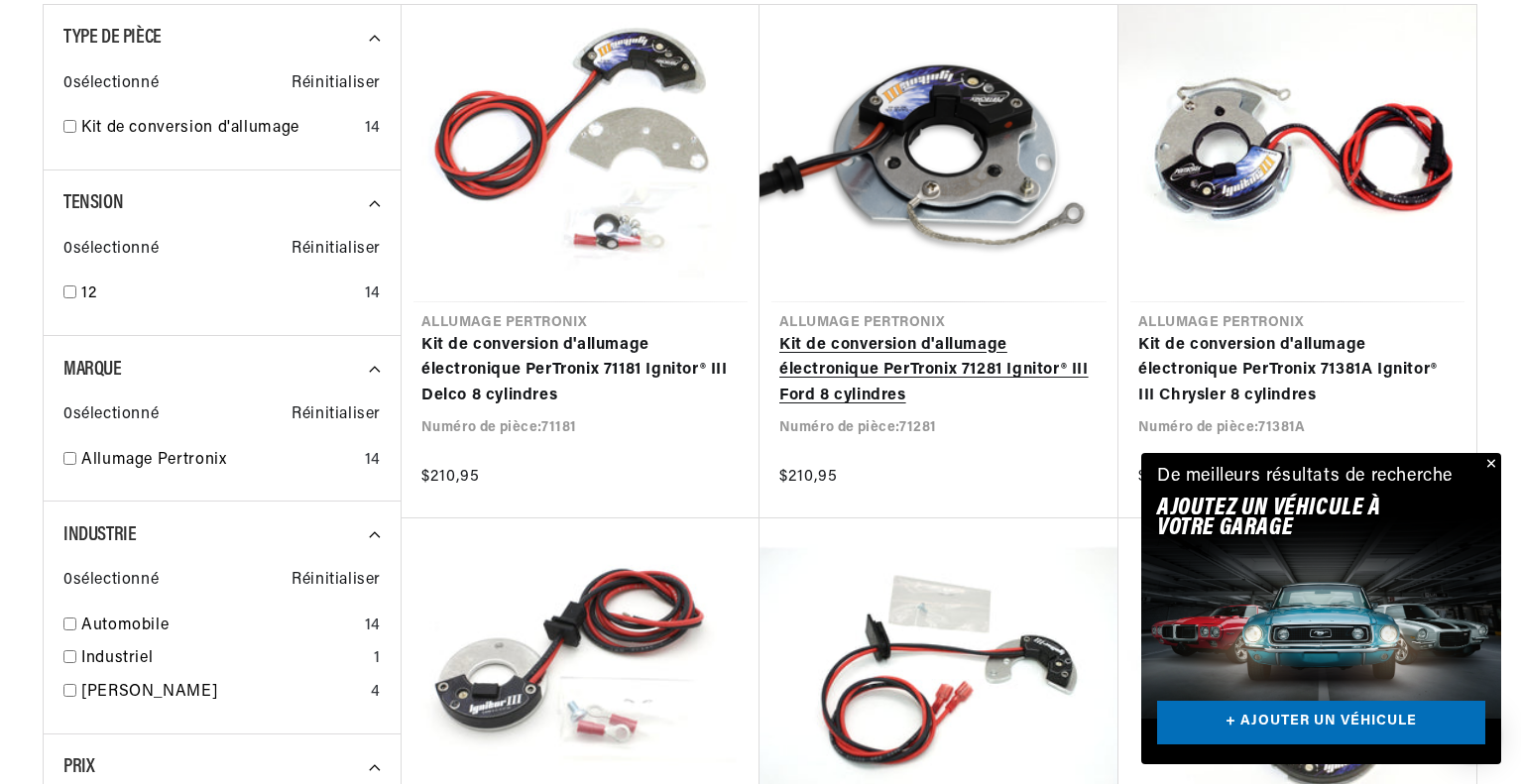 click on "Kit de conversion d'allumage électronique PerTronix 71281 Ignitor® III Ford 8 cylindres" at bounding box center (939, 371) 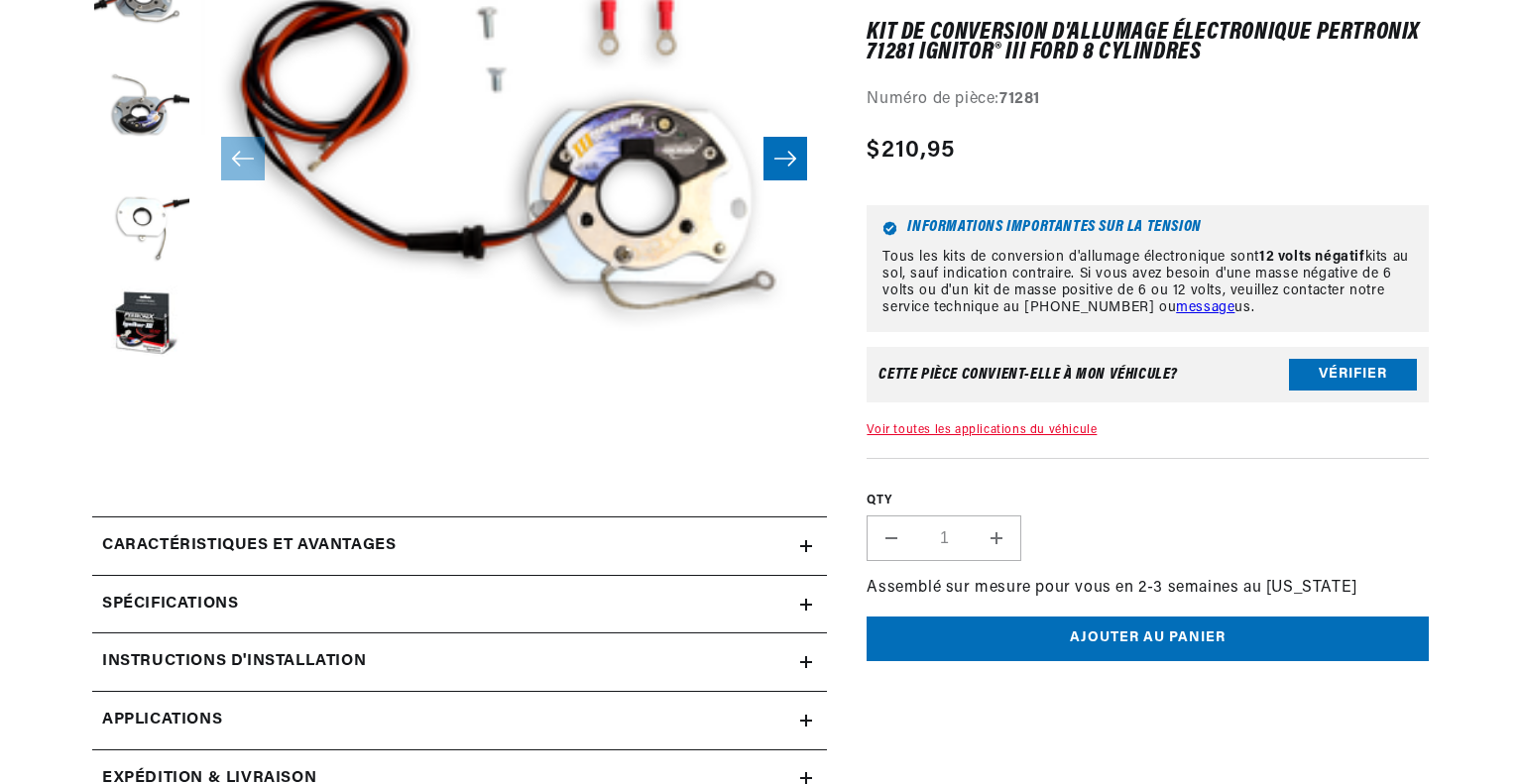 scroll, scrollTop: 694, scrollLeft: 0, axis: vertical 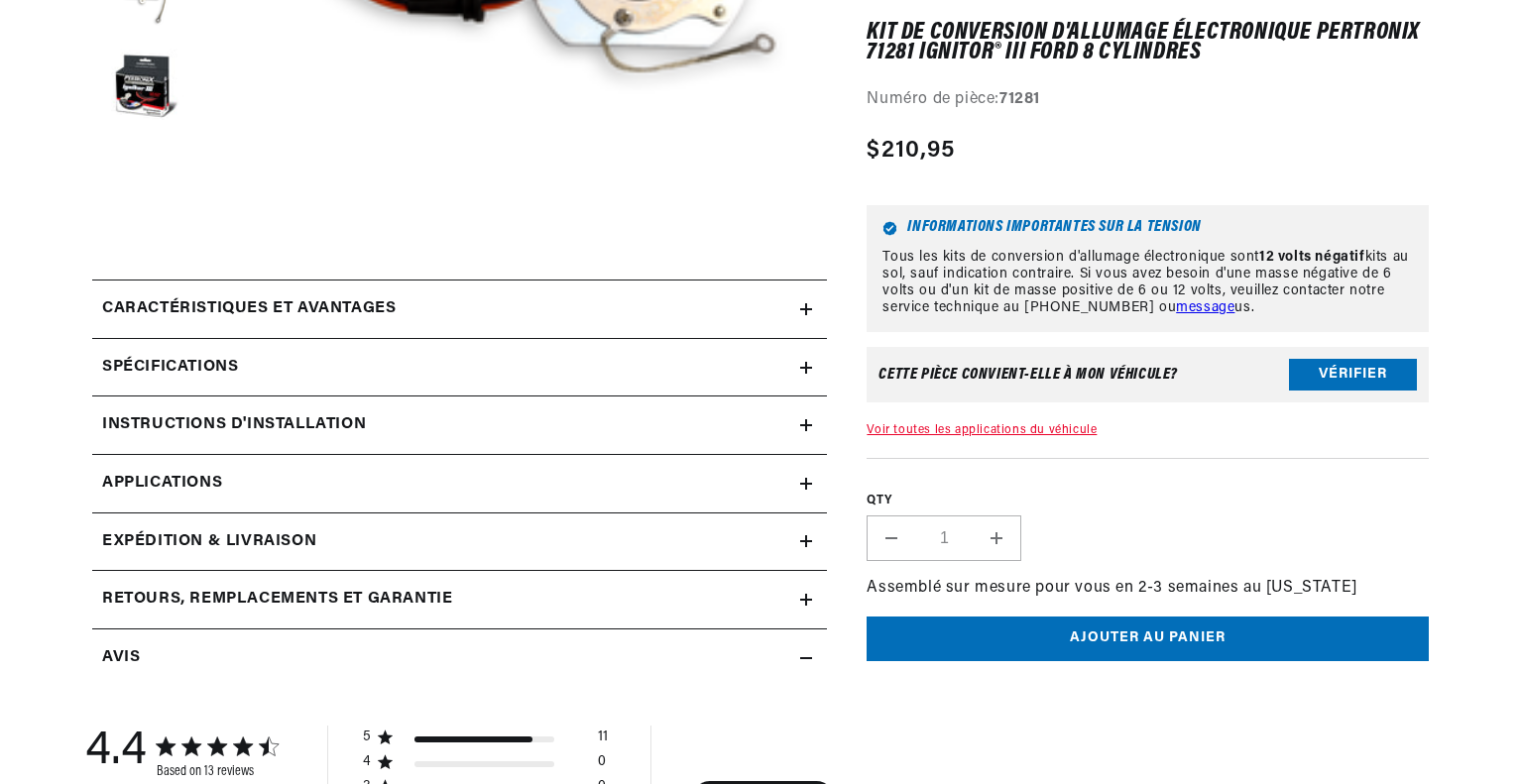 click 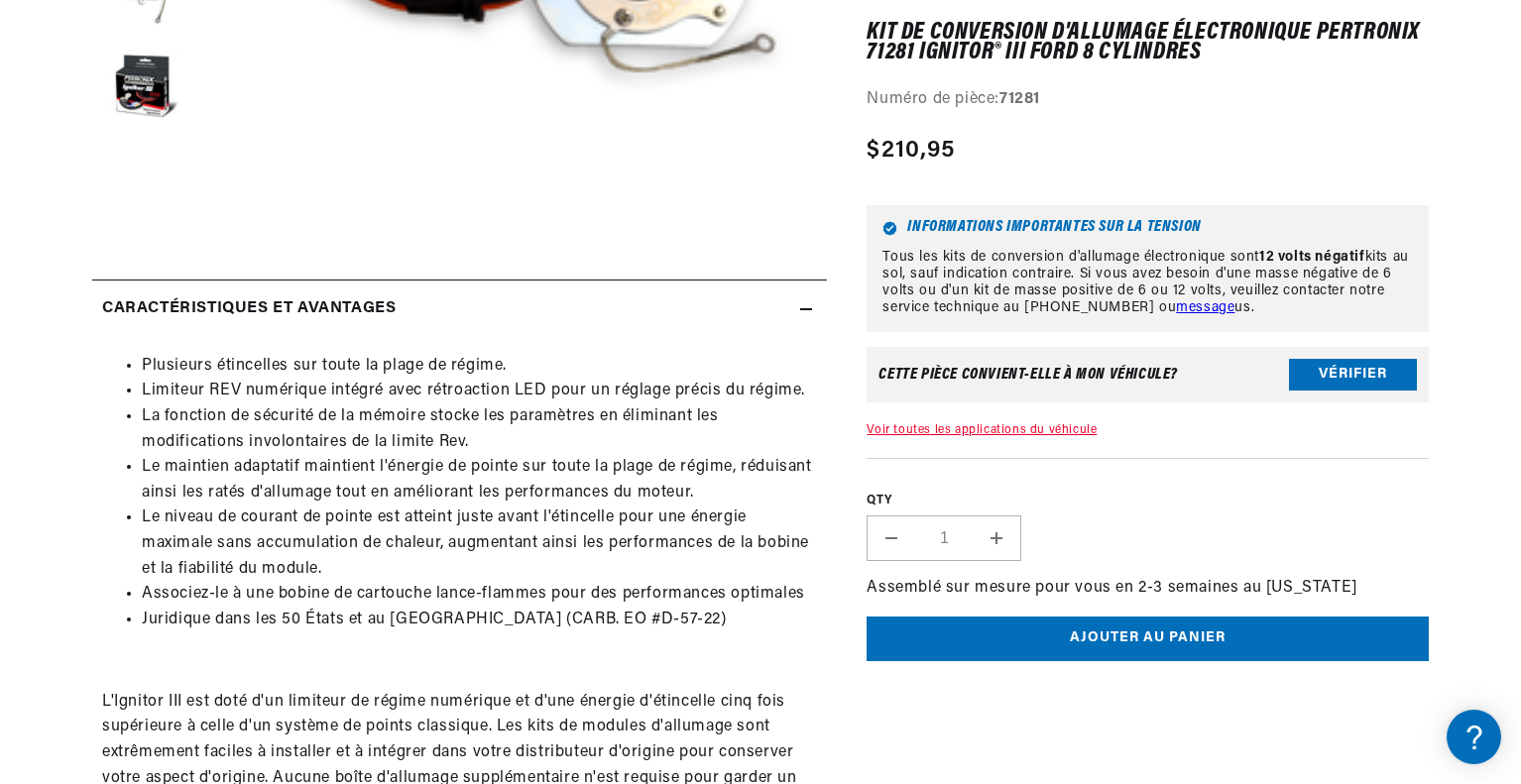 scroll, scrollTop: 793, scrollLeft: 0, axis: vertical 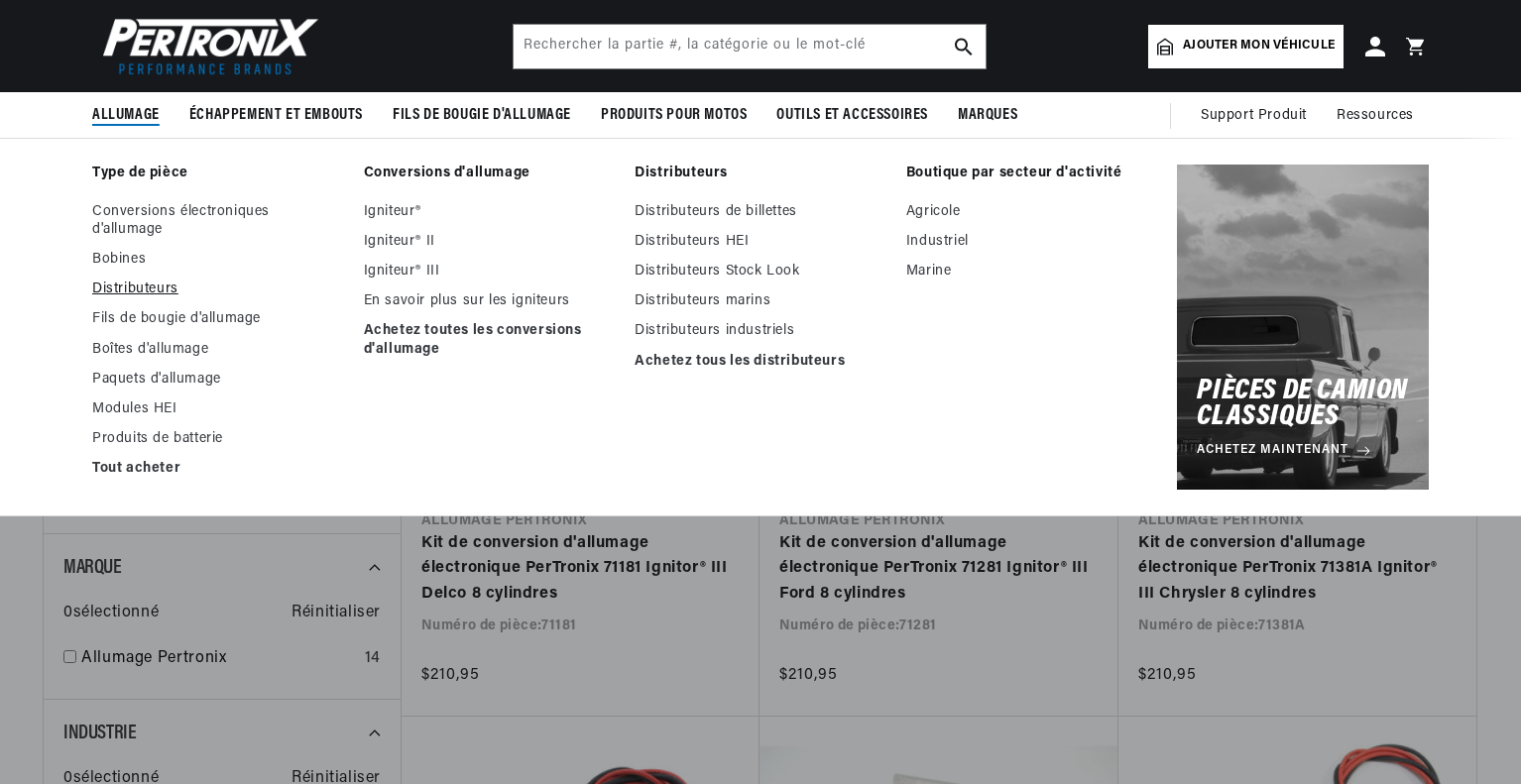 click on "Distributeurs" at bounding box center (135, 288) 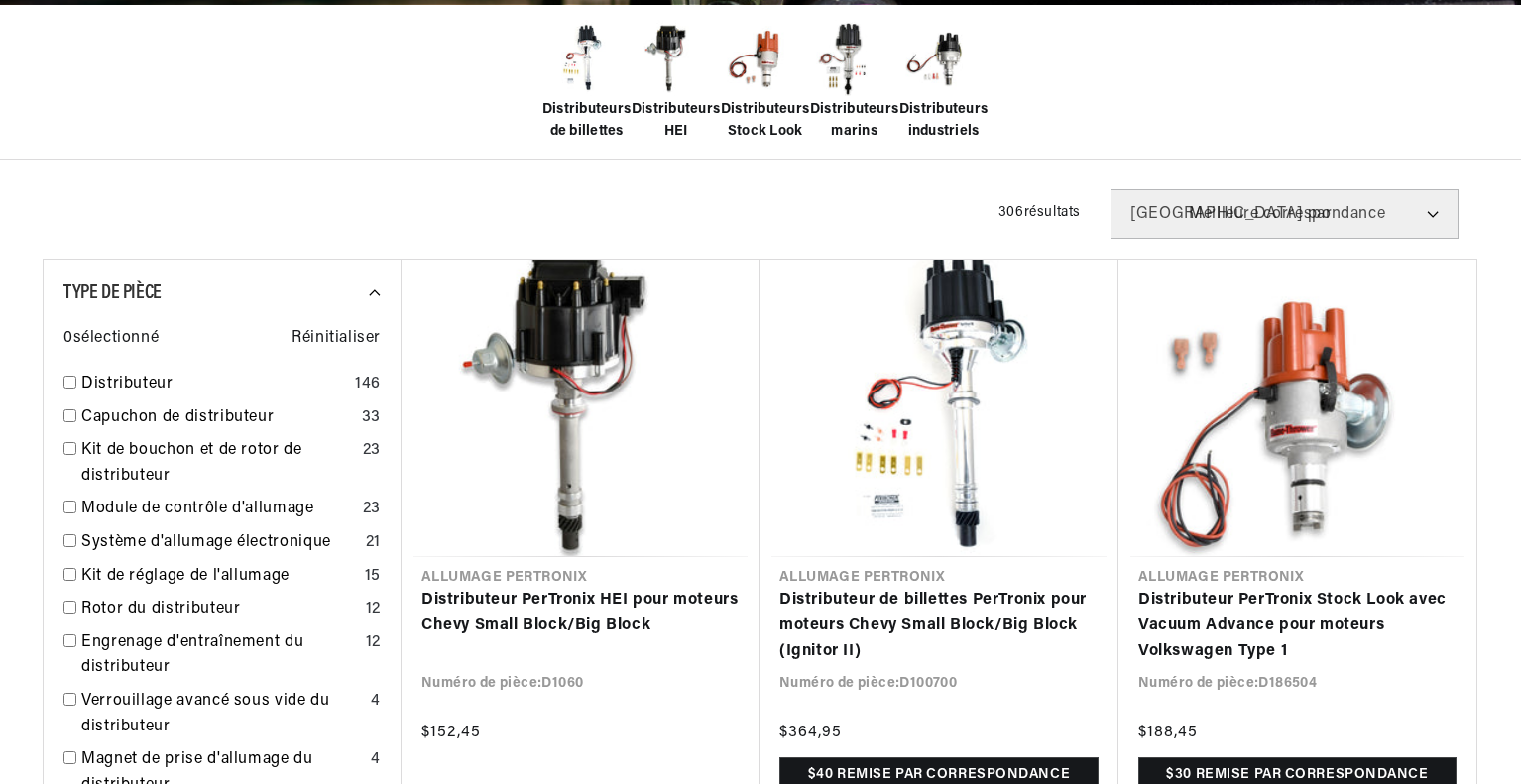 scroll, scrollTop: 496, scrollLeft: 0, axis: vertical 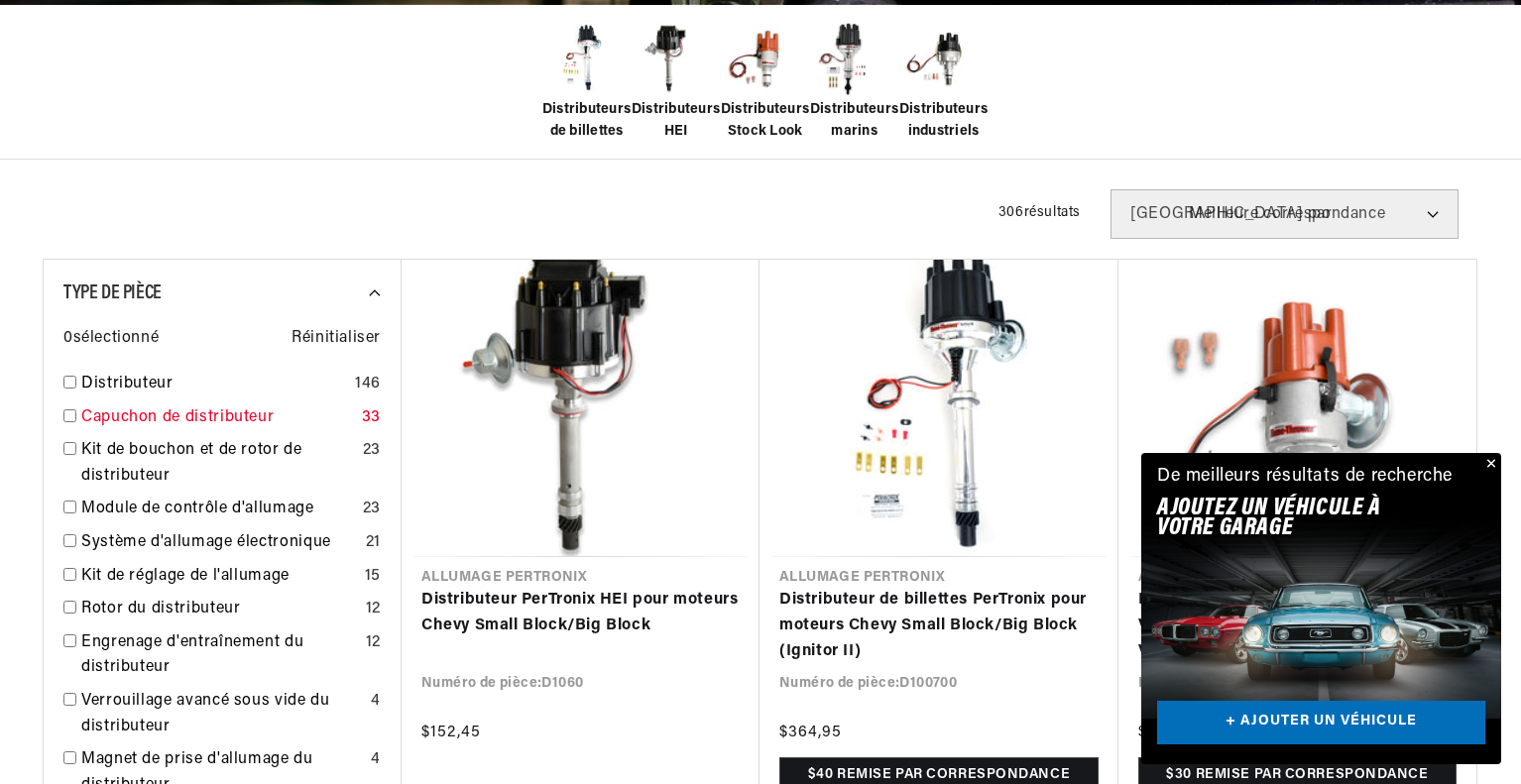 click at bounding box center (69, 415) 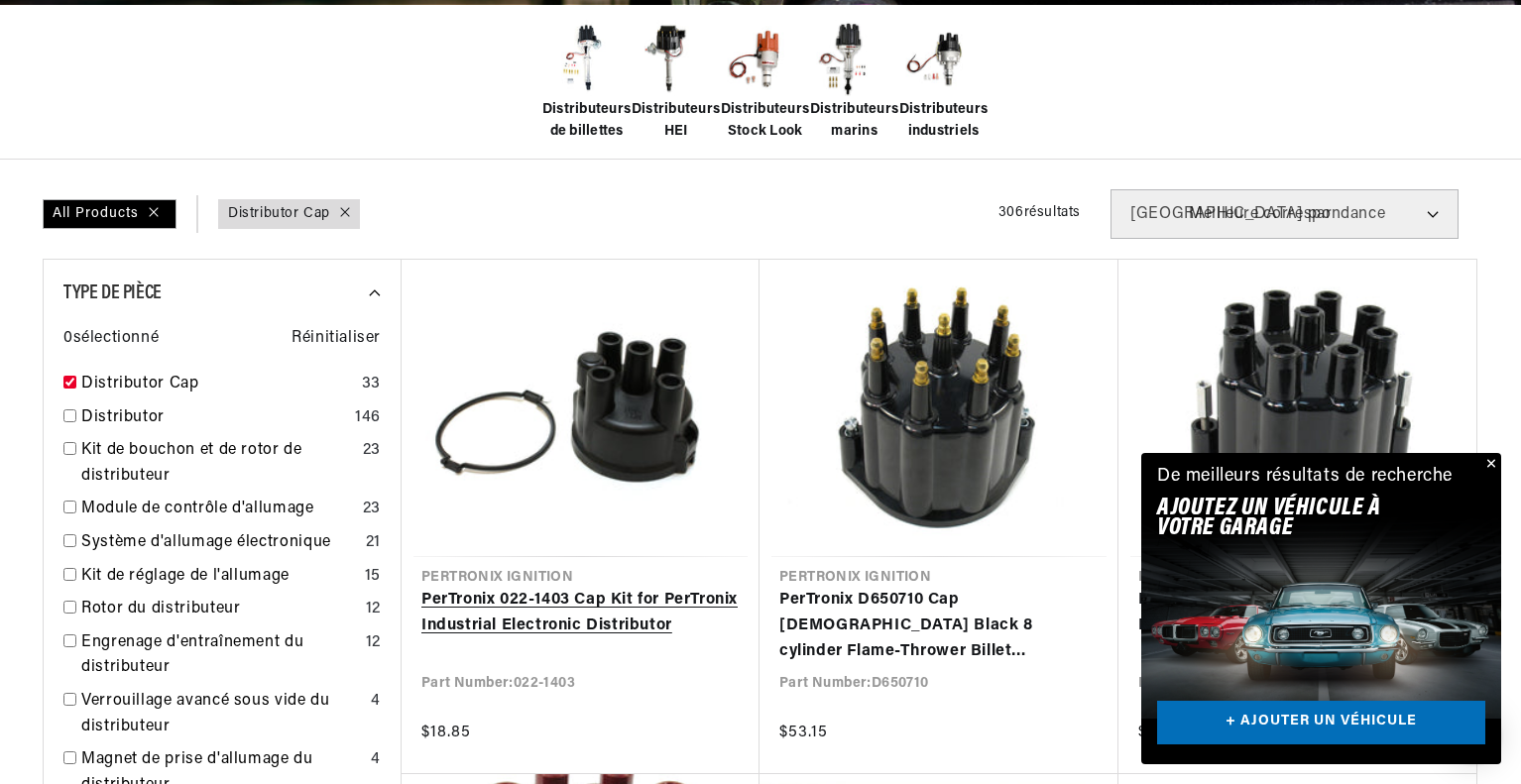 scroll, scrollTop: 0, scrollLeft: 0, axis: both 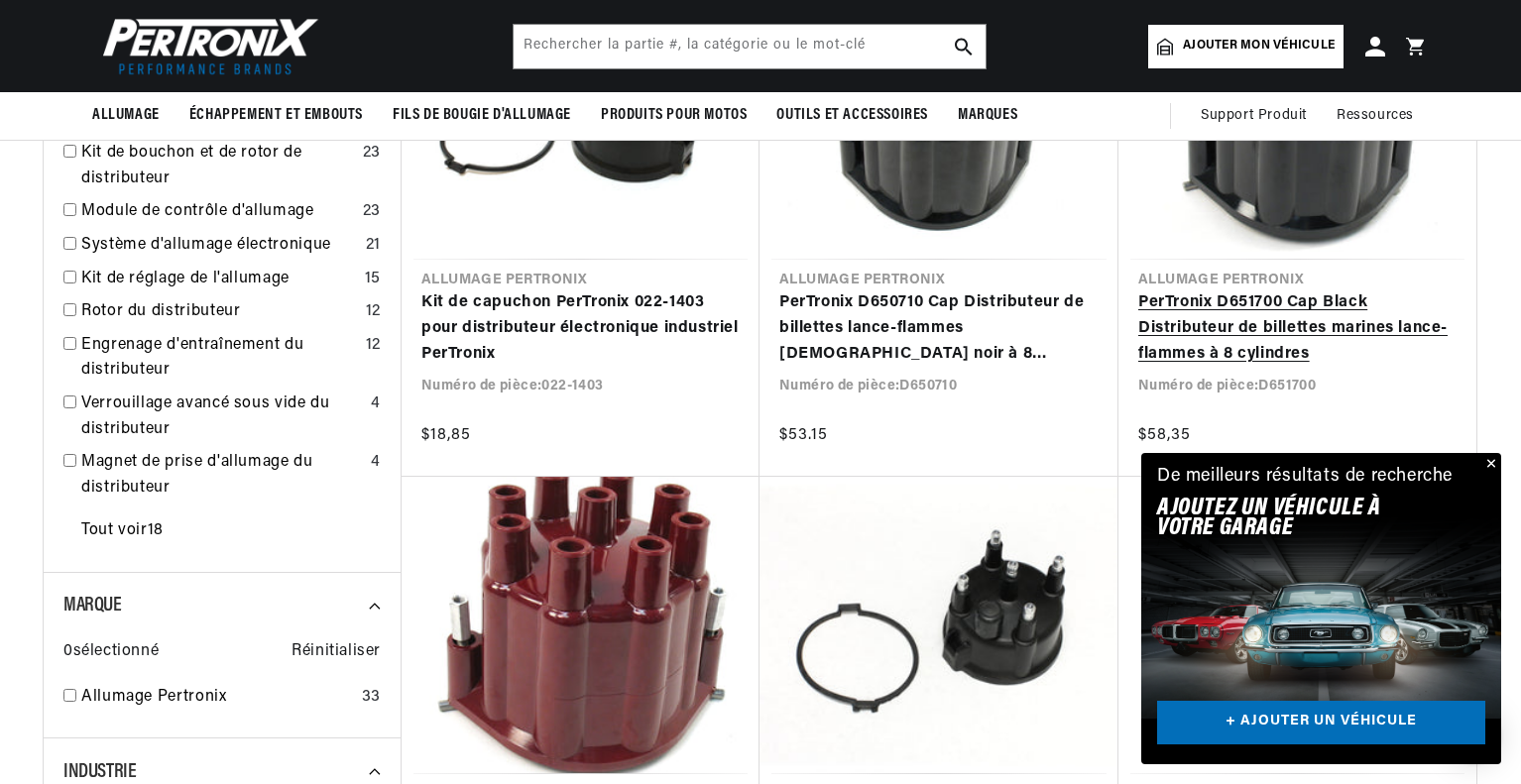 click on "PerTronix D651700 Cap Black Distributeur de billettes marines lance-flammes à 8 cylindres" at bounding box center [1297, 328] 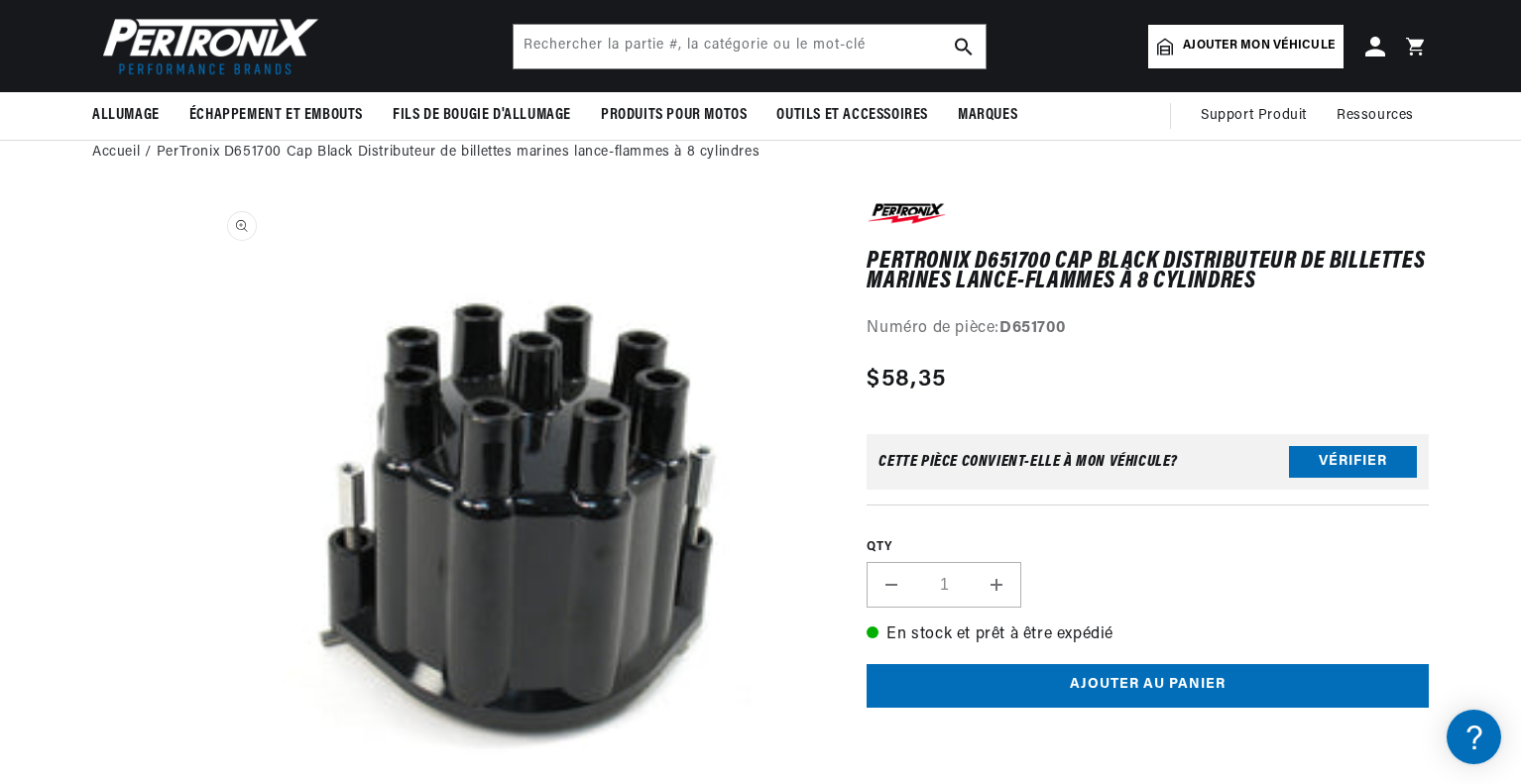 scroll, scrollTop: 267, scrollLeft: 0, axis: vertical 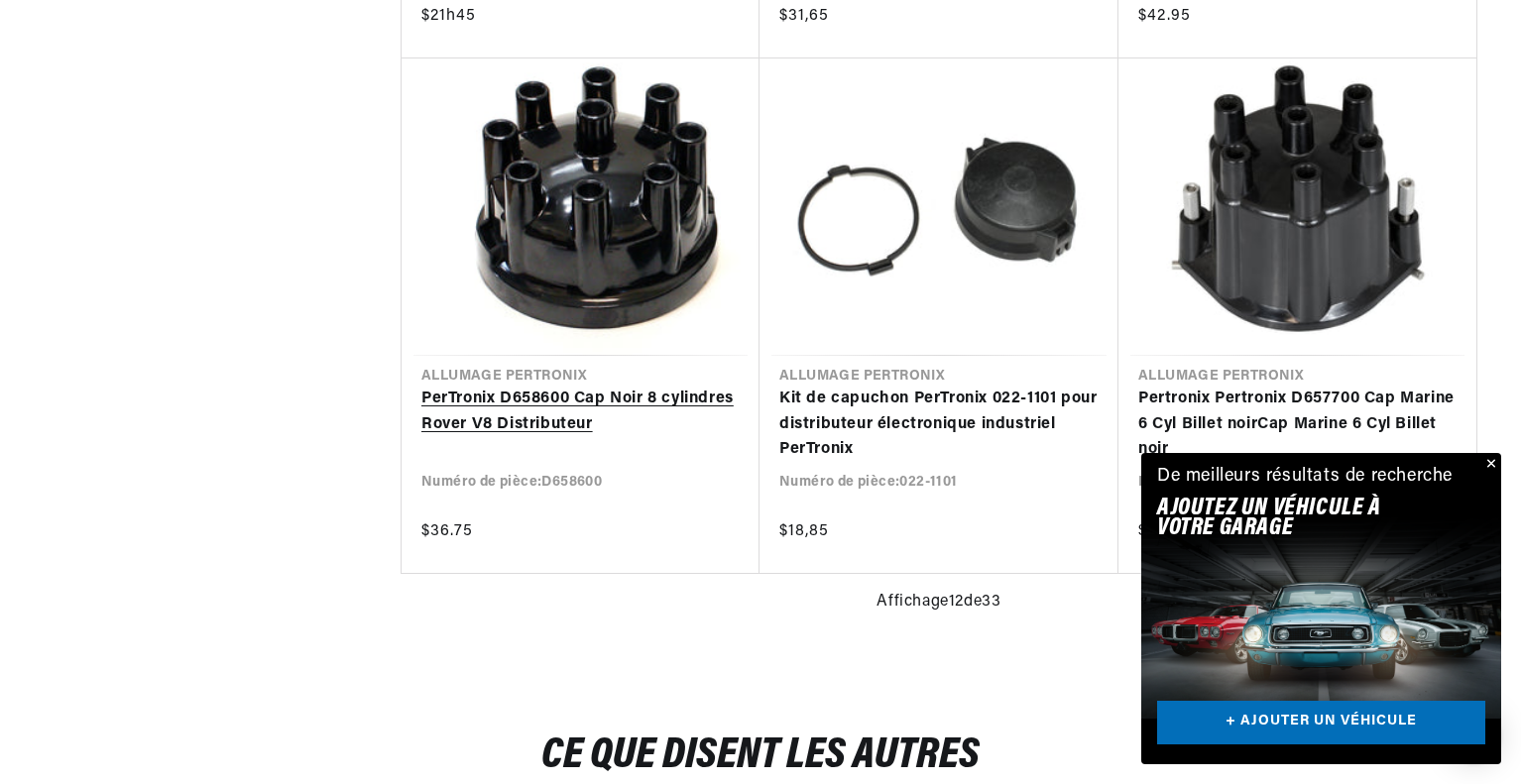 click on "PerTronix D658600 Cap Noir 8 cylindres Rover V8 Distributeur" at bounding box center [580, 411] 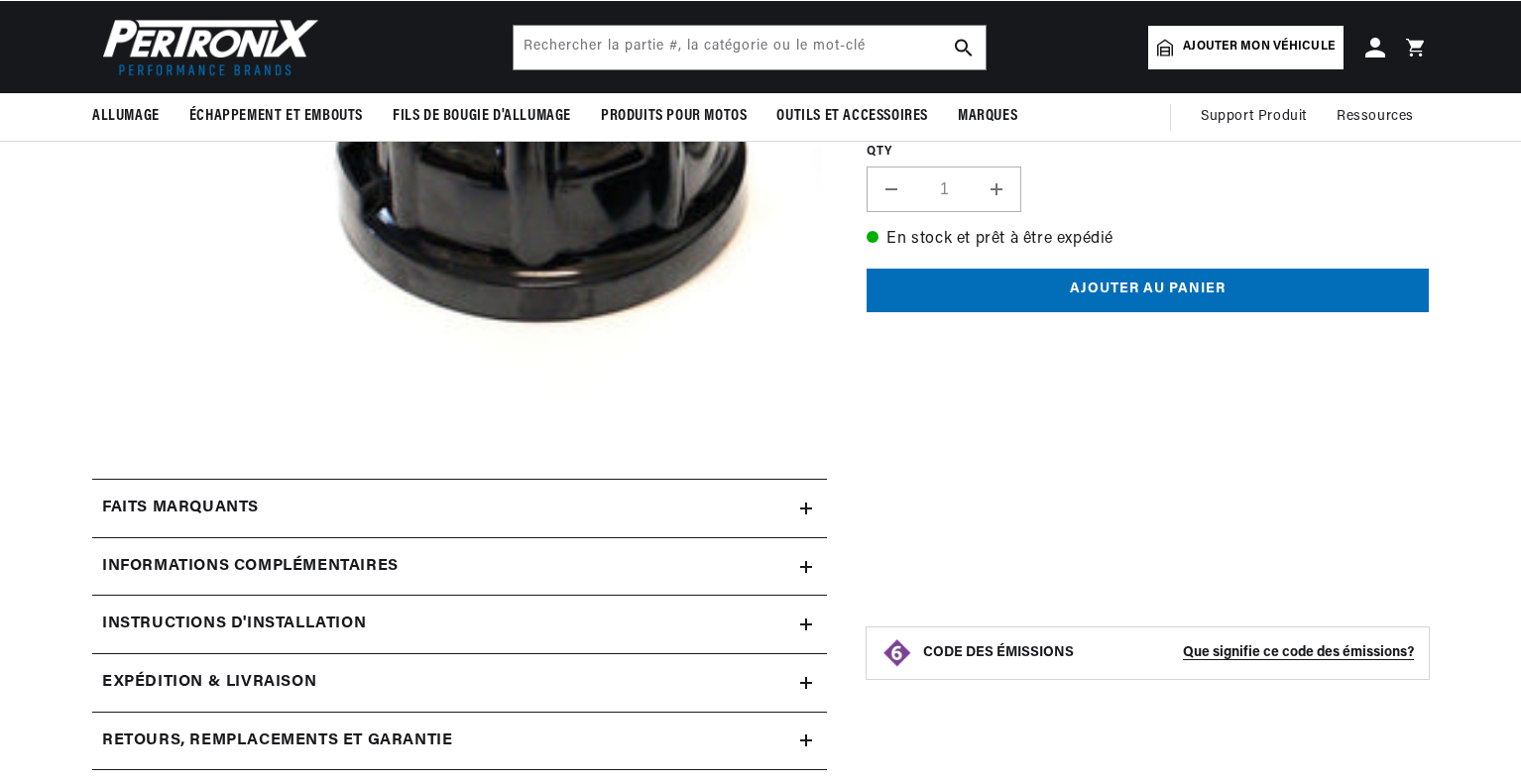 scroll, scrollTop: 198, scrollLeft: 0, axis: vertical 